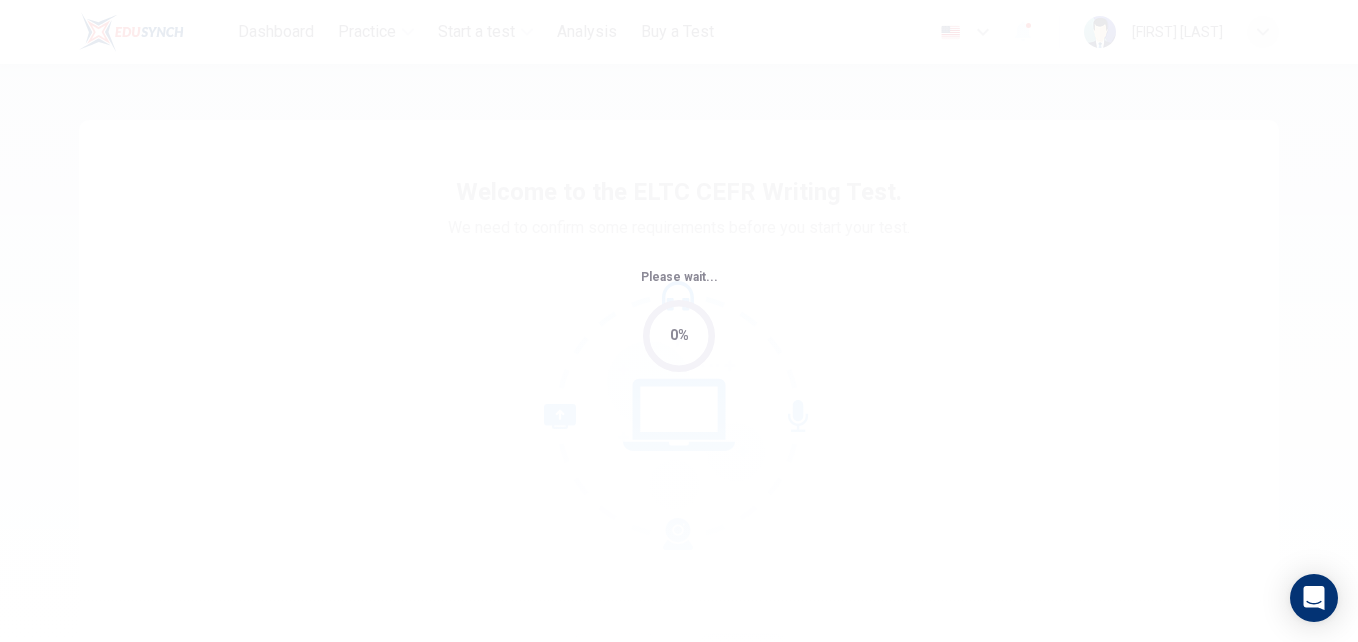 scroll, scrollTop: 0, scrollLeft: 0, axis: both 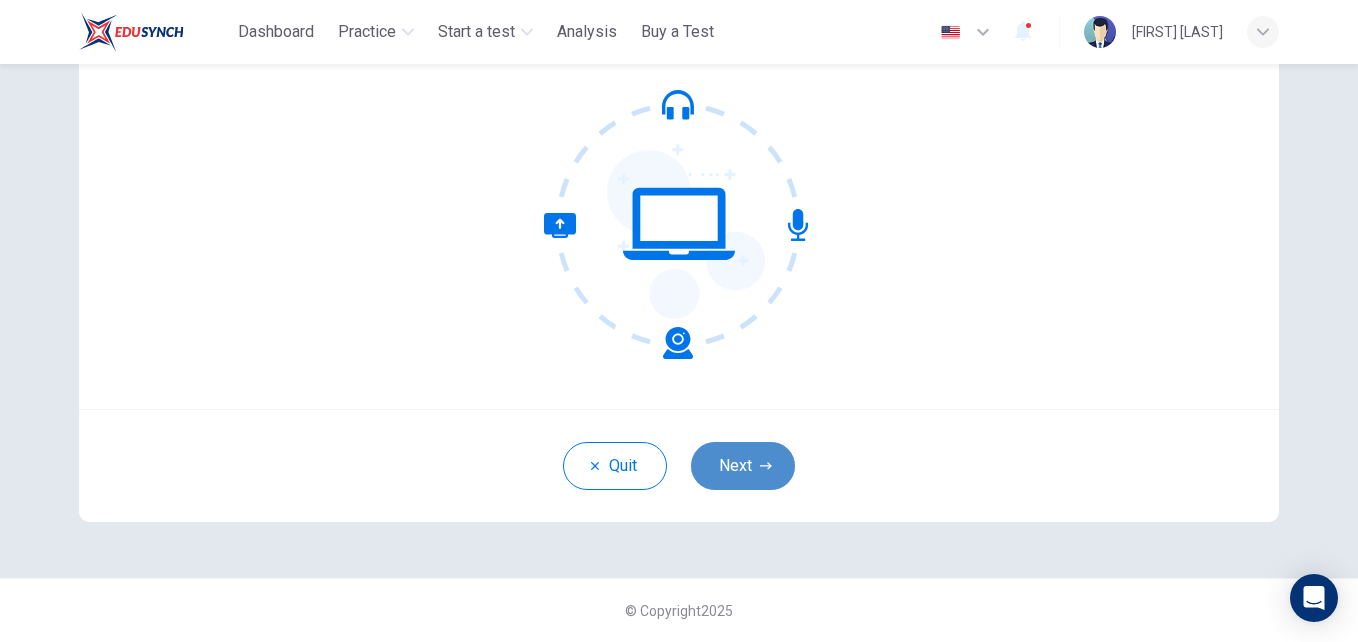 click on "Next" at bounding box center [743, 466] 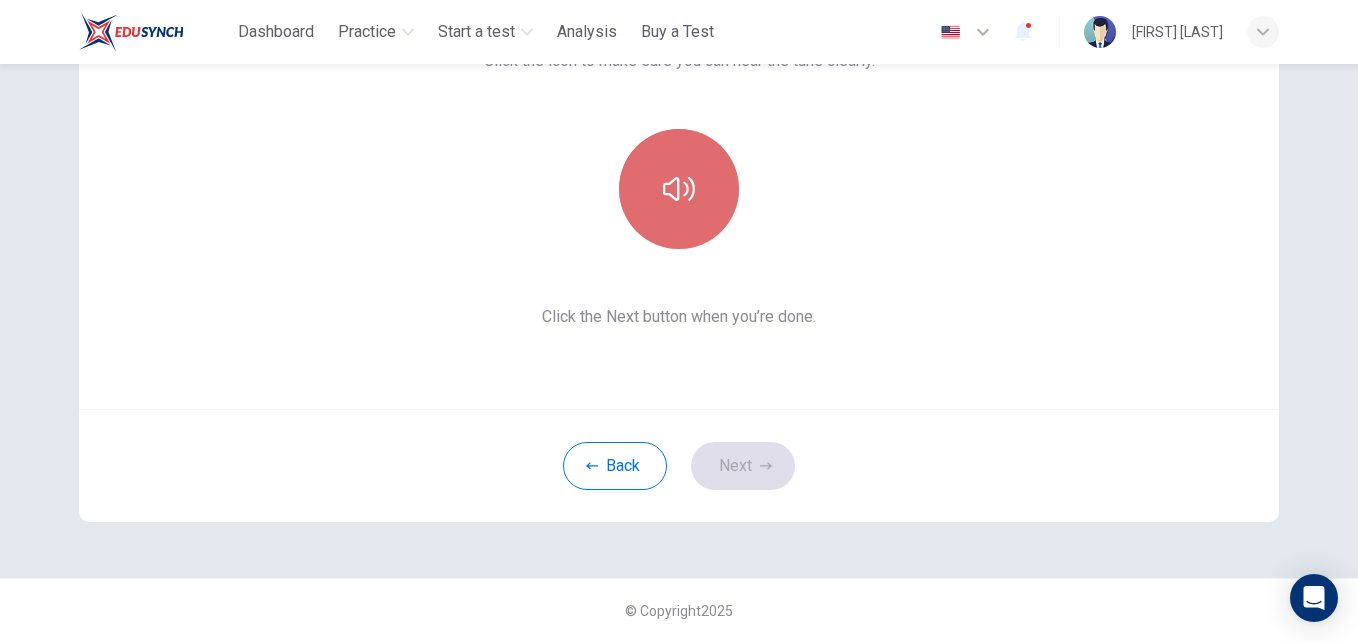 click at bounding box center [679, 189] 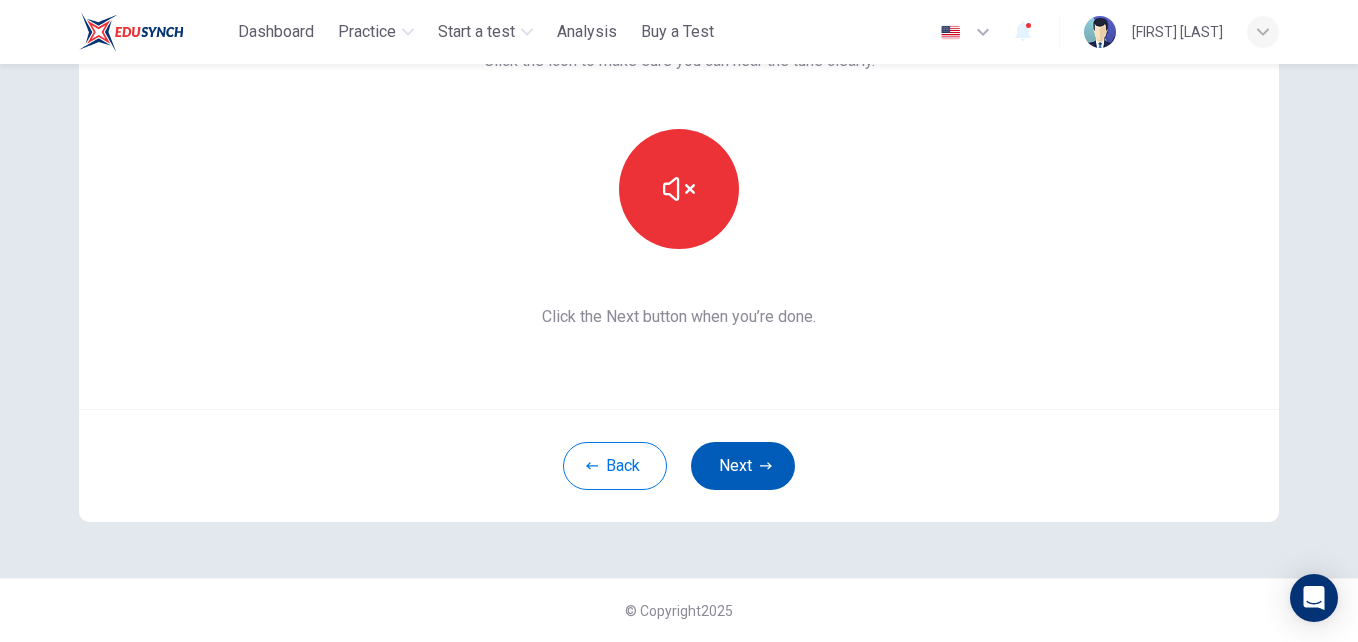 click on "Next" at bounding box center (743, 466) 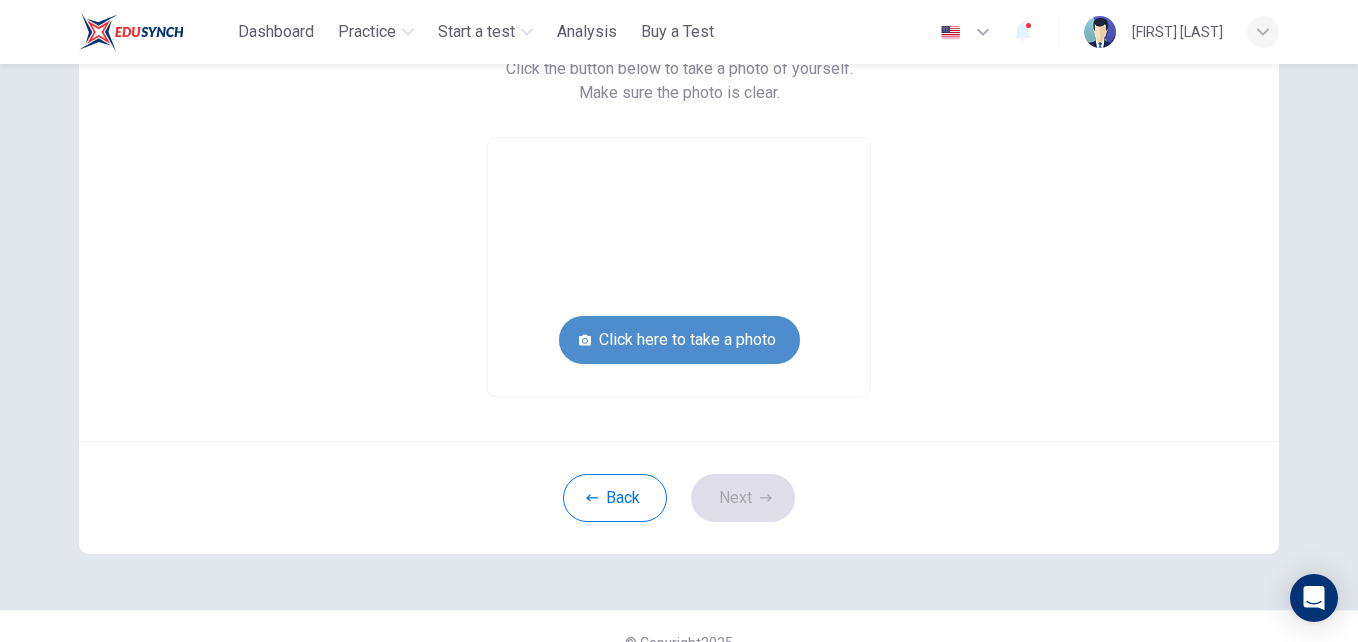click on "Click here to take a photo" at bounding box center (679, 340) 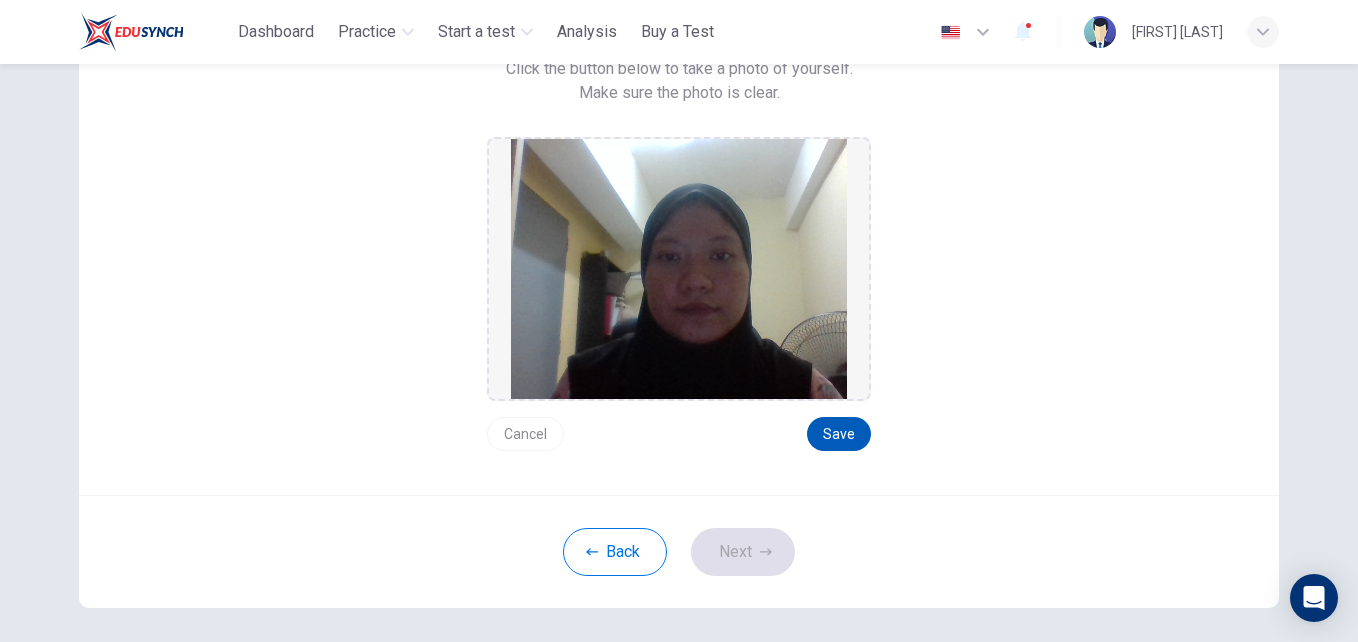 click on "Save" at bounding box center (839, 434) 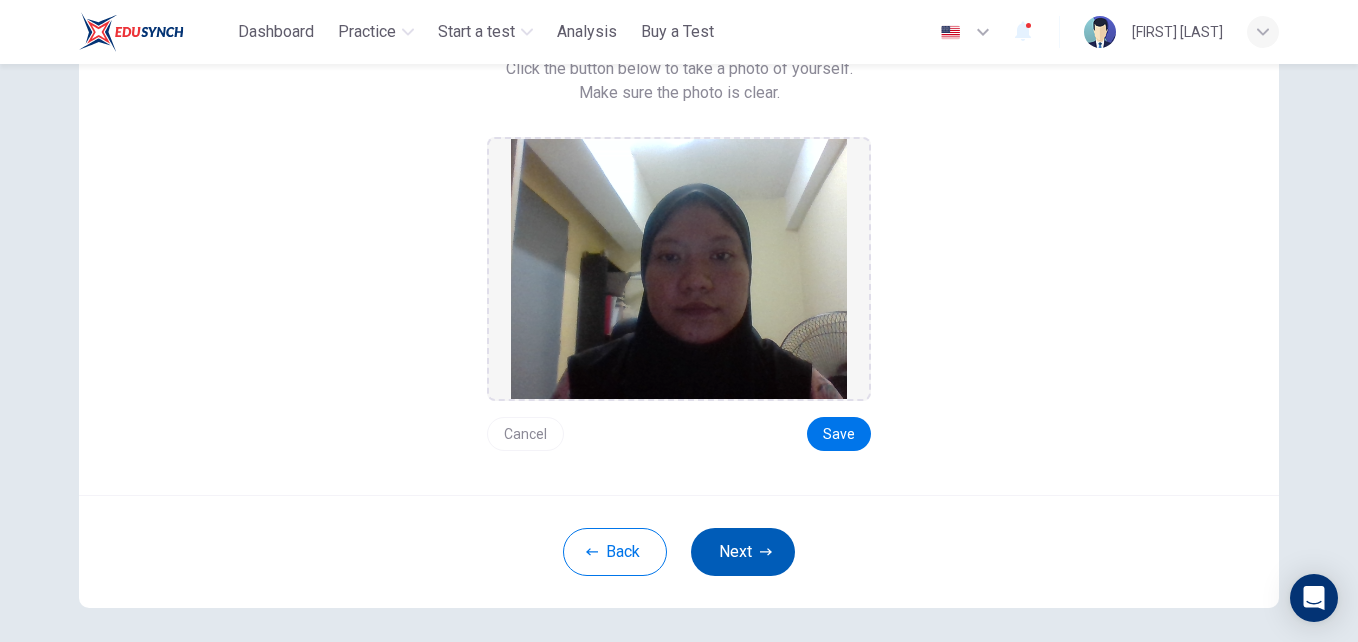 click on "Next" at bounding box center (743, 552) 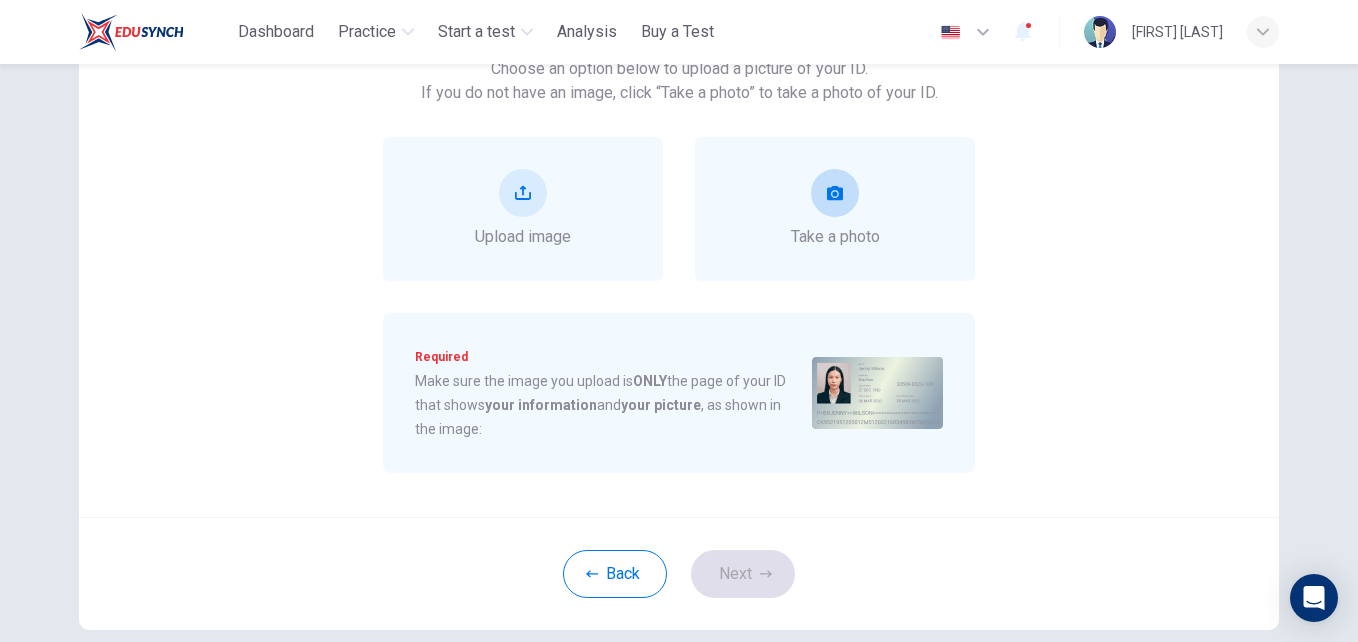 click at bounding box center [835, 193] 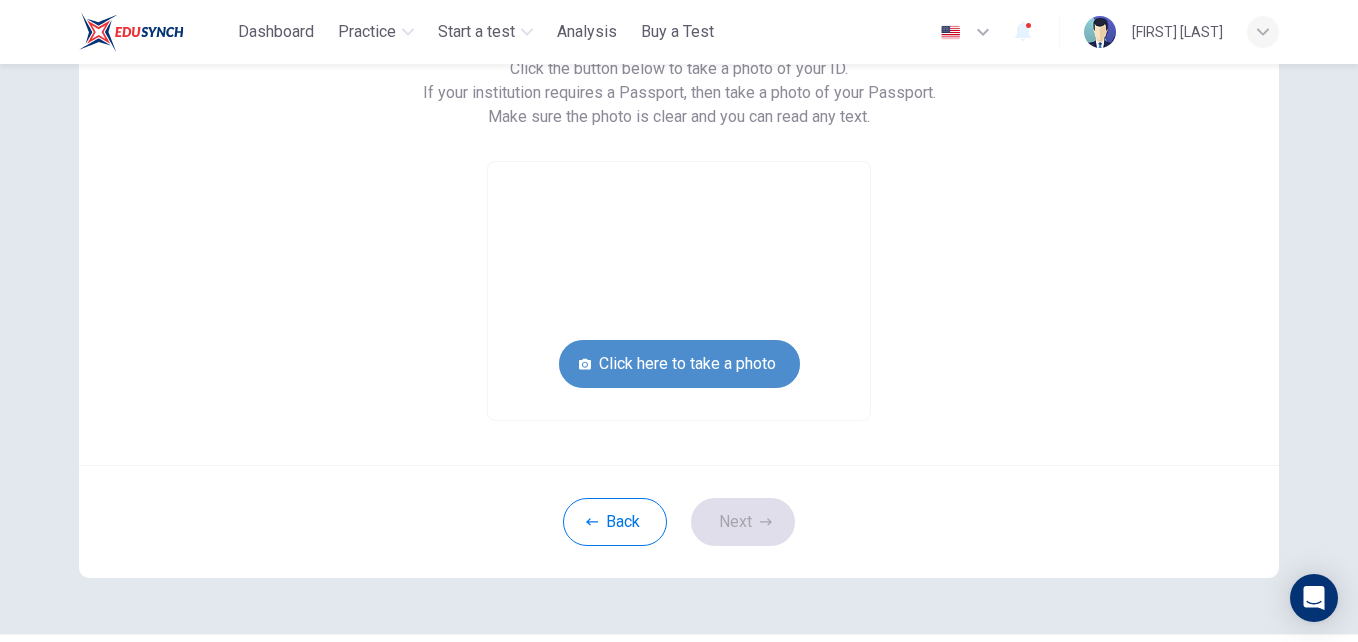 click on "Click here to take a photo" at bounding box center (679, 364) 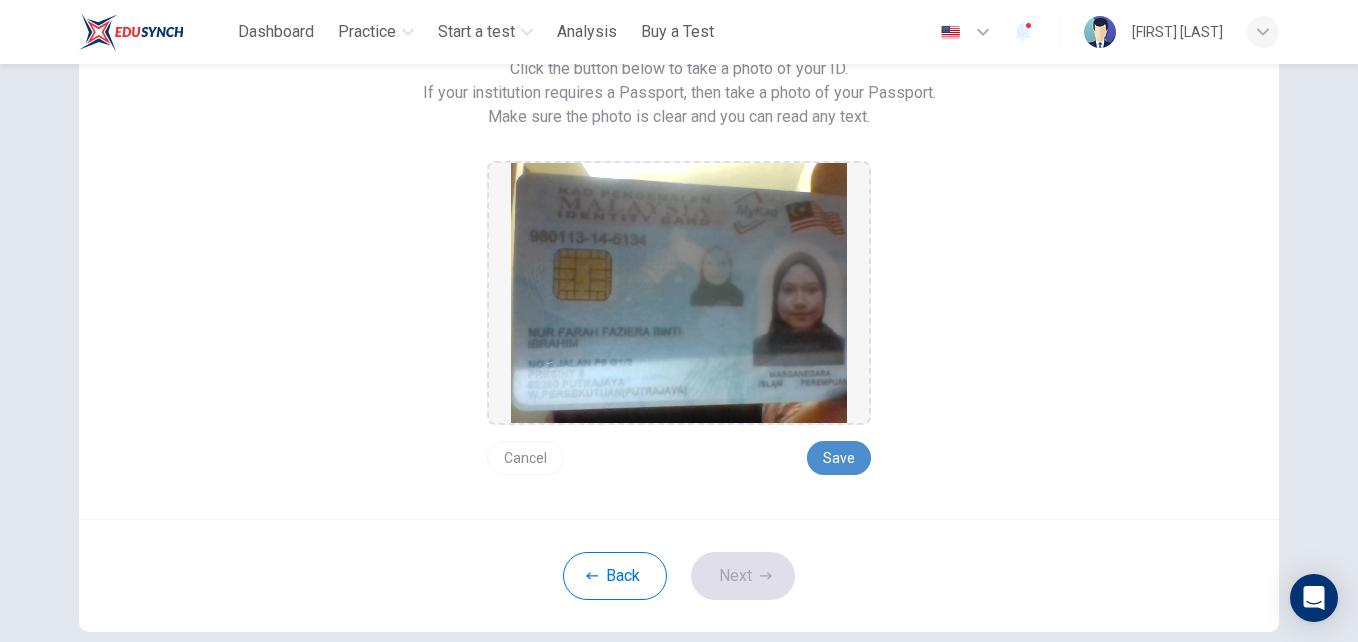 click on "Save" at bounding box center [839, 458] 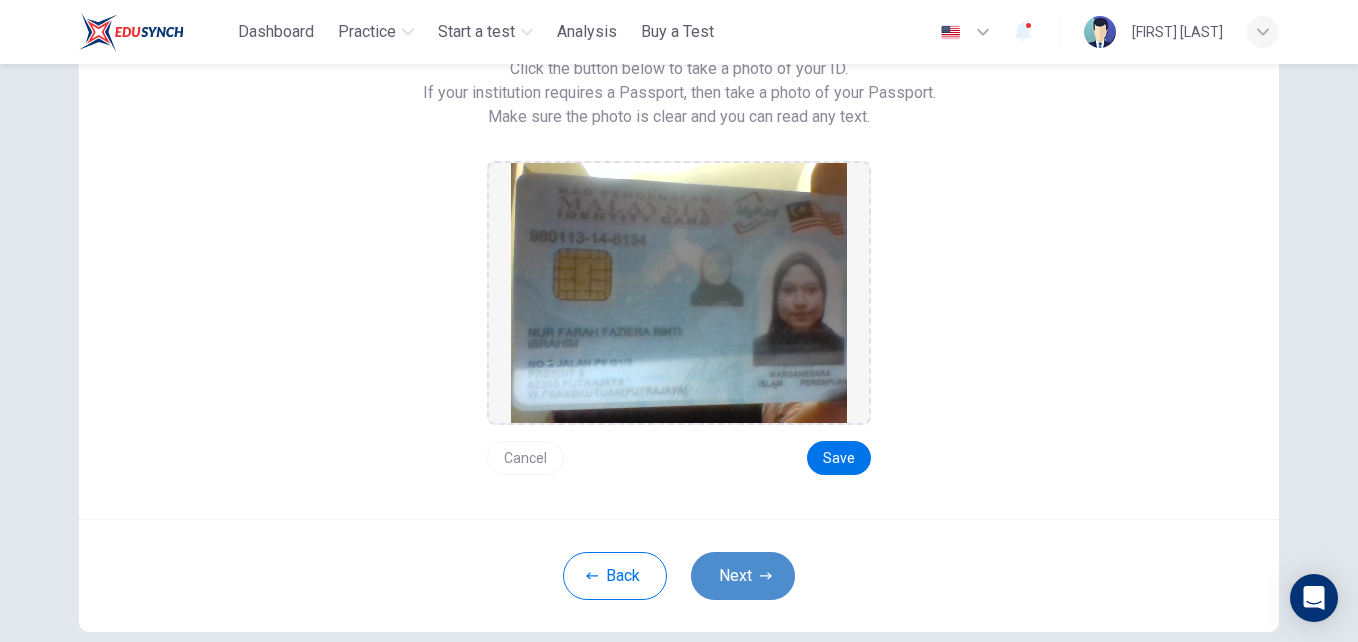 click on "Next" at bounding box center (743, 576) 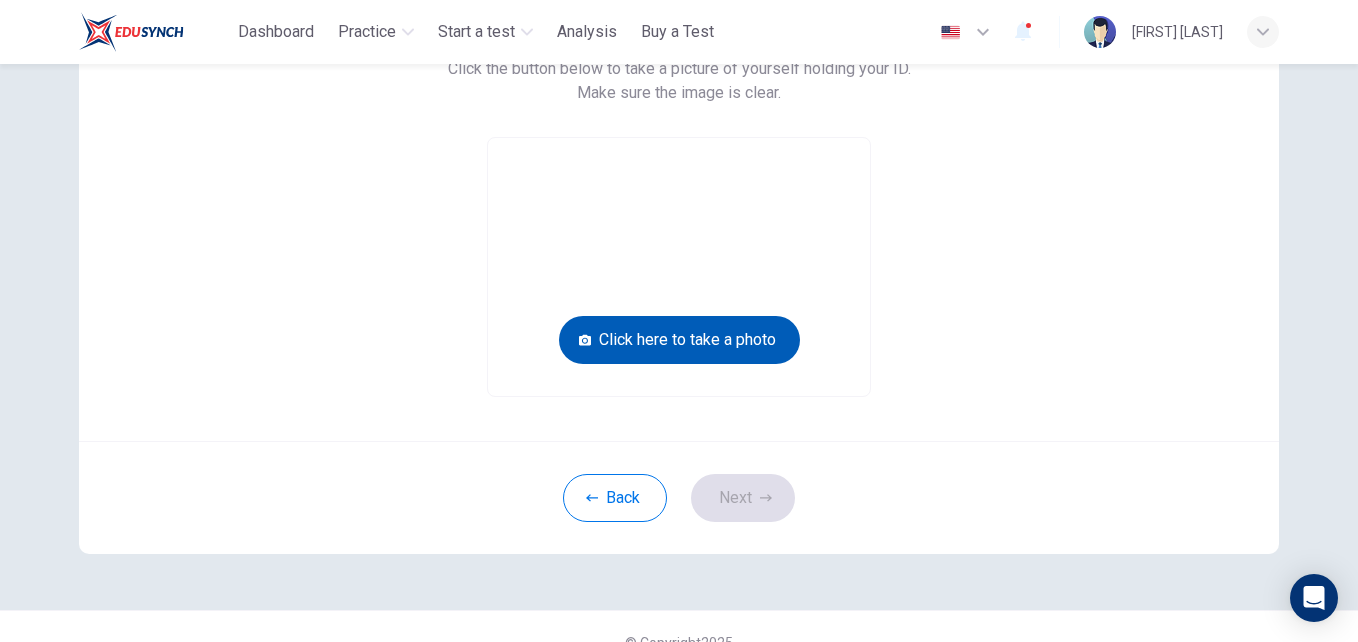 click on "Click here to take a photo" at bounding box center (679, 340) 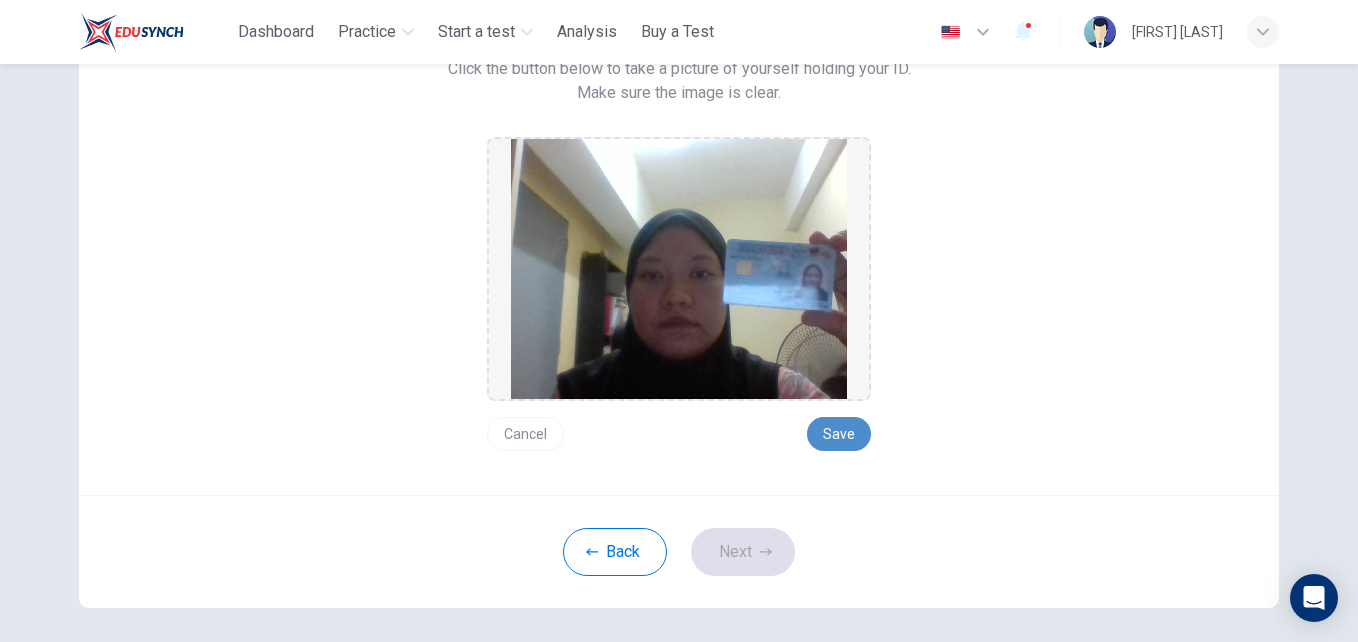 click on "Save" at bounding box center (839, 434) 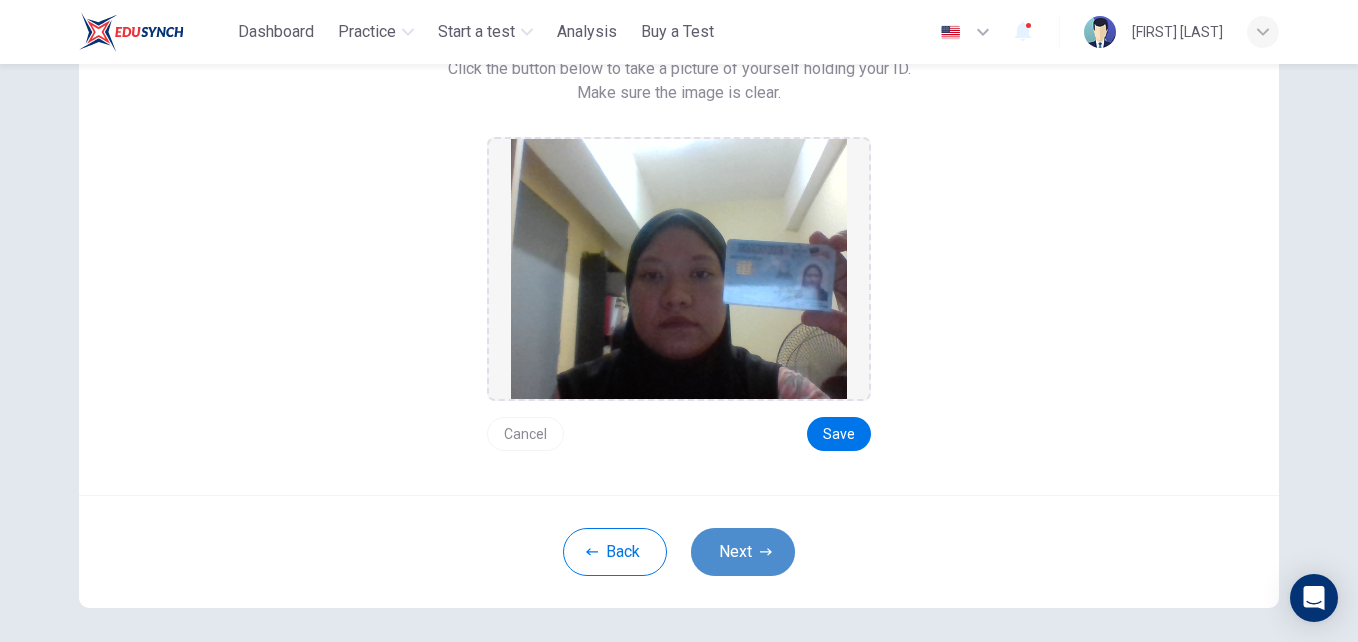 click at bounding box center [766, 551] 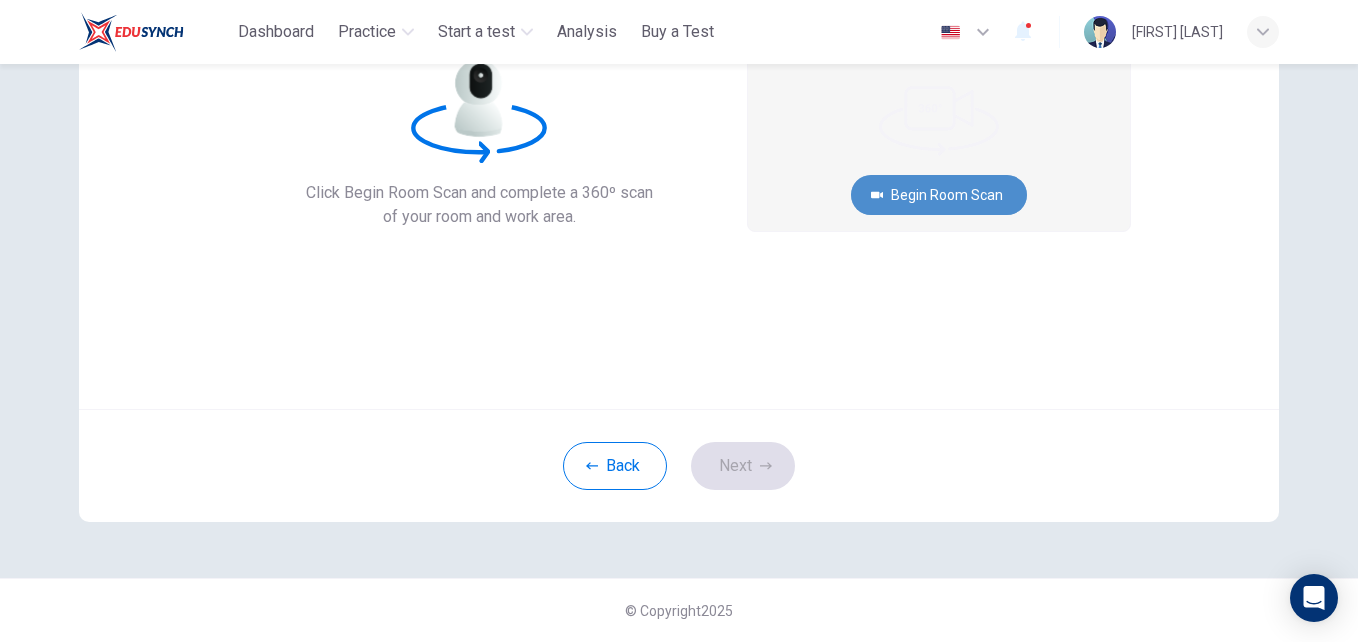 click on "Begin Room Scan" at bounding box center [939, 195] 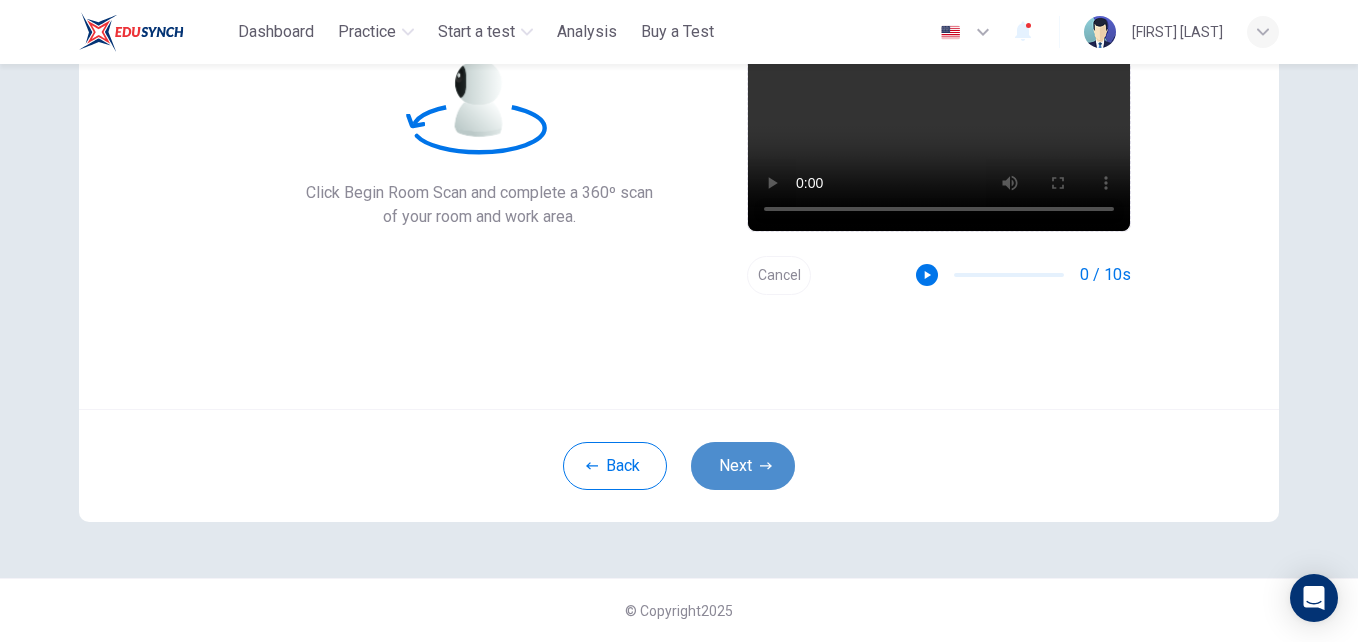 click at bounding box center (766, 465) 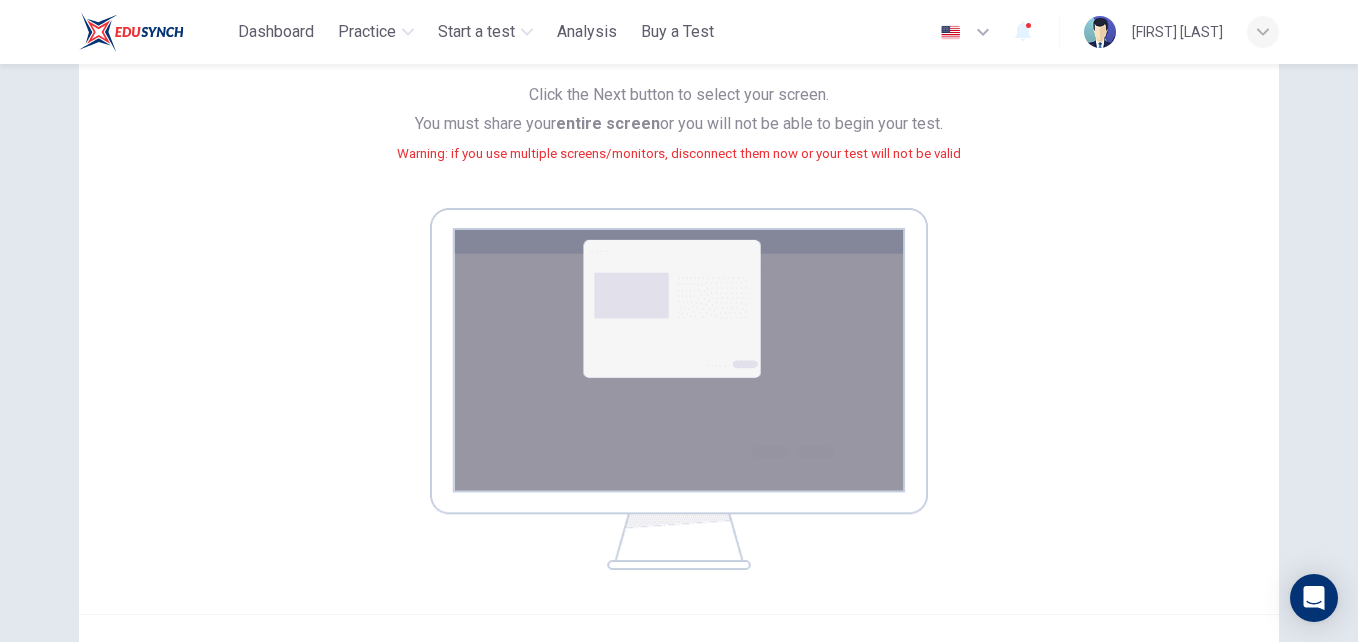 click at bounding box center [679, 389] 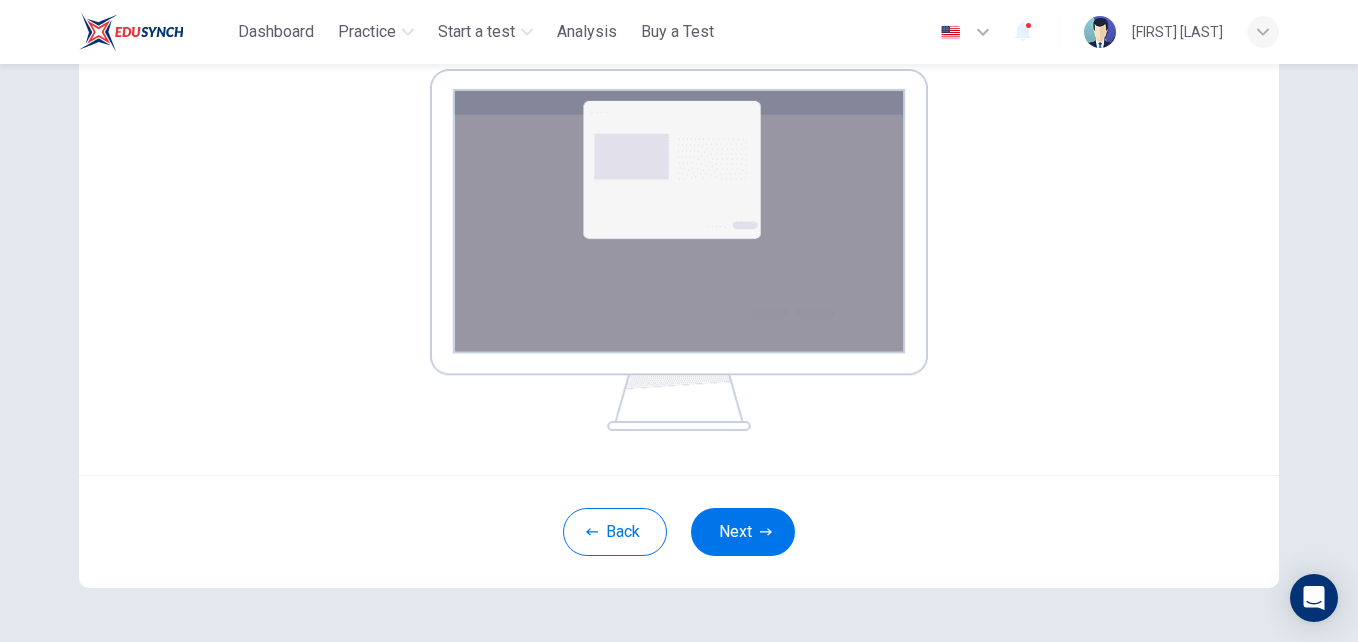 scroll, scrollTop: 395, scrollLeft: 0, axis: vertical 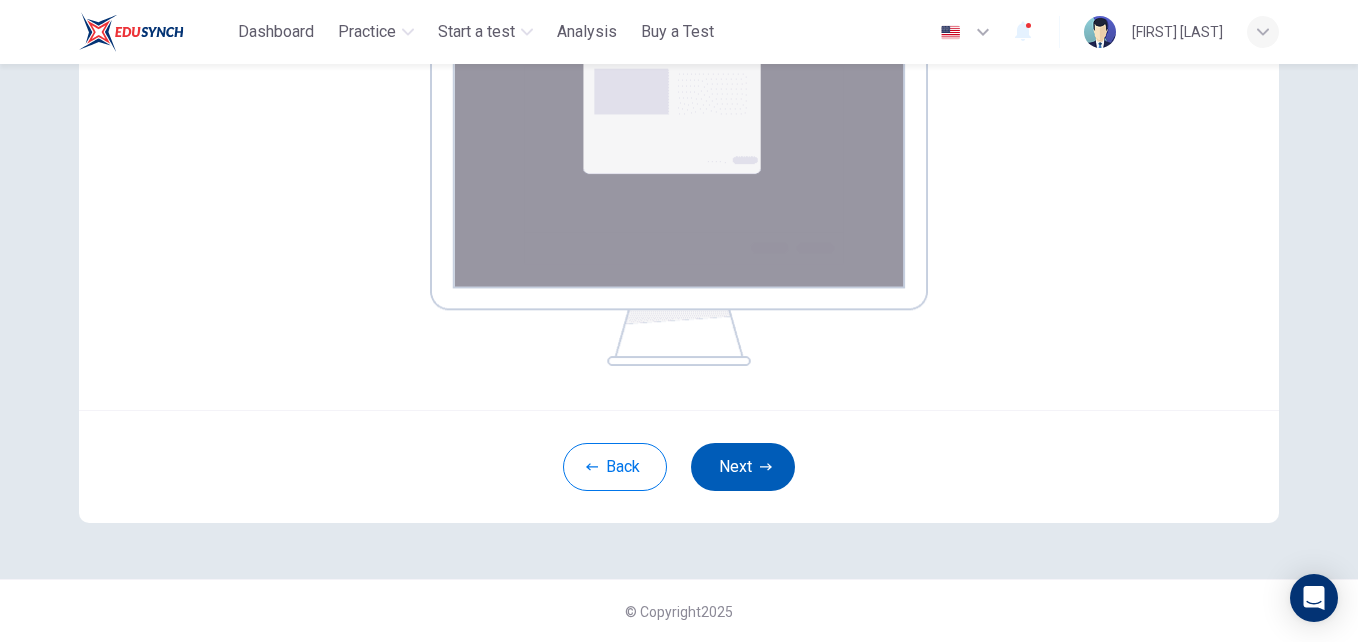 click on "Next" at bounding box center (743, 467) 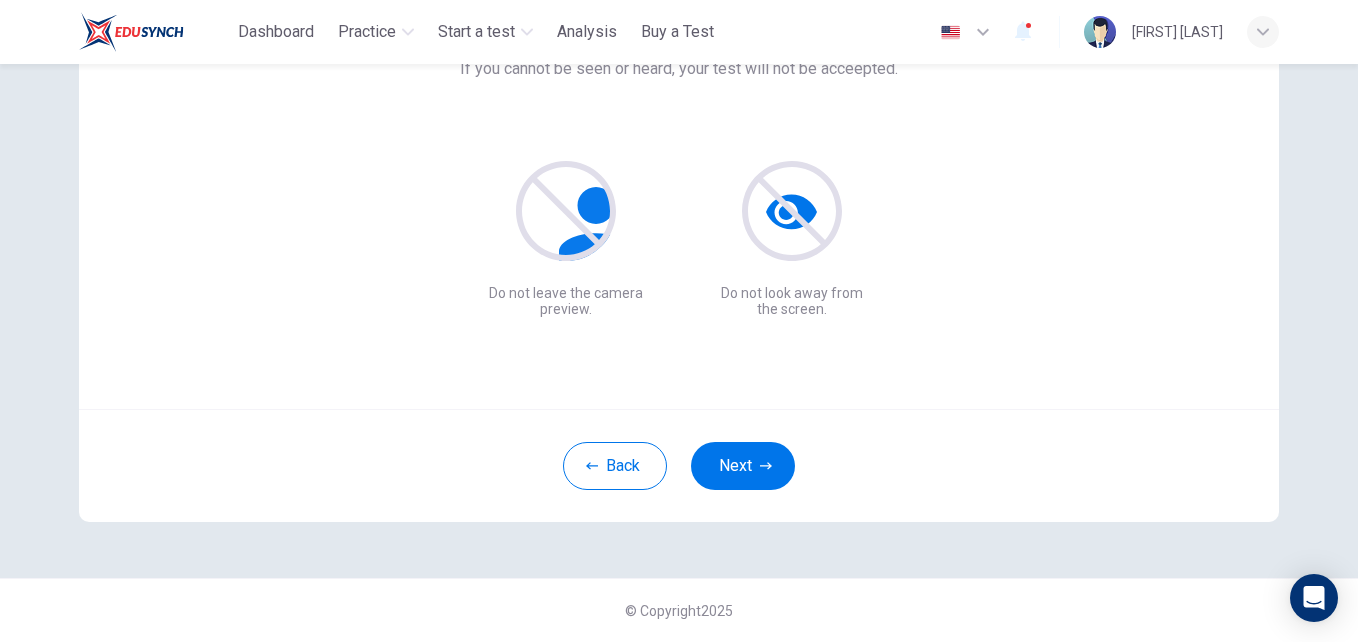 scroll, scrollTop: 191, scrollLeft: 0, axis: vertical 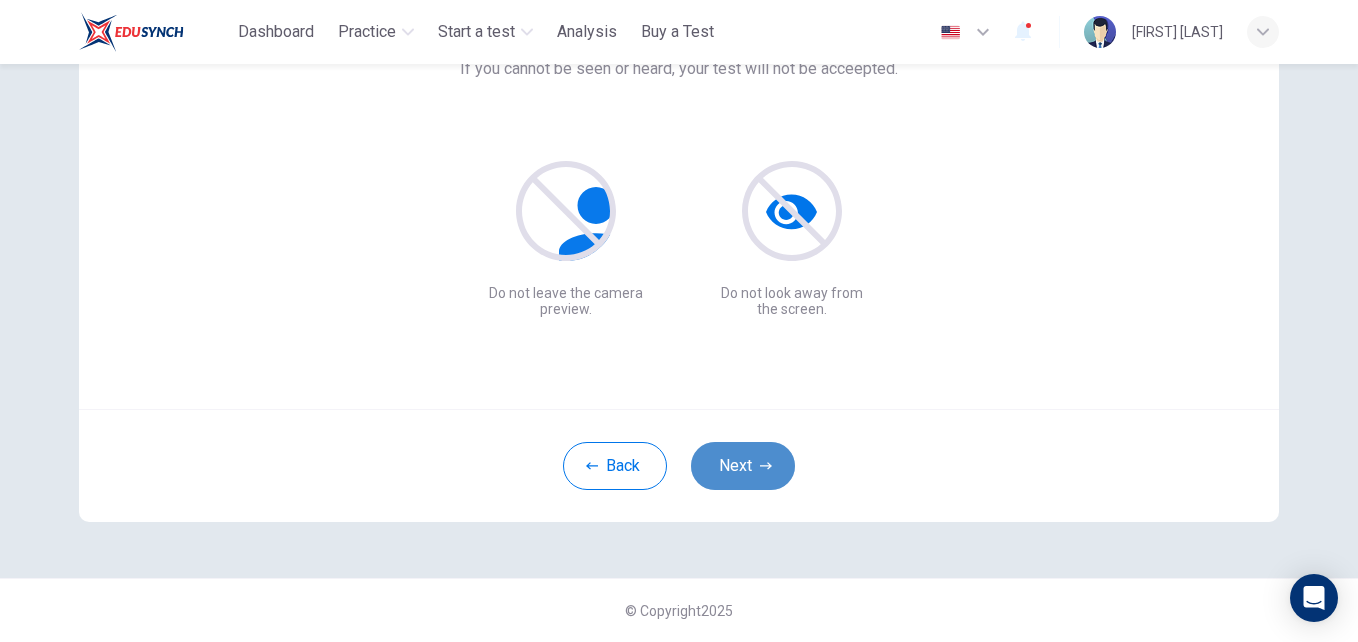 click on "Next" at bounding box center (743, 466) 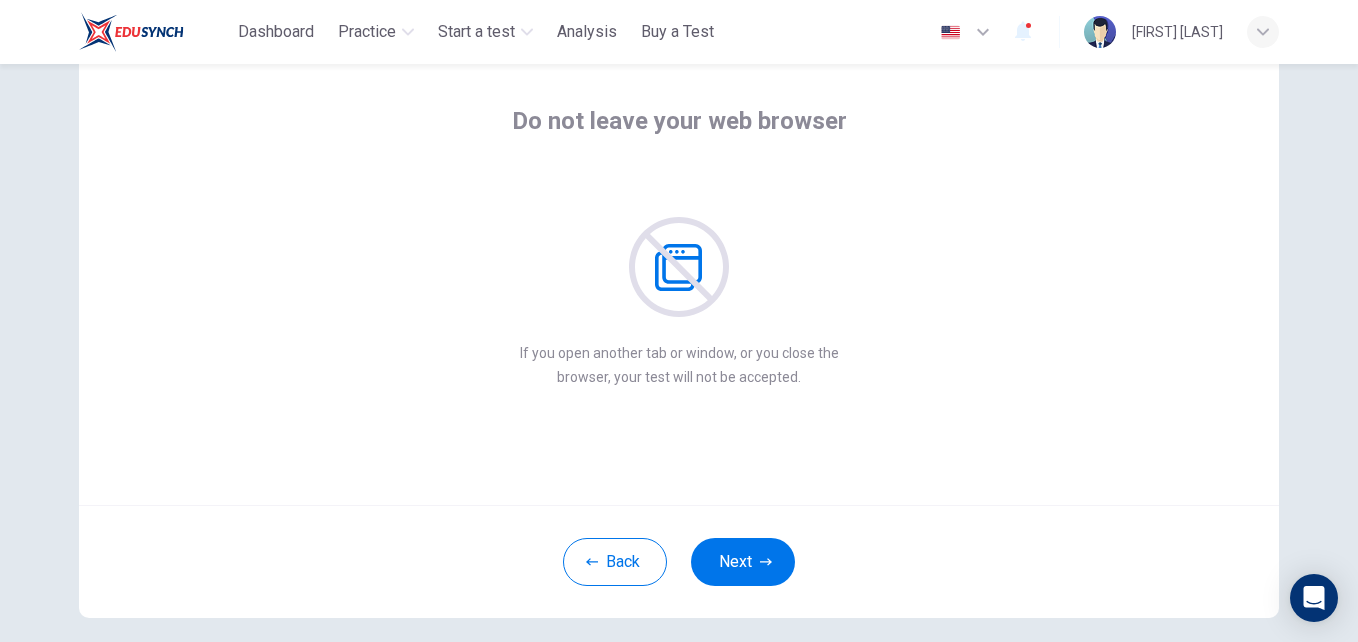 scroll, scrollTop: 191, scrollLeft: 0, axis: vertical 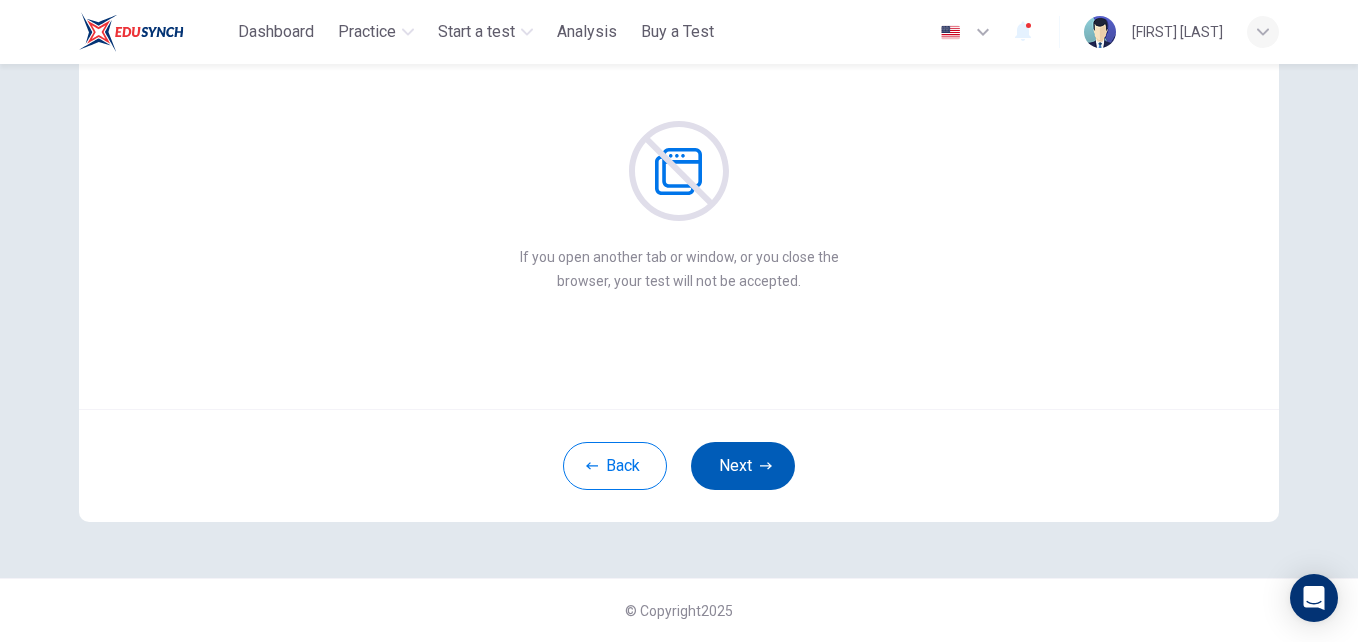 click on "Next" at bounding box center (743, 466) 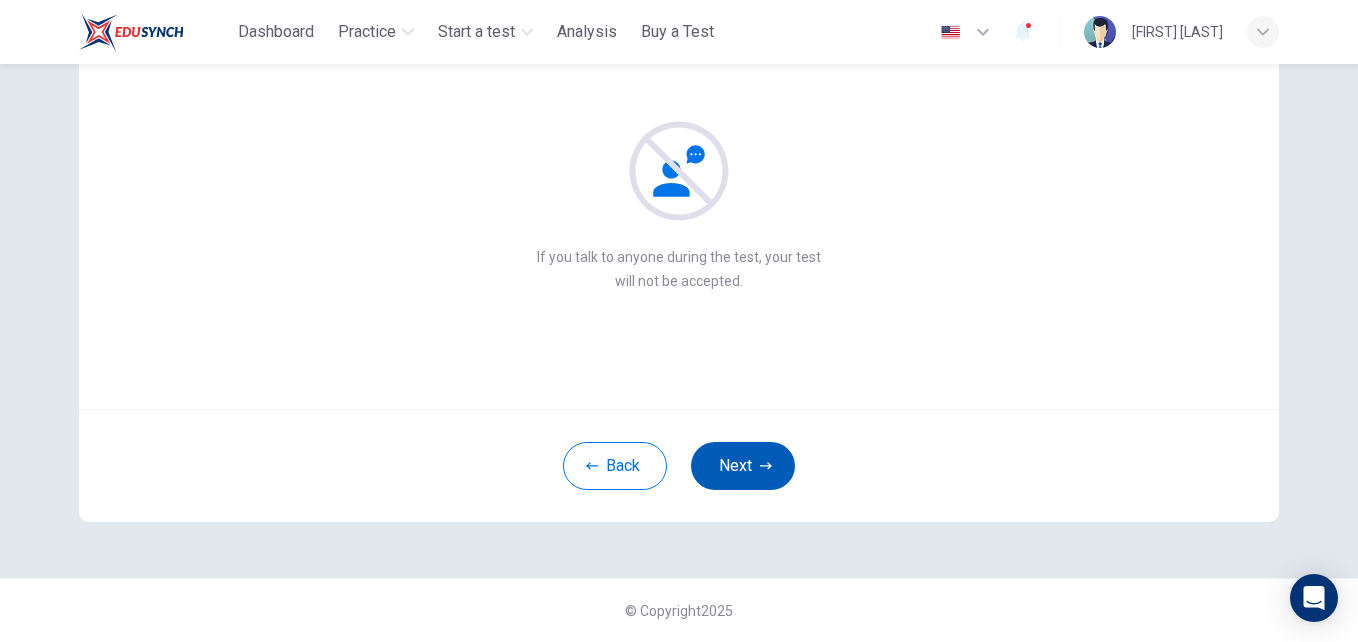 type 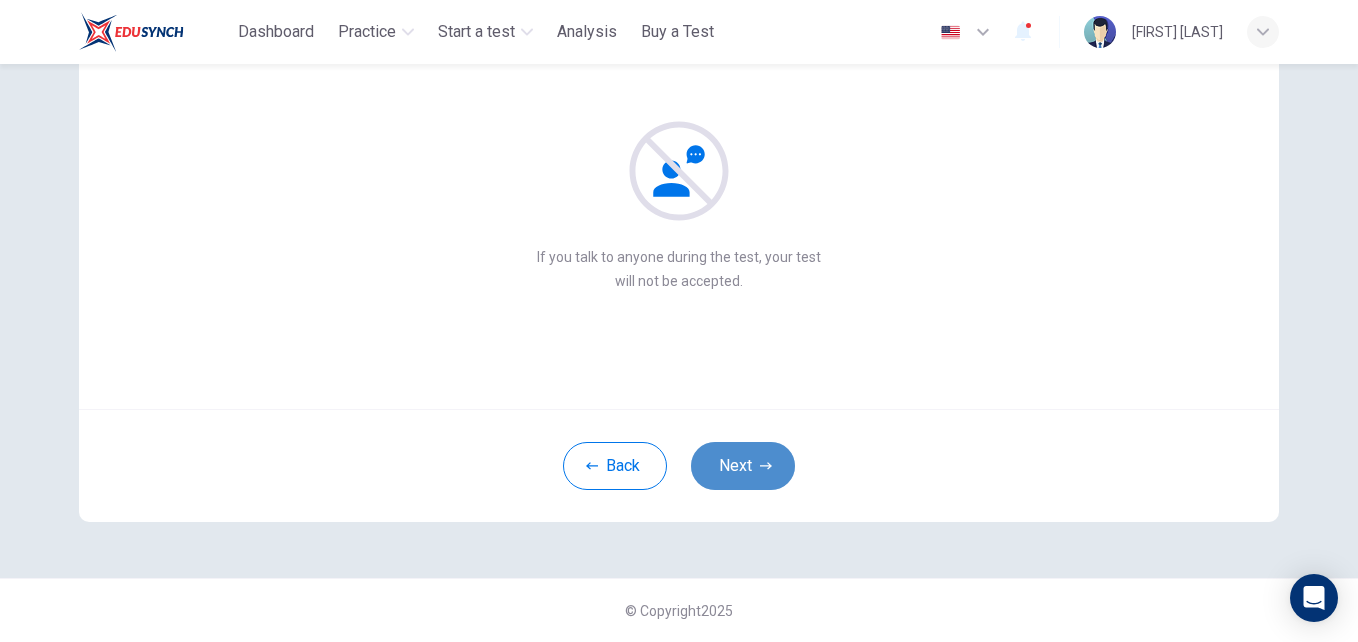 click on "Next" at bounding box center (743, 466) 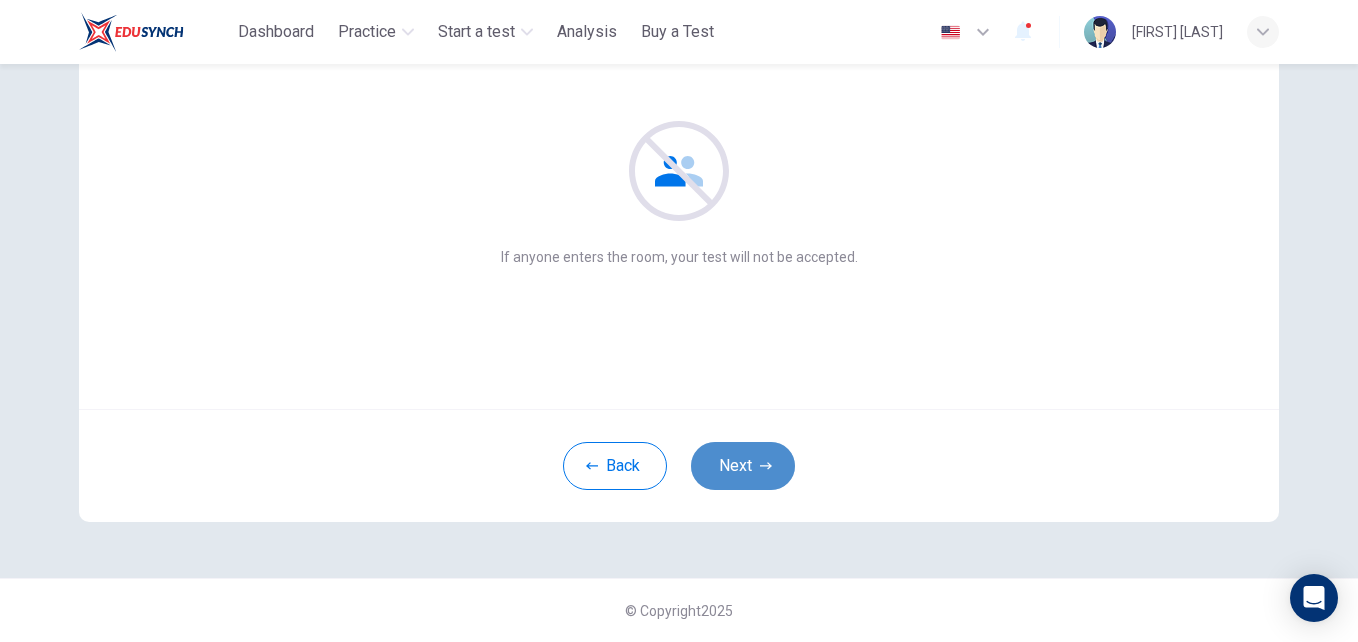 click on "Next" at bounding box center [743, 466] 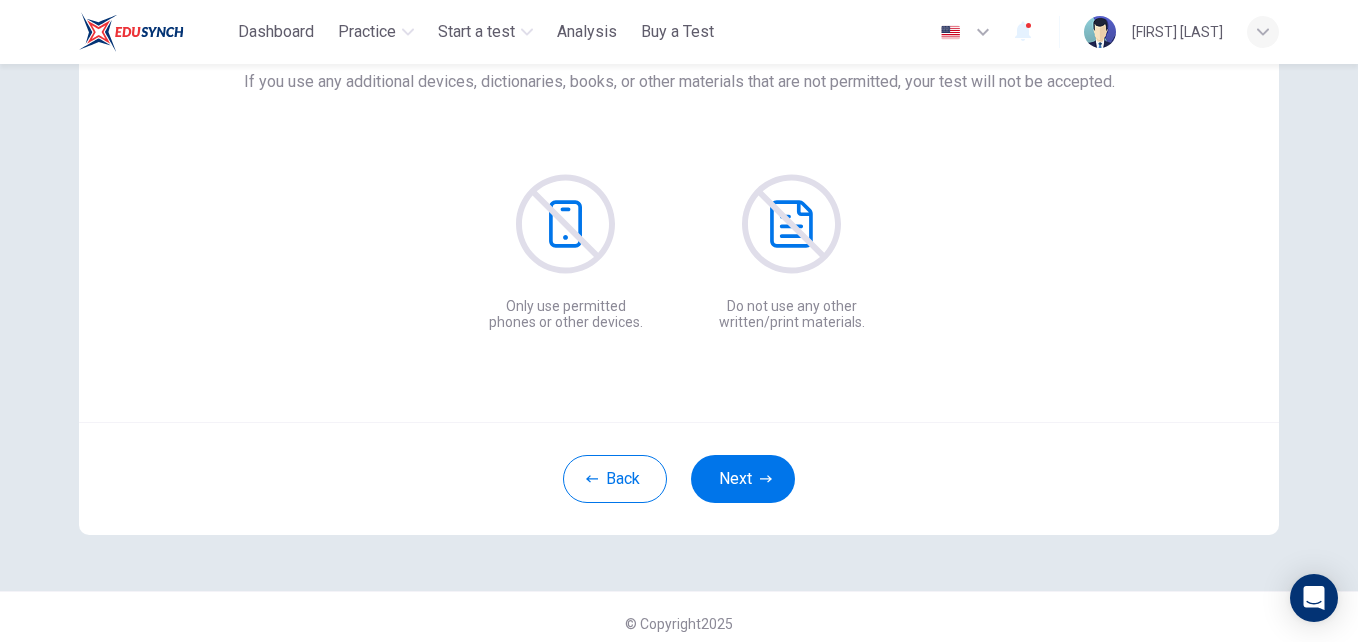 scroll, scrollTop: 191, scrollLeft: 0, axis: vertical 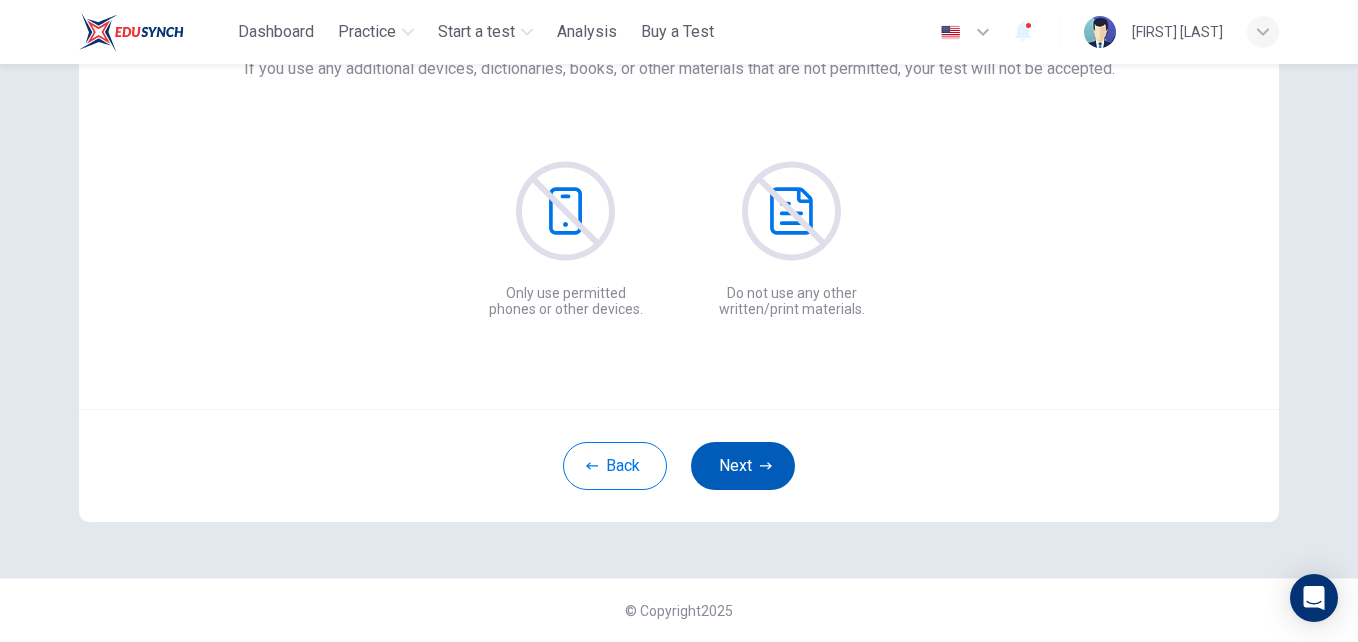 click on "Next" at bounding box center [743, 466] 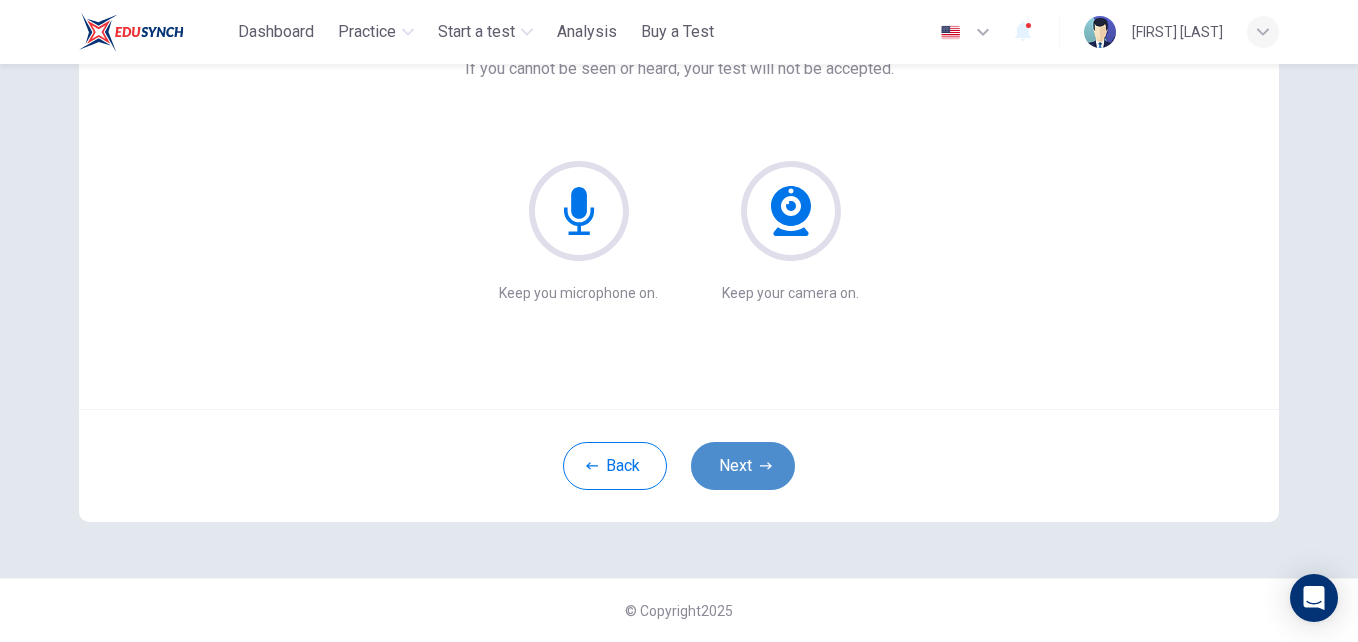click on "Next" at bounding box center (743, 466) 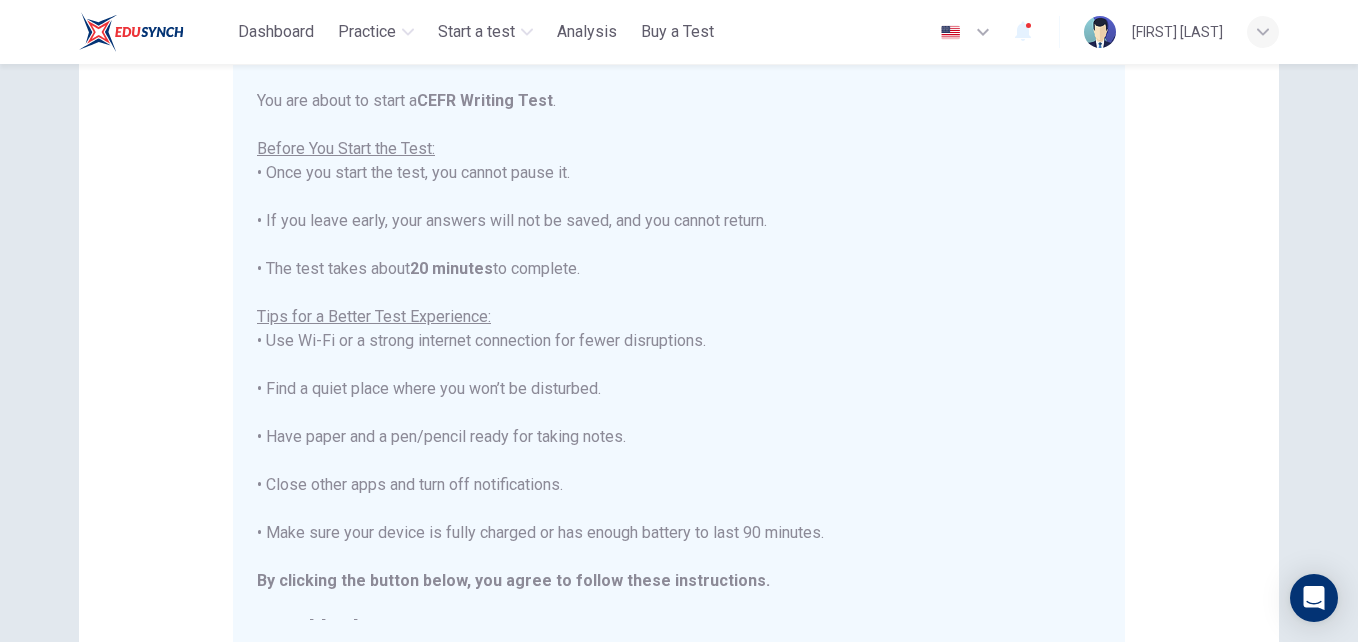 scroll, scrollTop: 23, scrollLeft: 0, axis: vertical 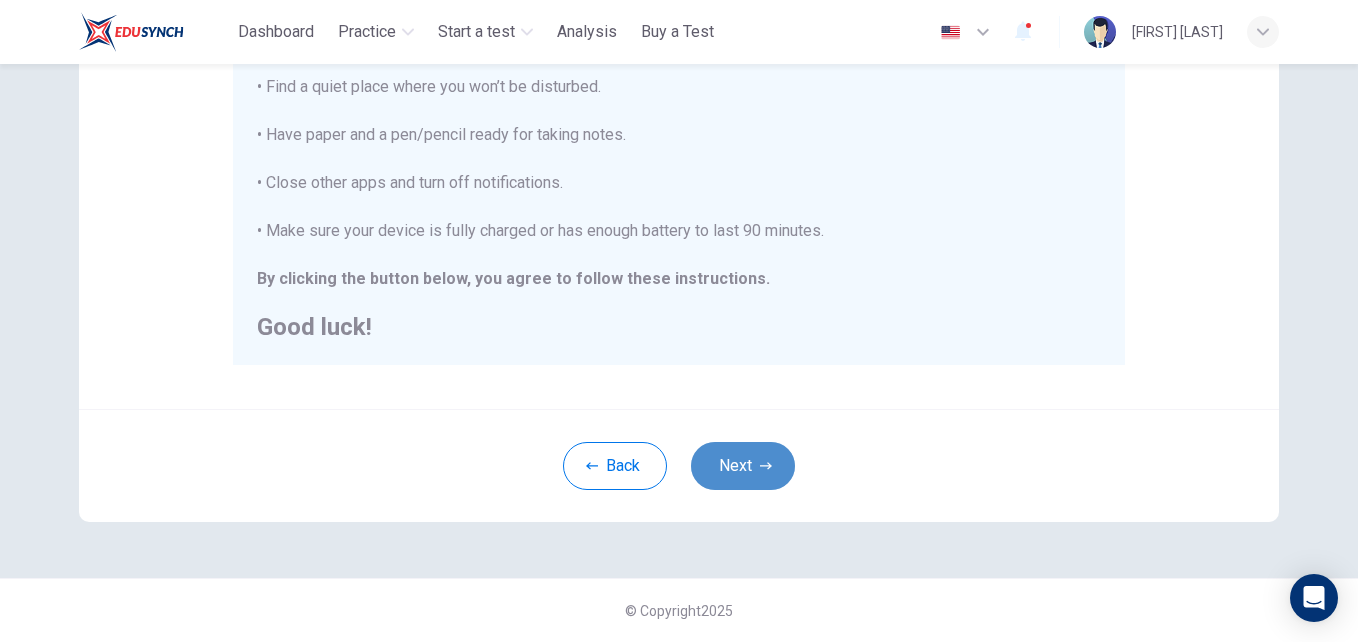click on "Next" at bounding box center (743, 466) 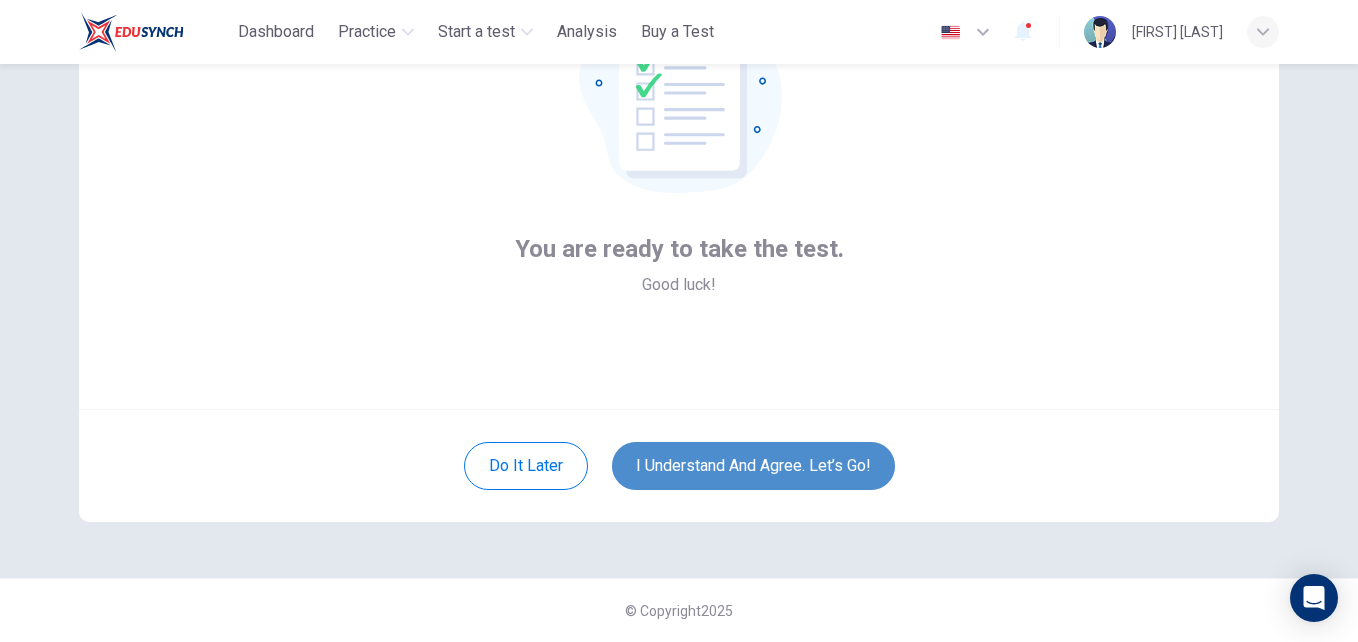 click on "I understand and agree. Let’s go!" at bounding box center [753, 466] 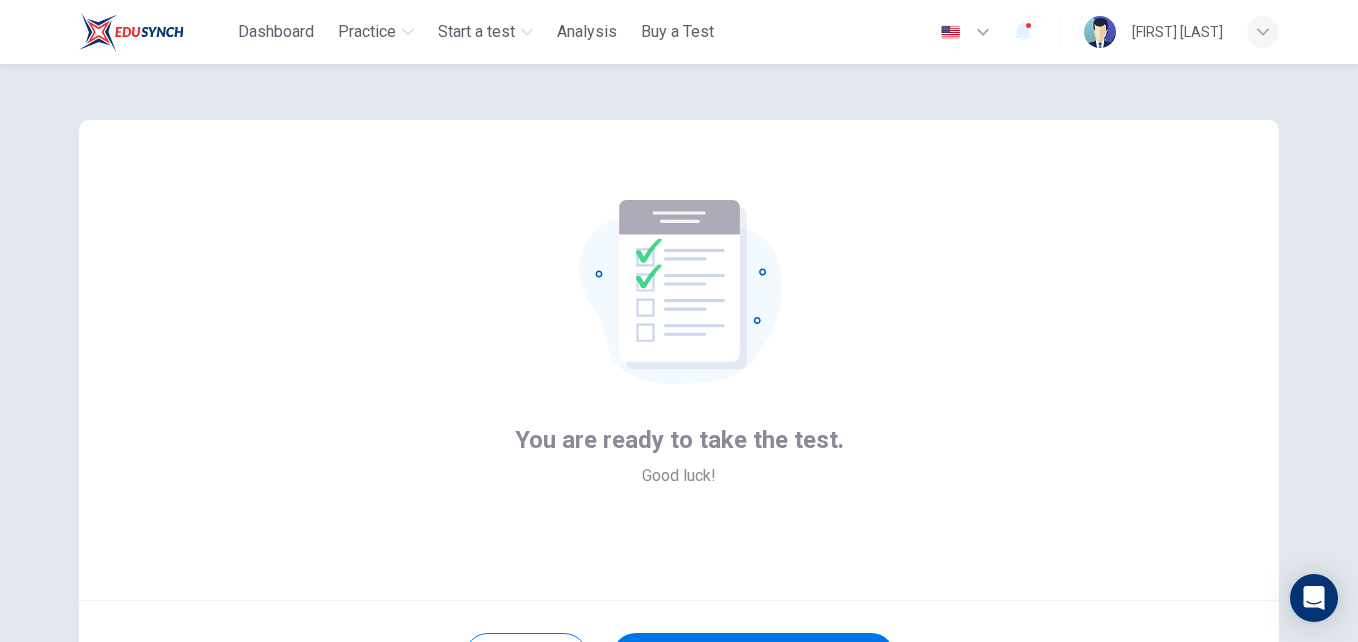 scroll, scrollTop: 191, scrollLeft: 0, axis: vertical 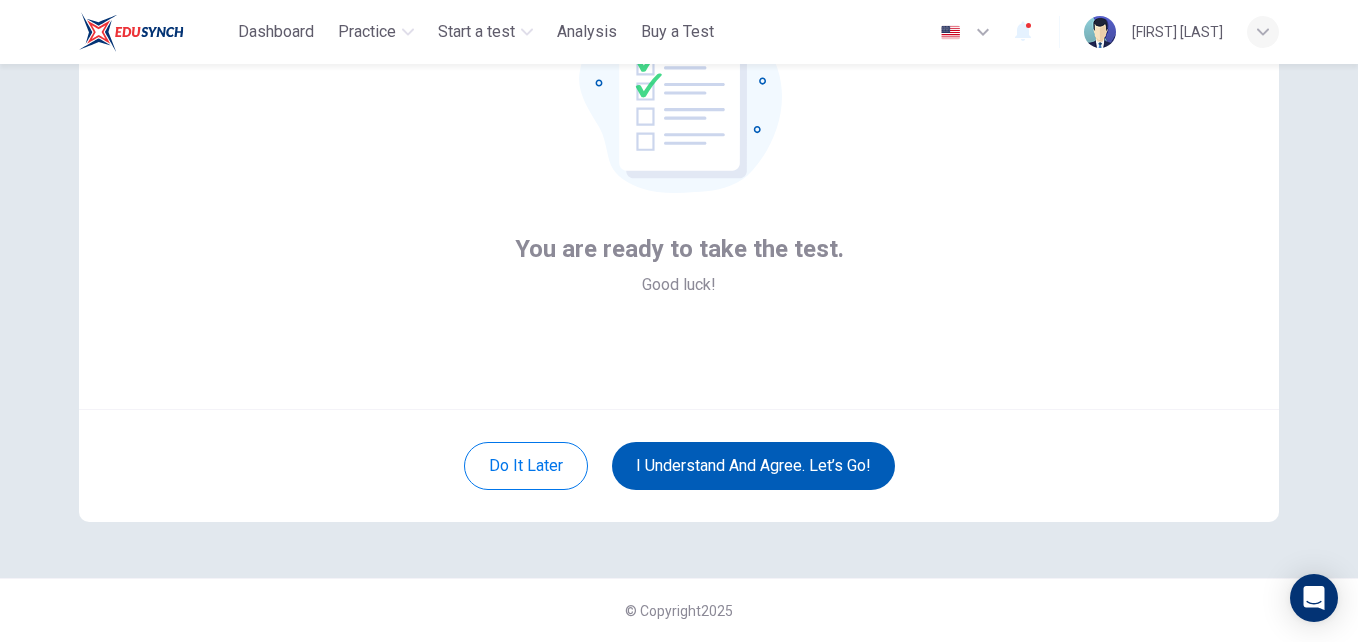 click on "I understand and agree. Let’s go!" at bounding box center [753, 466] 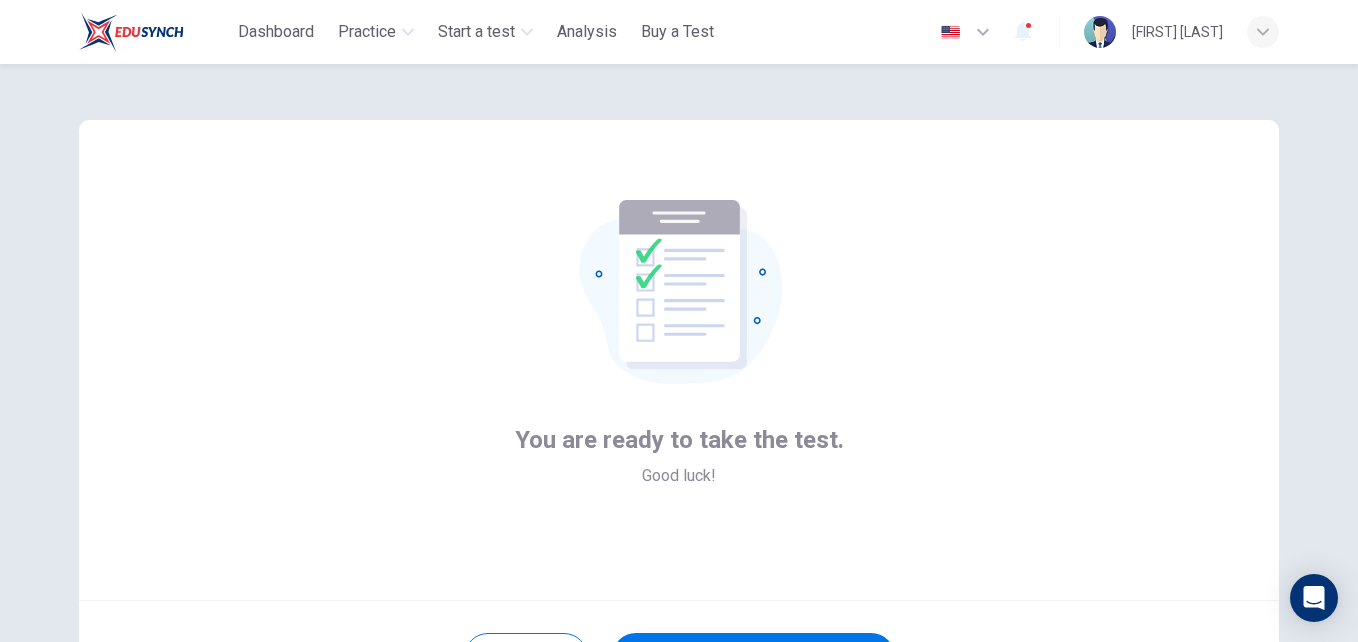 scroll, scrollTop: 191, scrollLeft: 0, axis: vertical 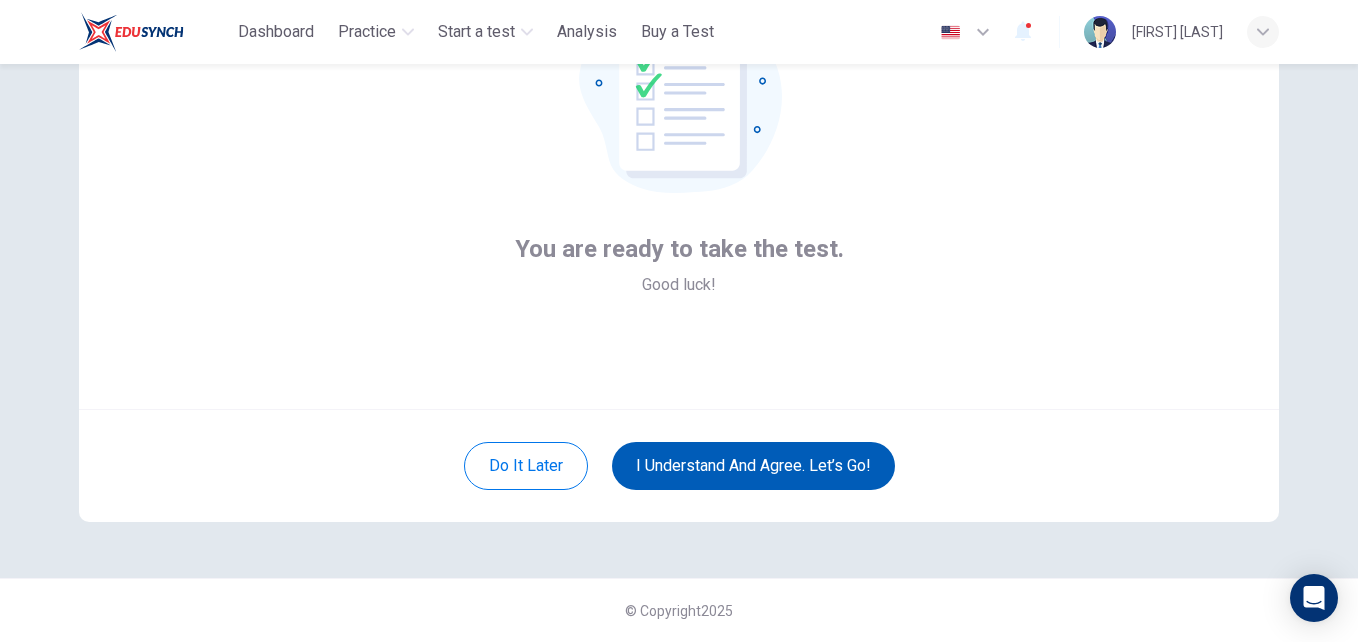 click on "I understand and agree. Let’s go!" at bounding box center (753, 466) 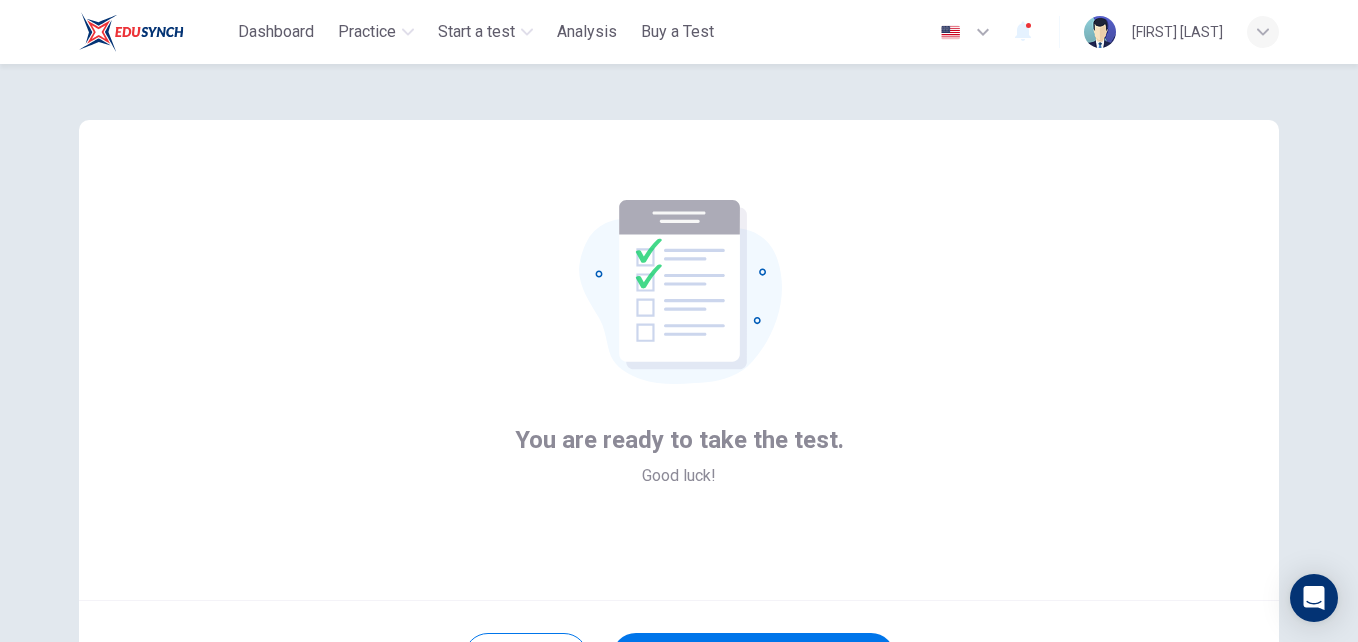 scroll, scrollTop: 191, scrollLeft: 0, axis: vertical 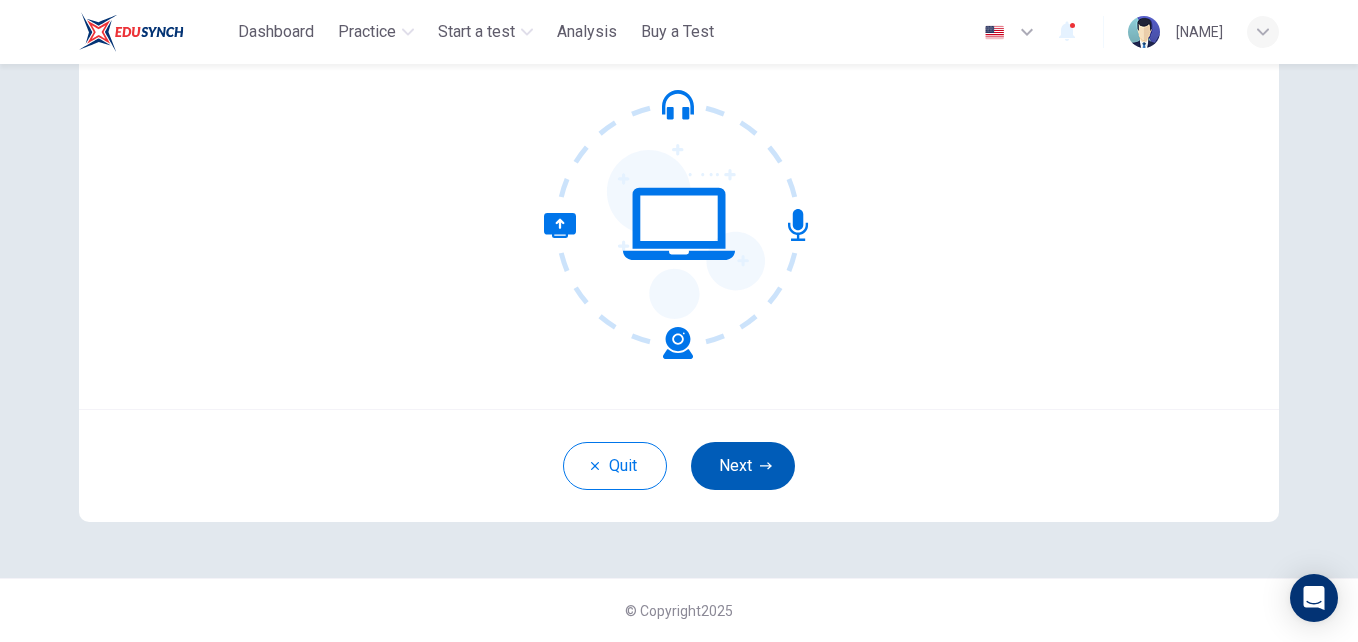 click on "Next" at bounding box center [743, 466] 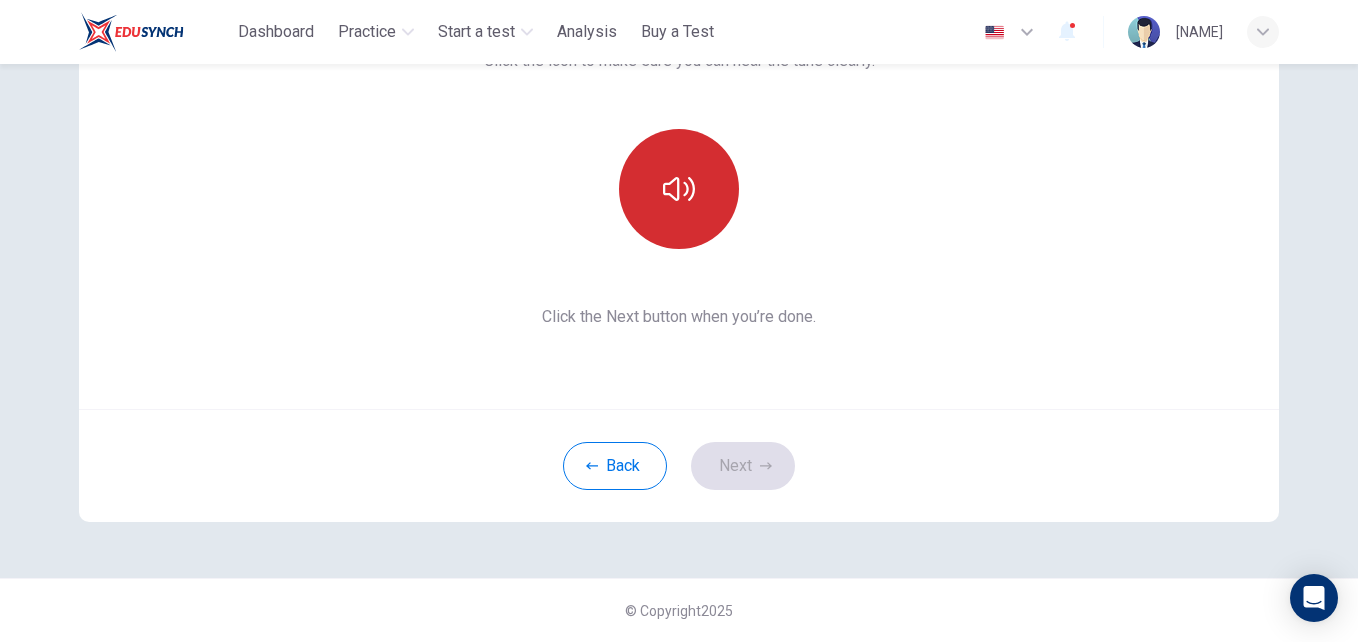 click at bounding box center (679, 189) 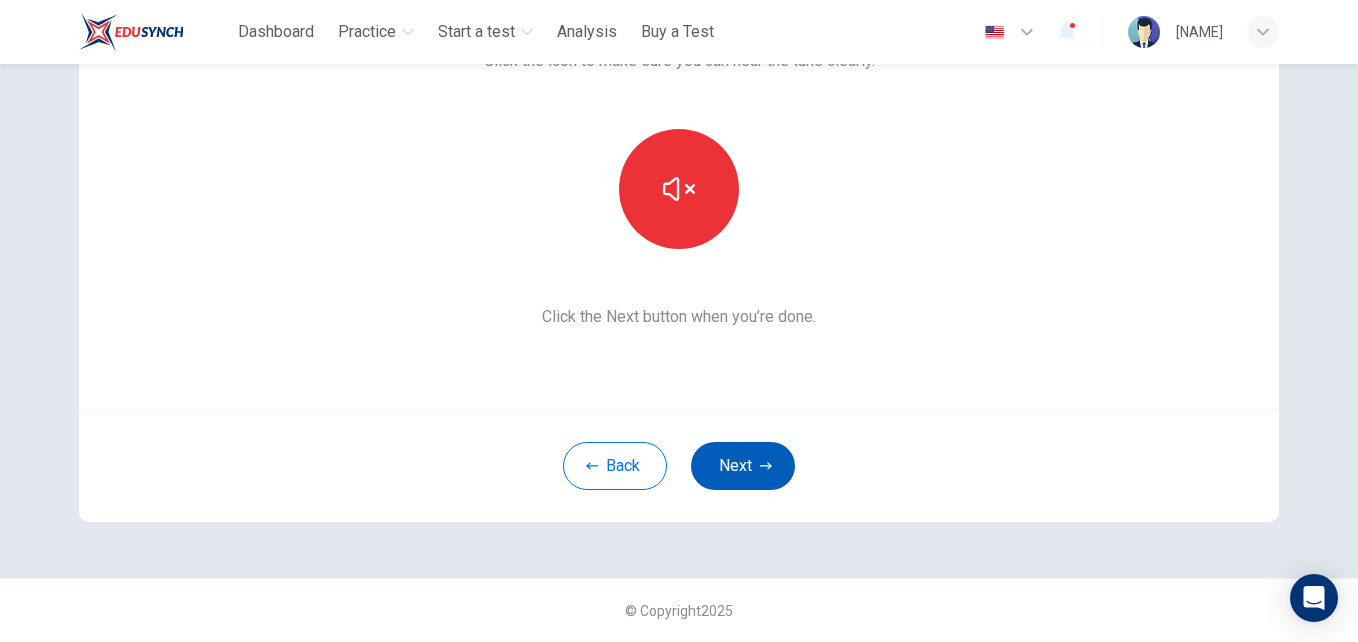 click on "Next" at bounding box center [743, 466] 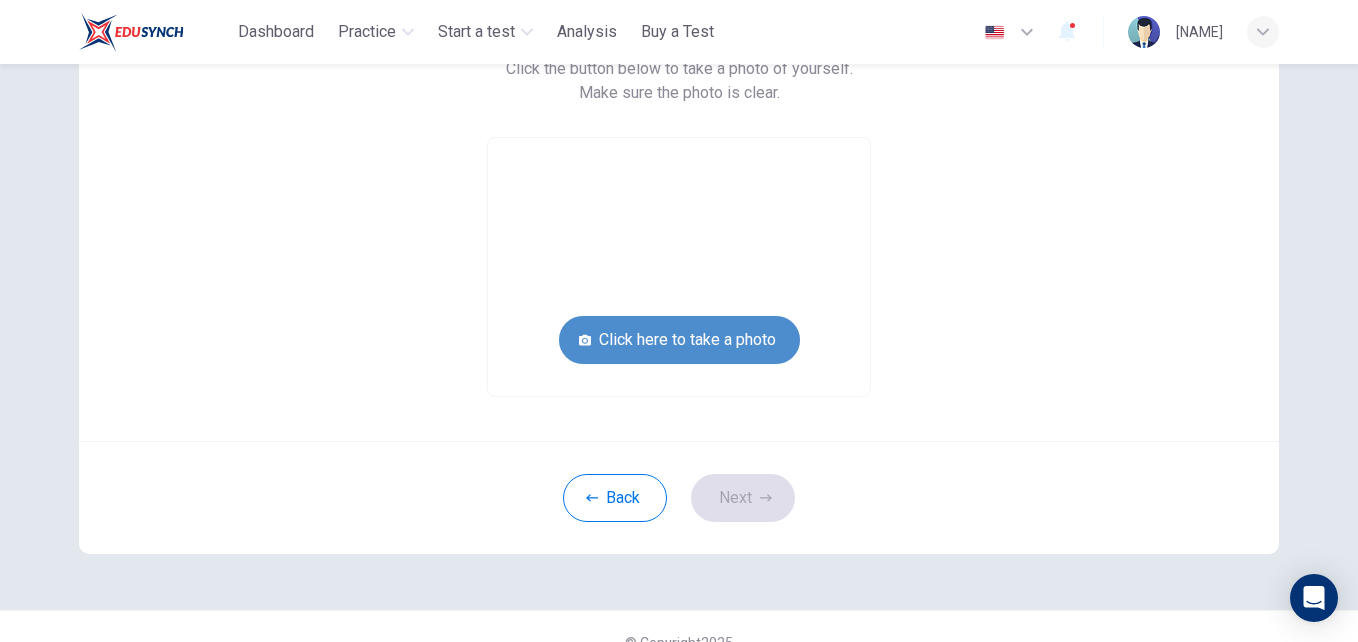 click on "Click here to take a photo" at bounding box center (679, 340) 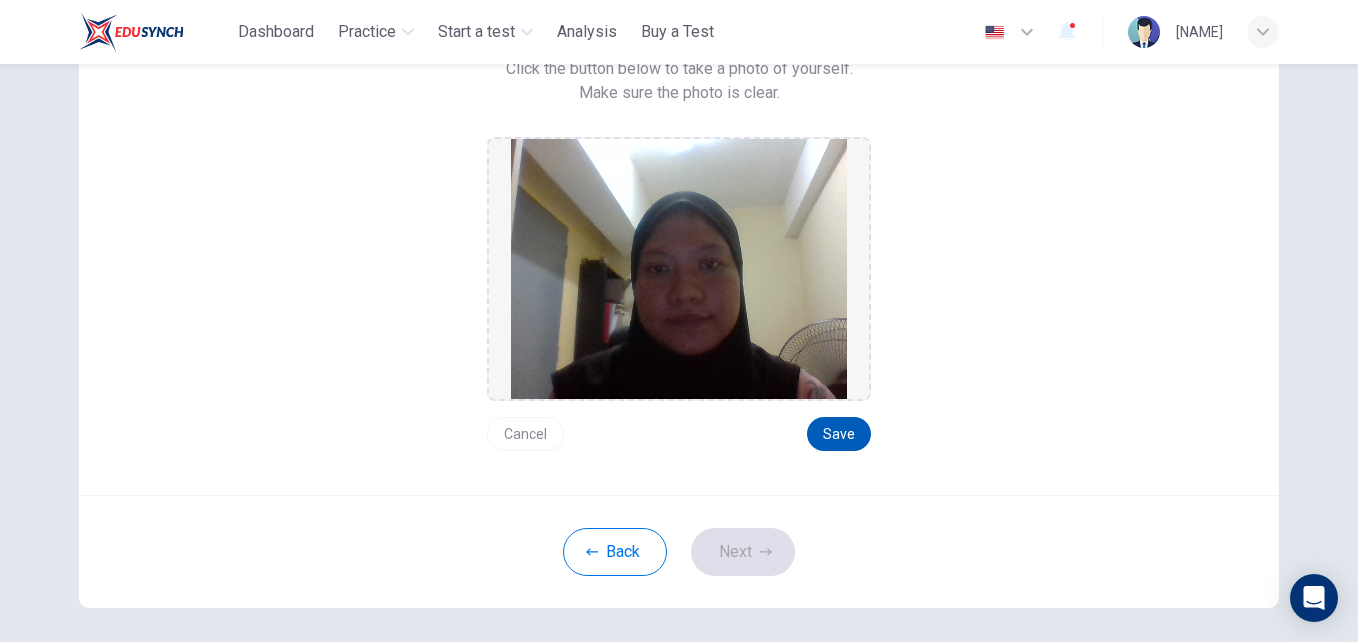 click on "Save" at bounding box center (839, 434) 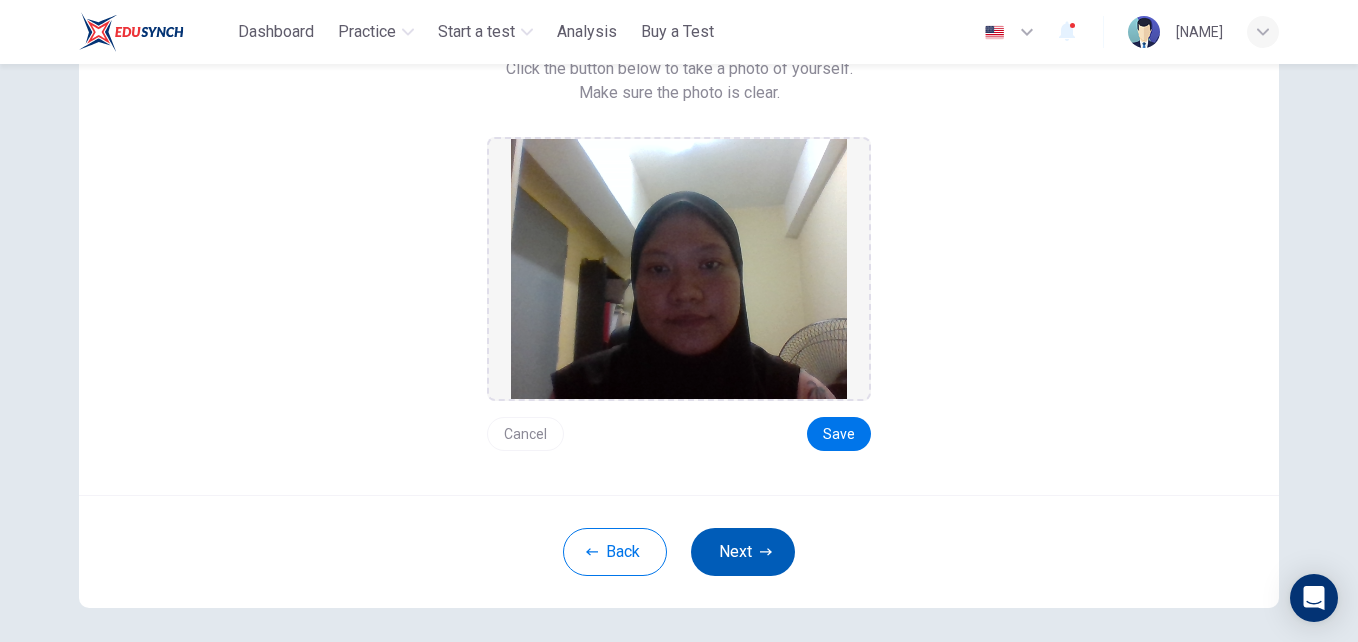 click on "Next" at bounding box center (743, 552) 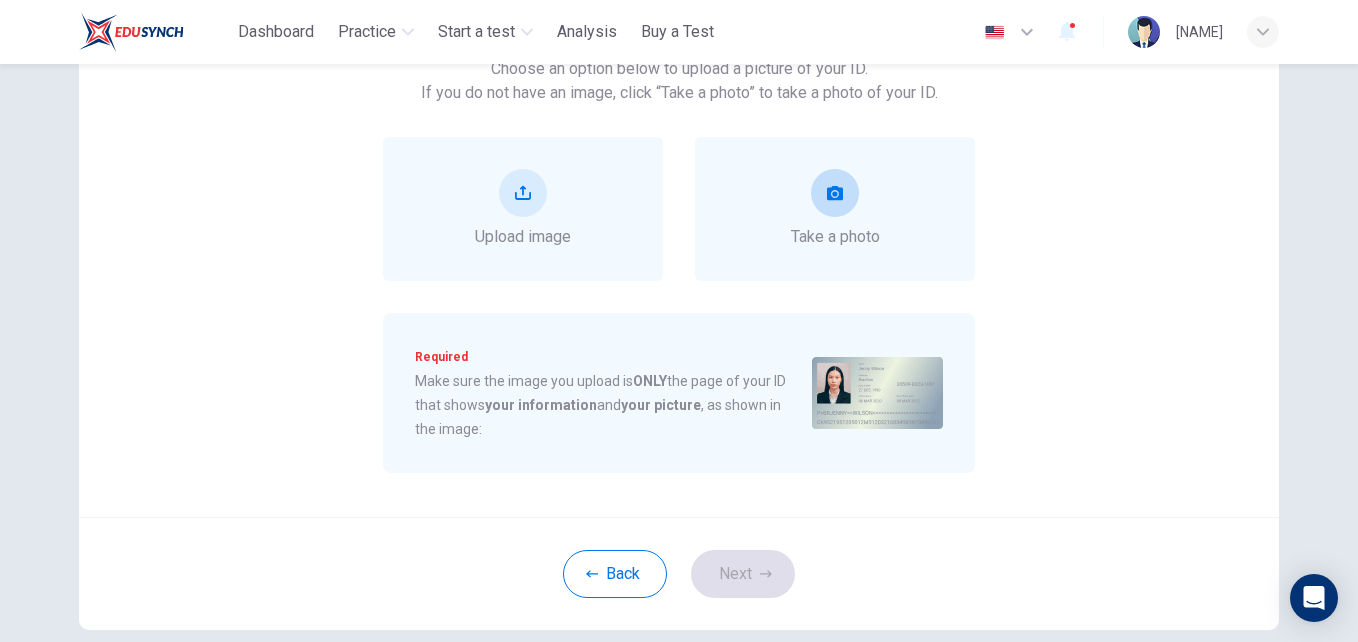 click on "Take a photo" at bounding box center [523, 209] 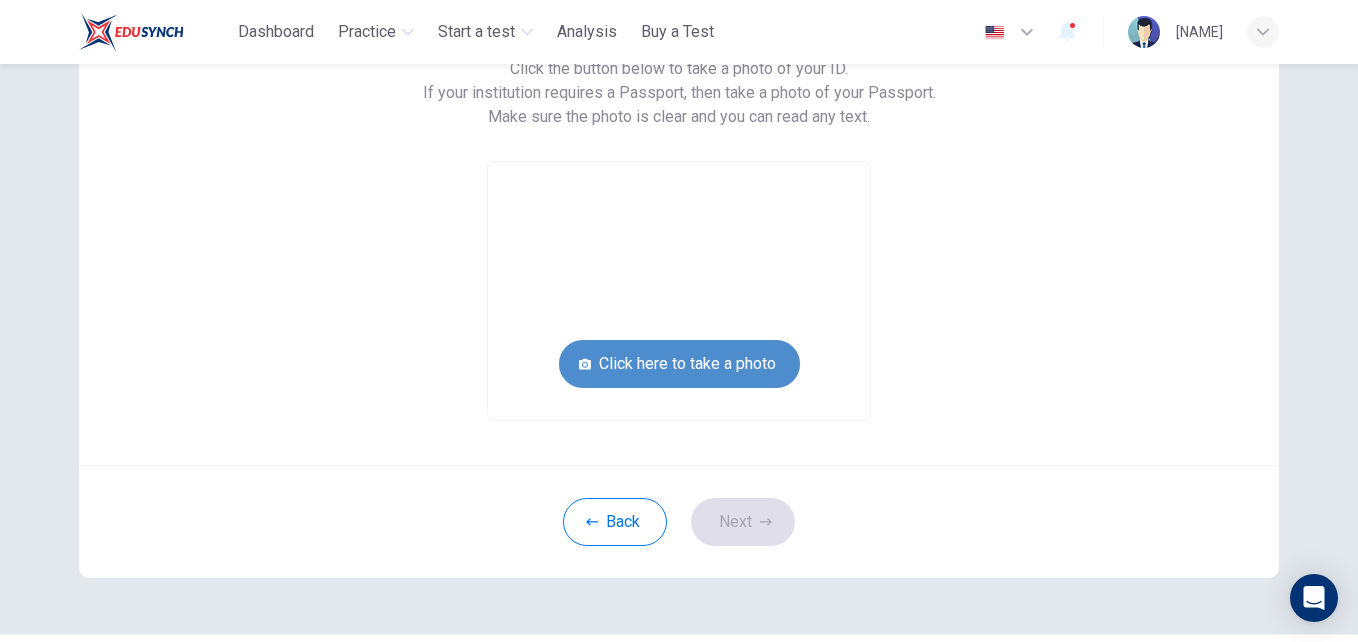 click on "Click here to take a photo" at bounding box center (679, 364) 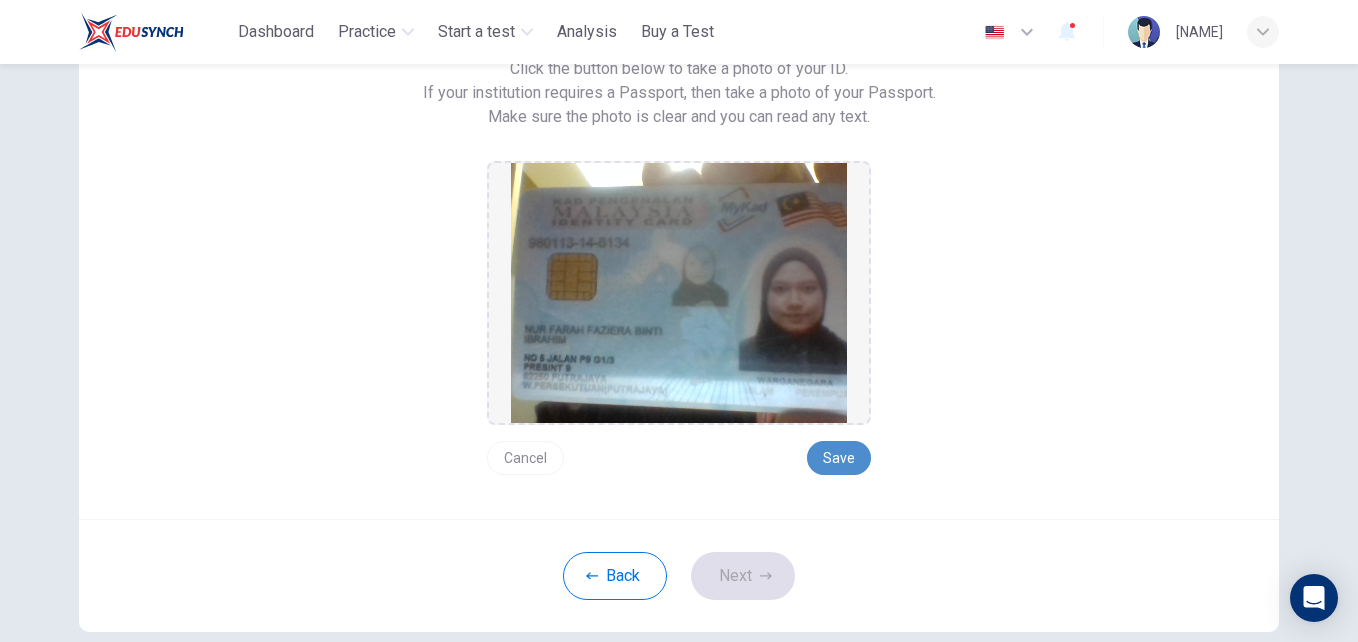 click on "Save" at bounding box center (839, 458) 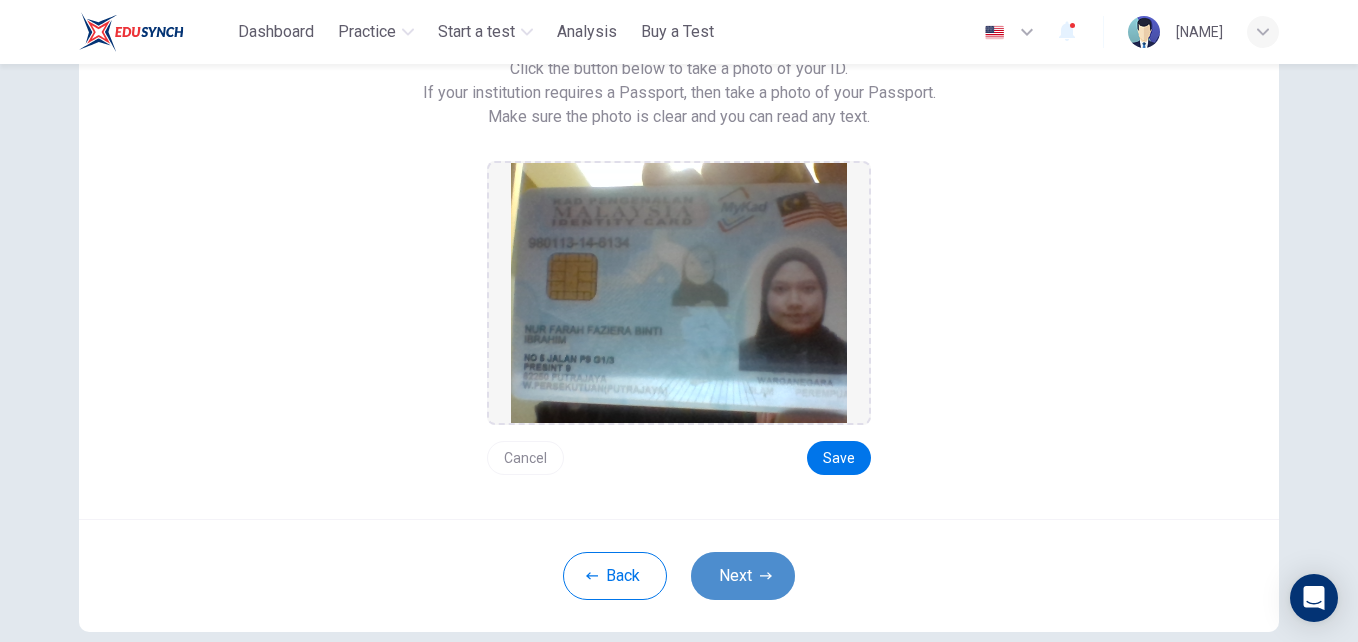 click on "Next" at bounding box center (743, 576) 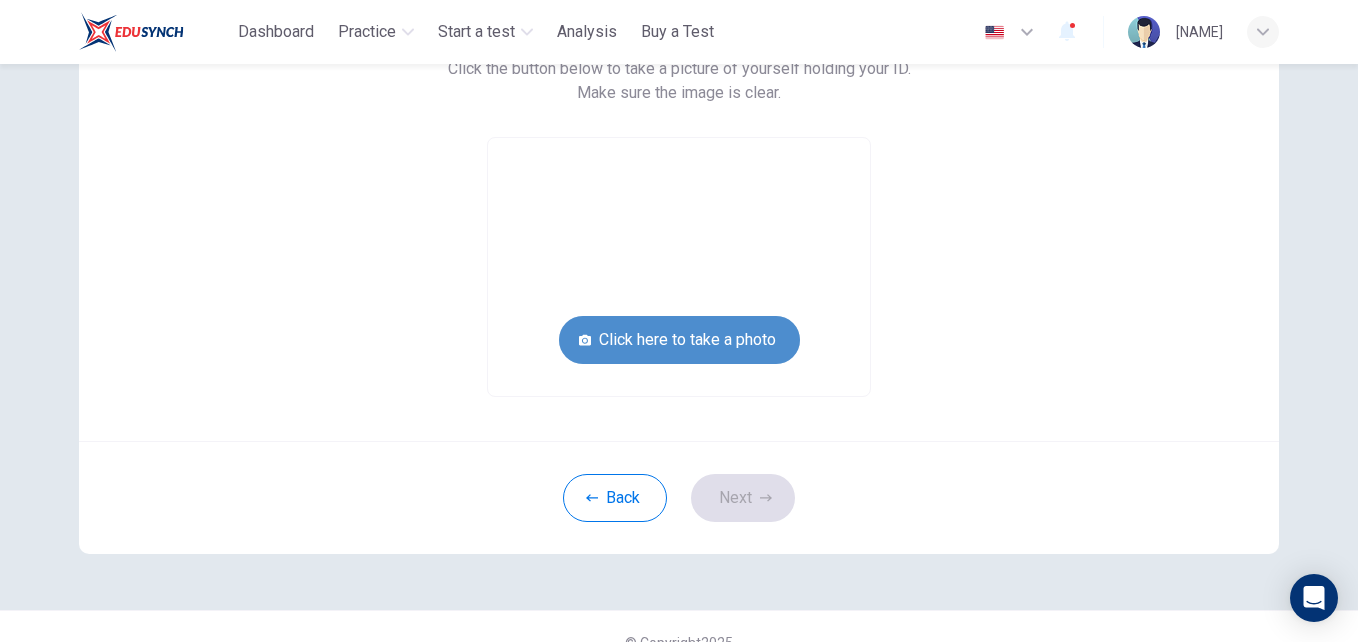 click on "Click here to take a photo" at bounding box center (679, 340) 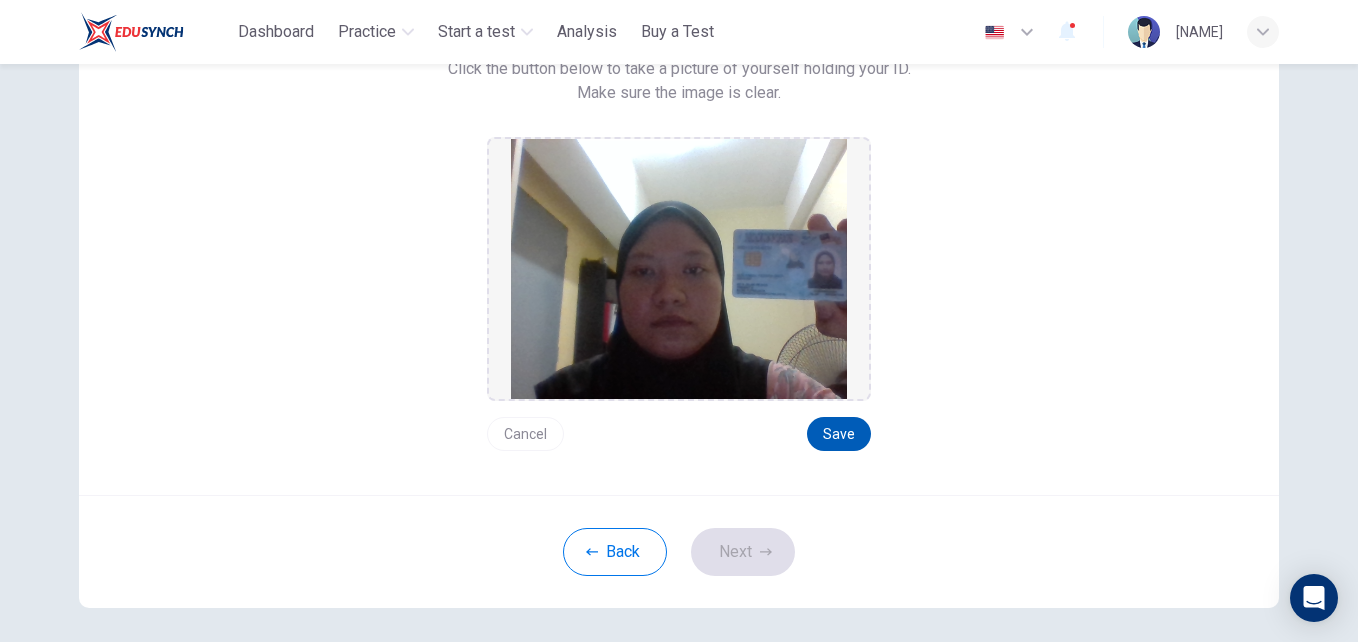 click on "Save" at bounding box center [839, 434] 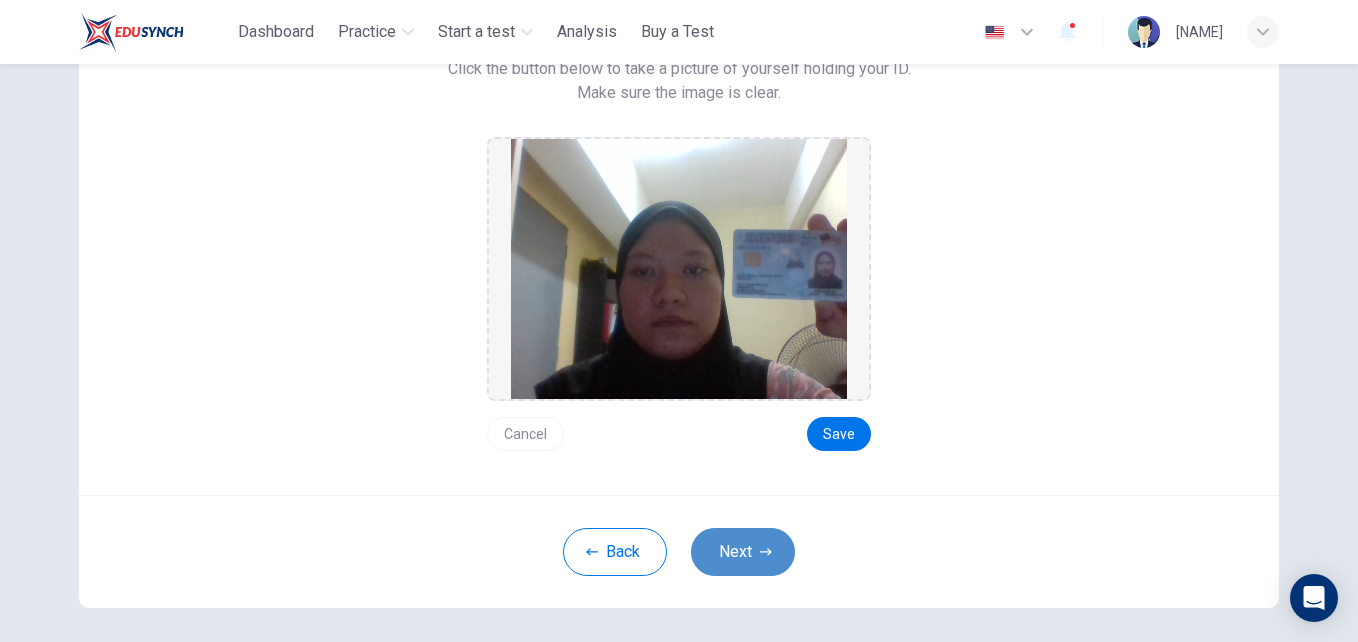 click on "Next" at bounding box center (743, 552) 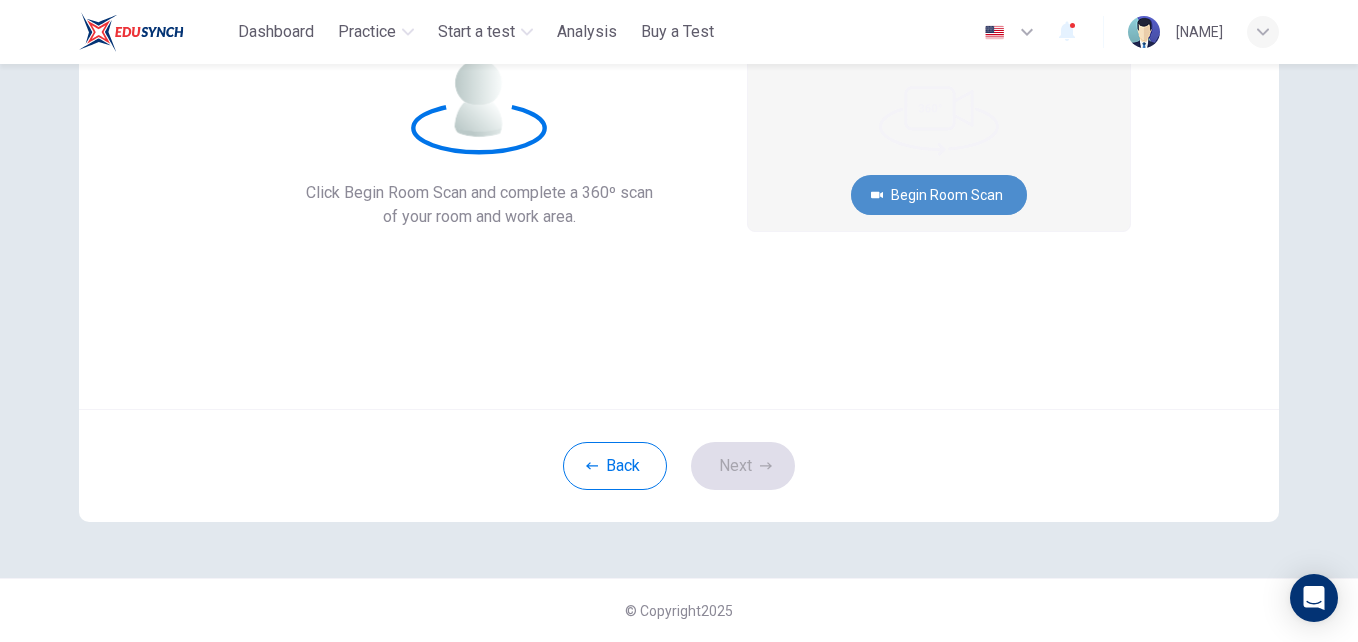 click on "Begin Room Scan" at bounding box center (939, 195) 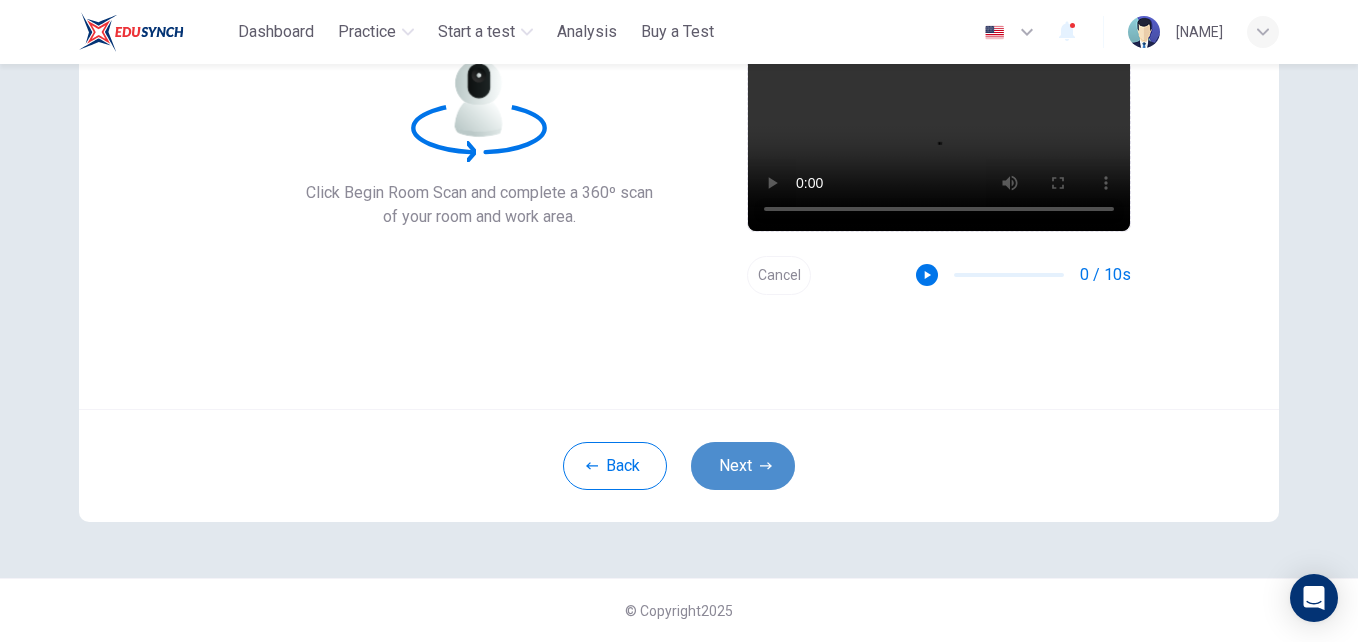 click on "Next" at bounding box center [743, 466] 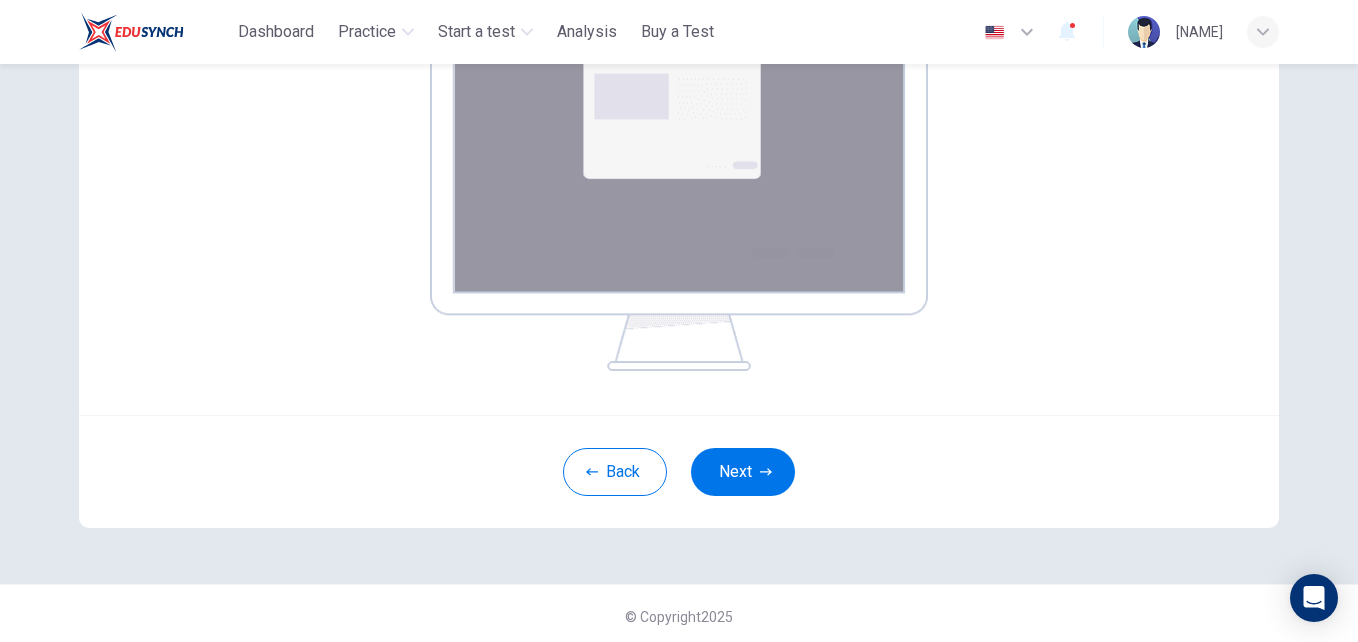 scroll, scrollTop: 395, scrollLeft: 0, axis: vertical 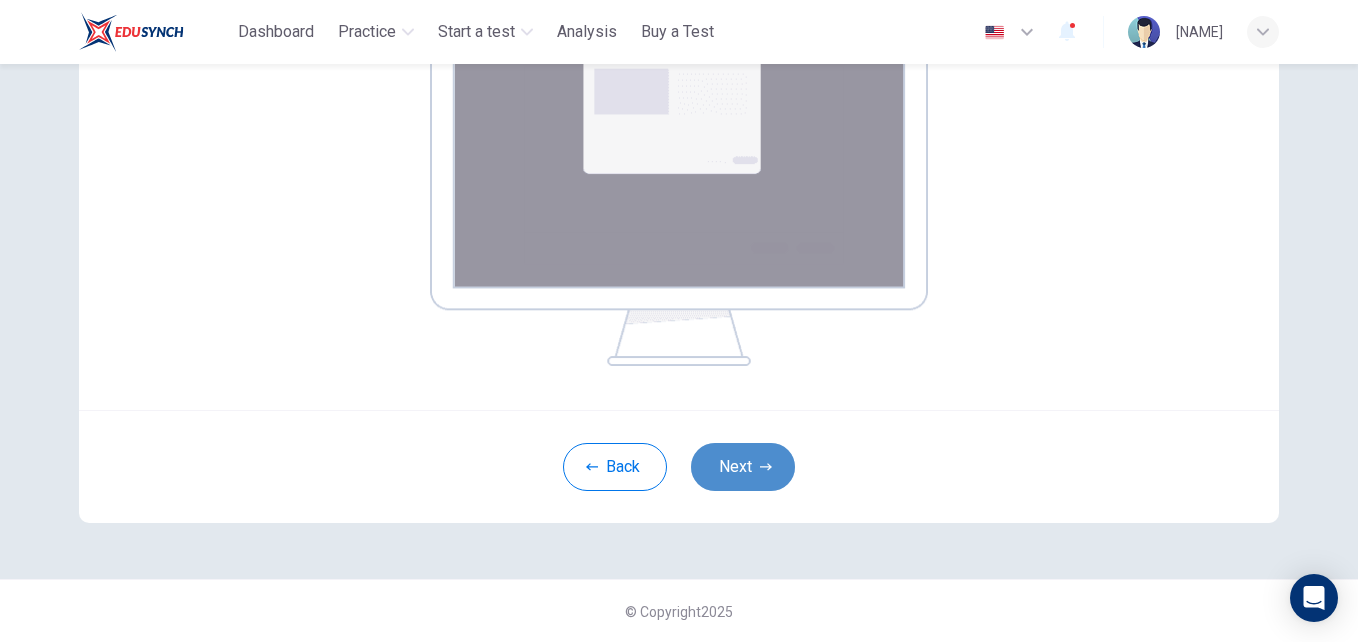 click on "Next" at bounding box center (743, 467) 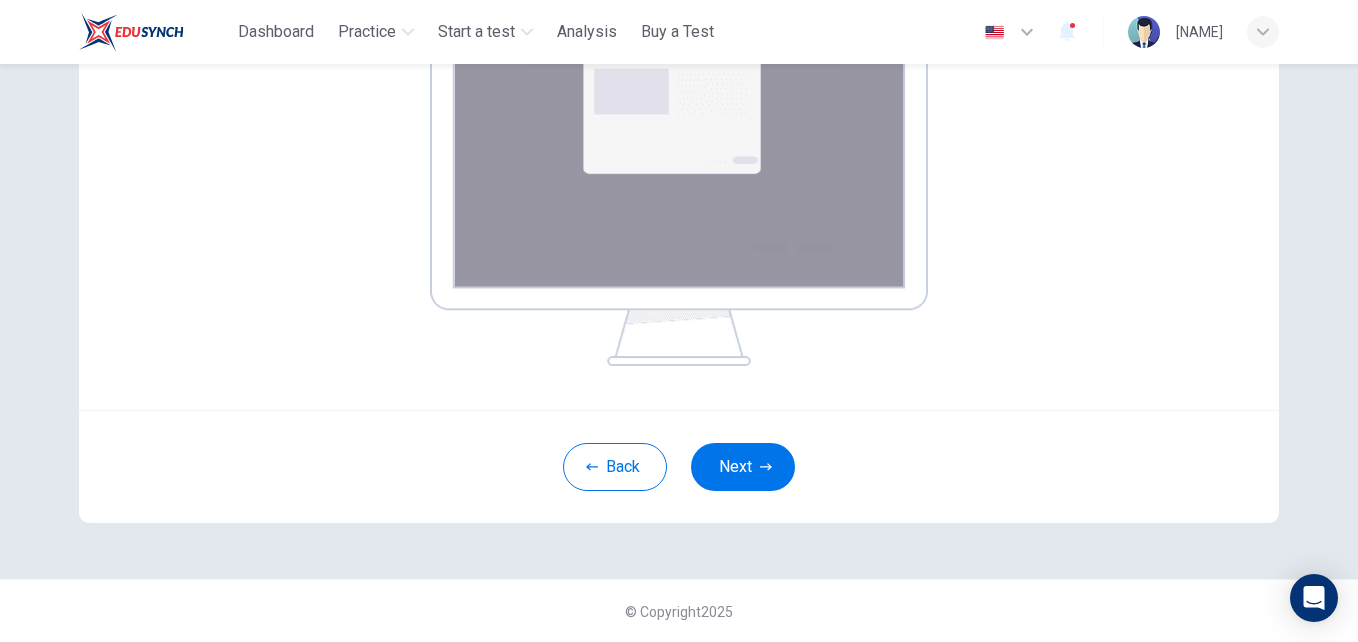 scroll, scrollTop: 191, scrollLeft: 0, axis: vertical 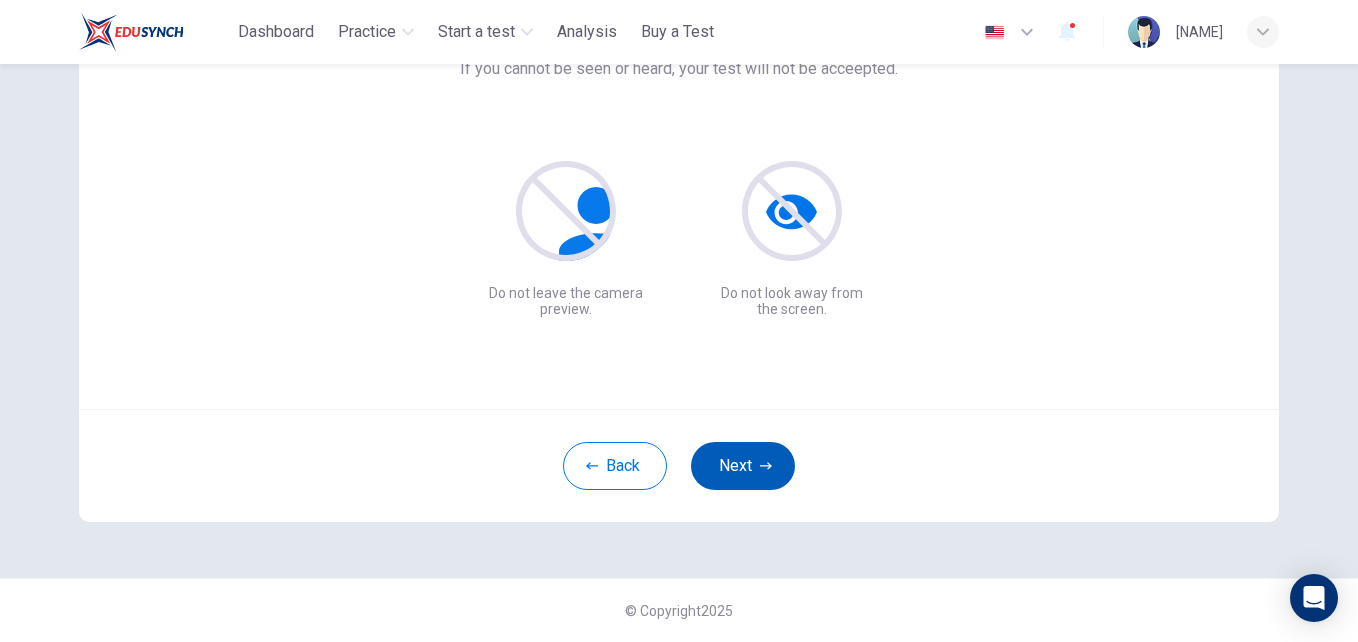 click on "Next" at bounding box center [743, 466] 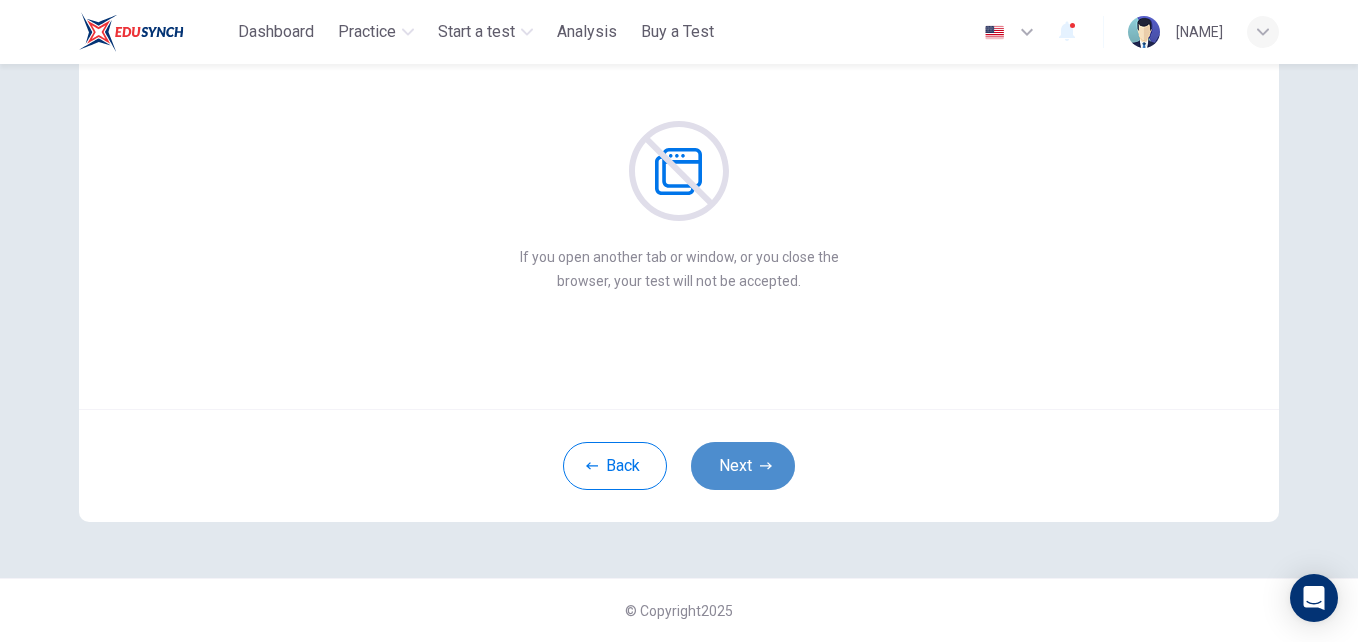 click on "Next" at bounding box center (743, 466) 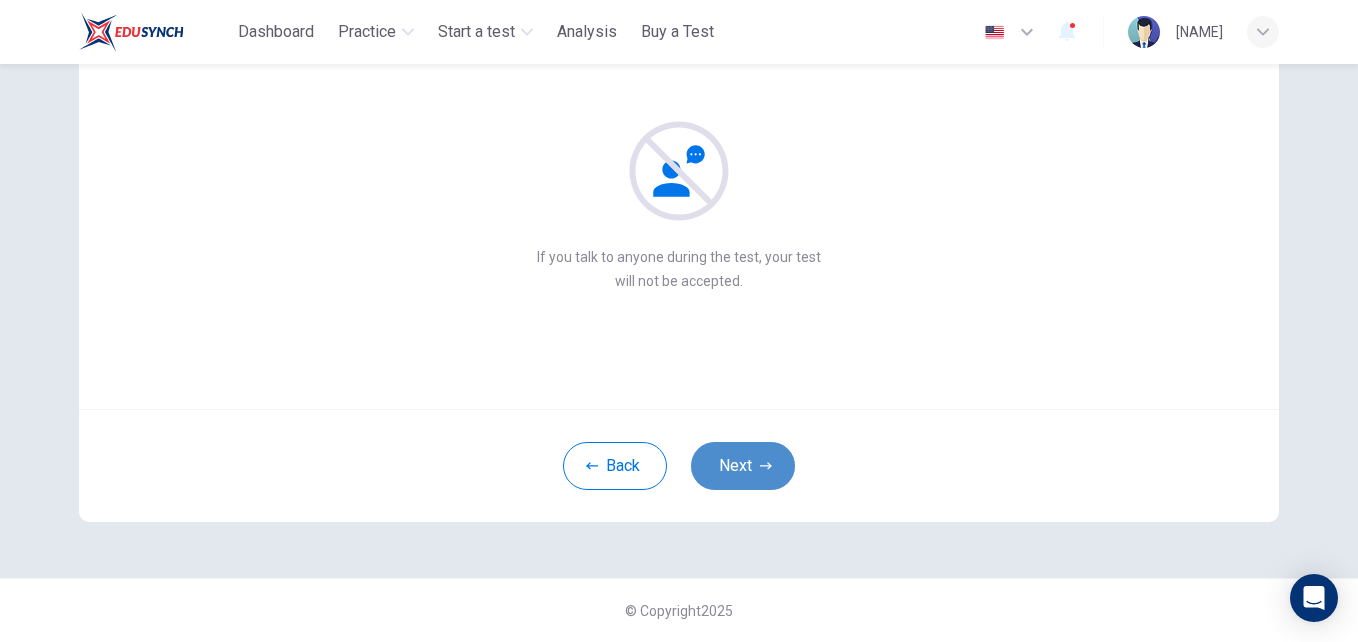 click on "Next" at bounding box center (743, 466) 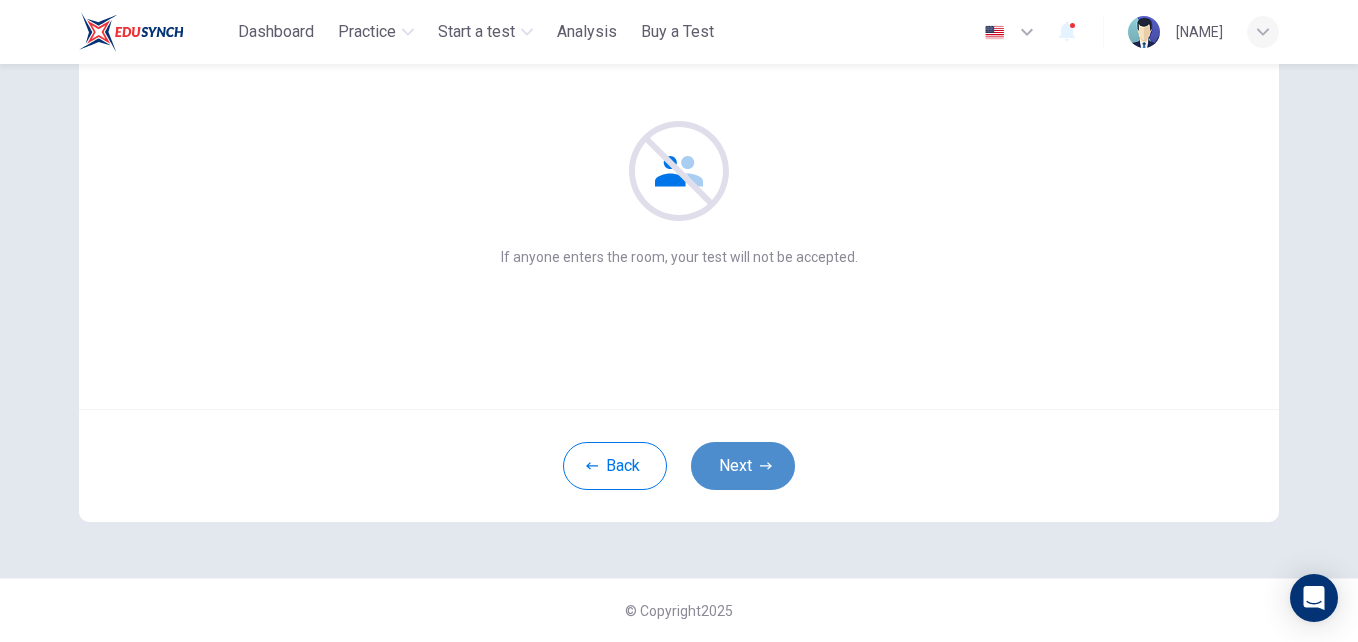 click on "Next" at bounding box center (743, 466) 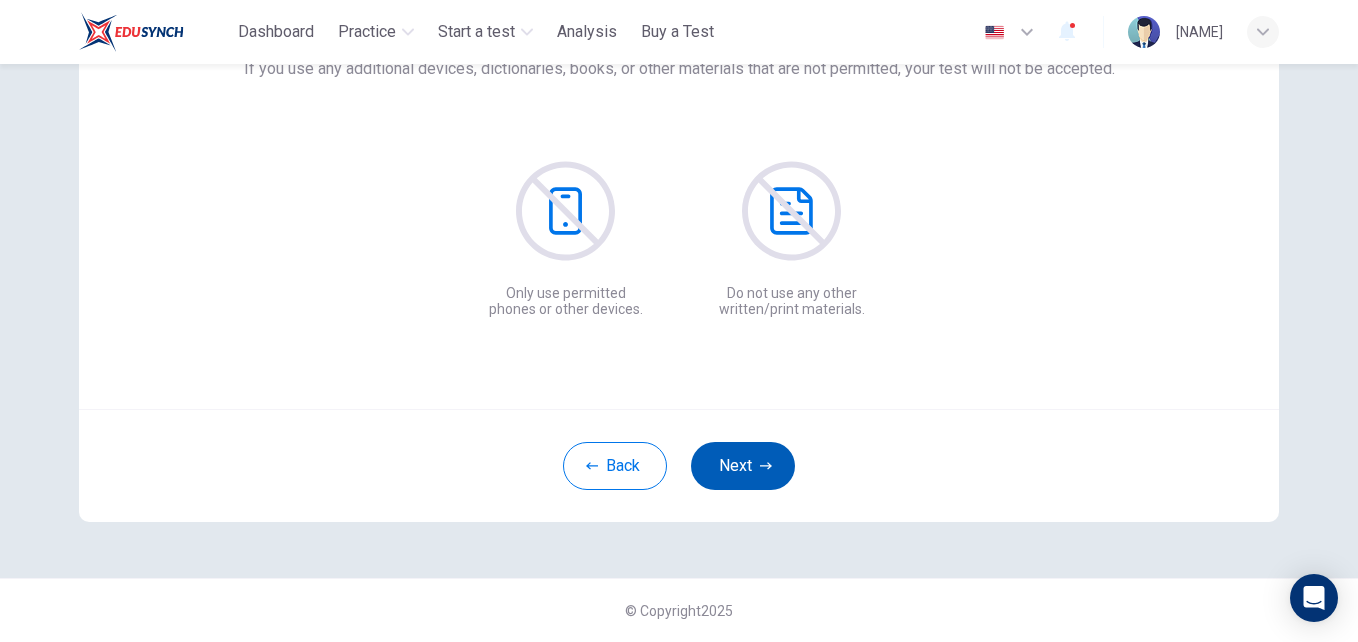 click on "Next" at bounding box center (743, 466) 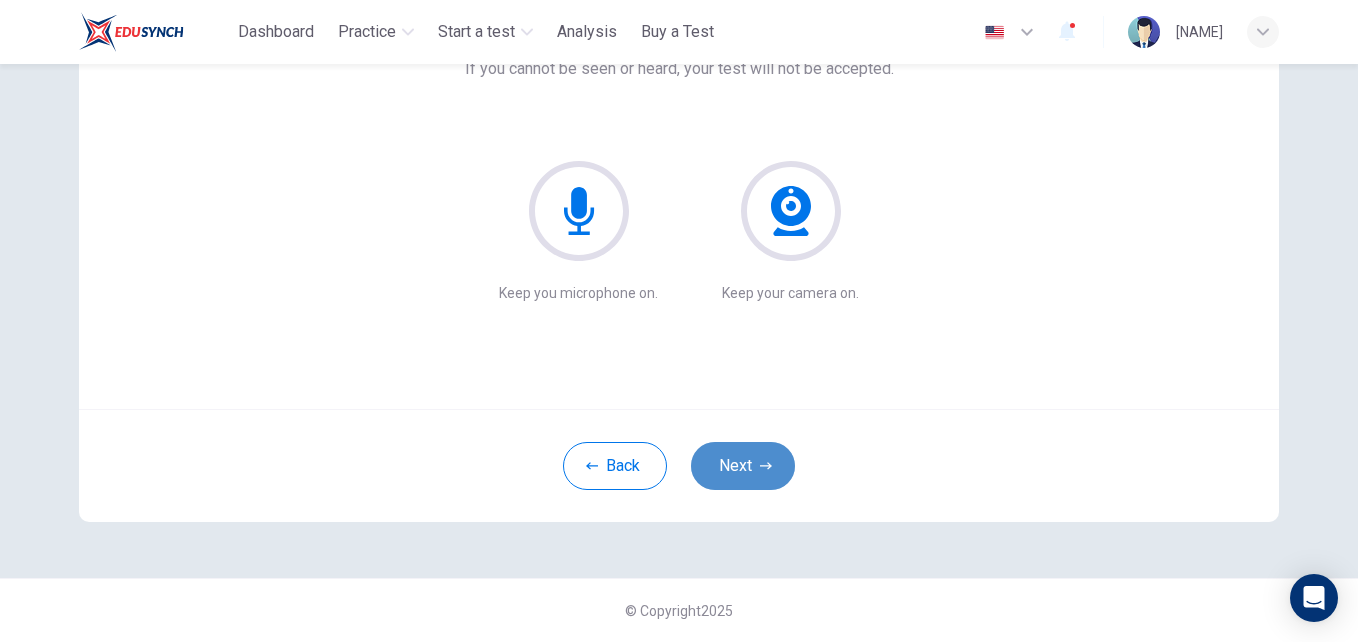 click on "Next" at bounding box center [743, 466] 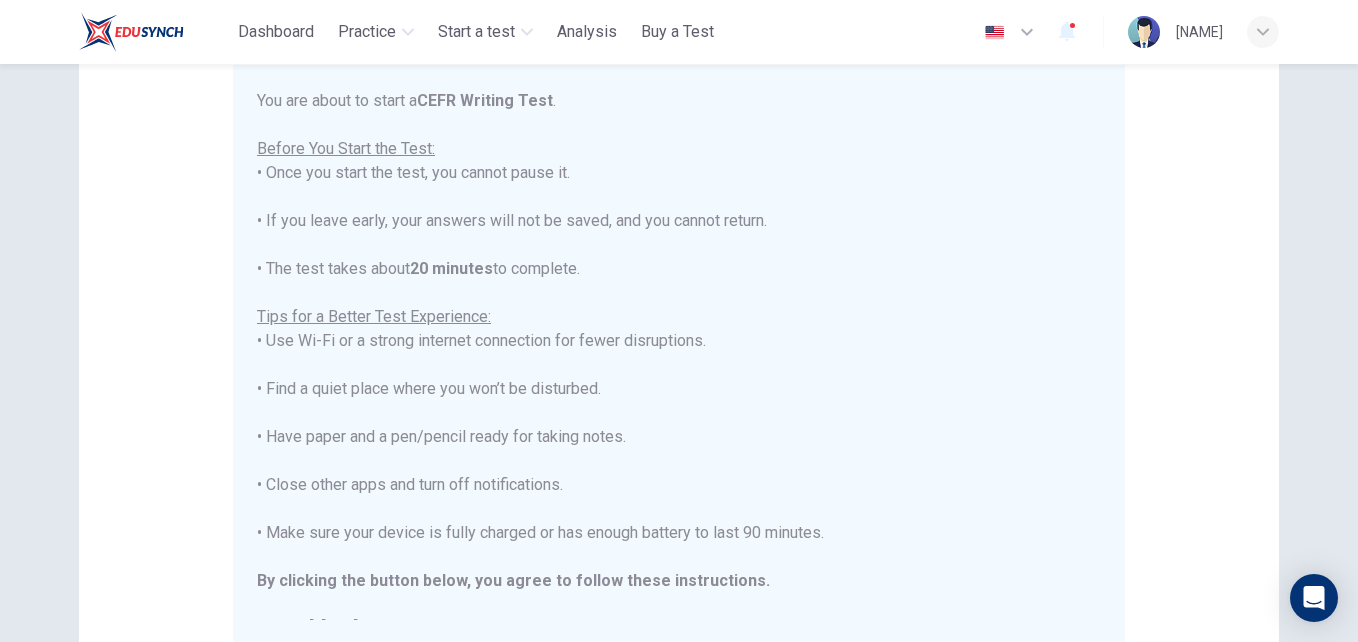 scroll, scrollTop: 23, scrollLeft: 0, axis: vertical 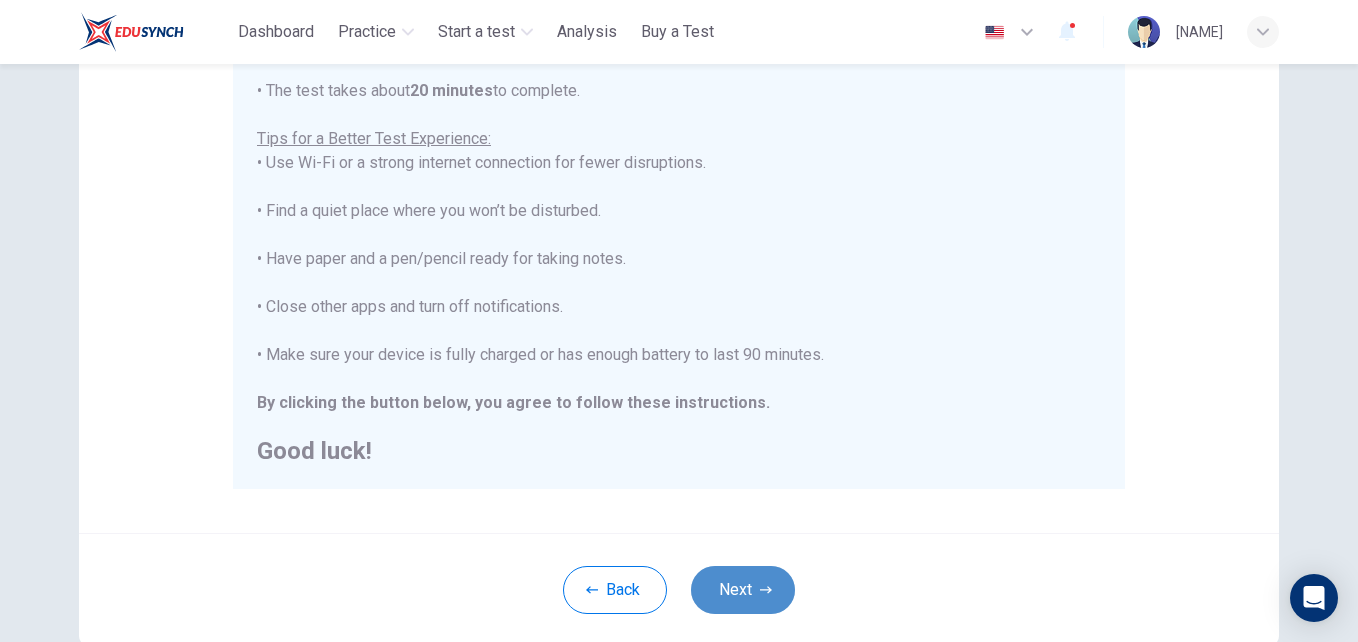 click at bounding box center [766, 590] 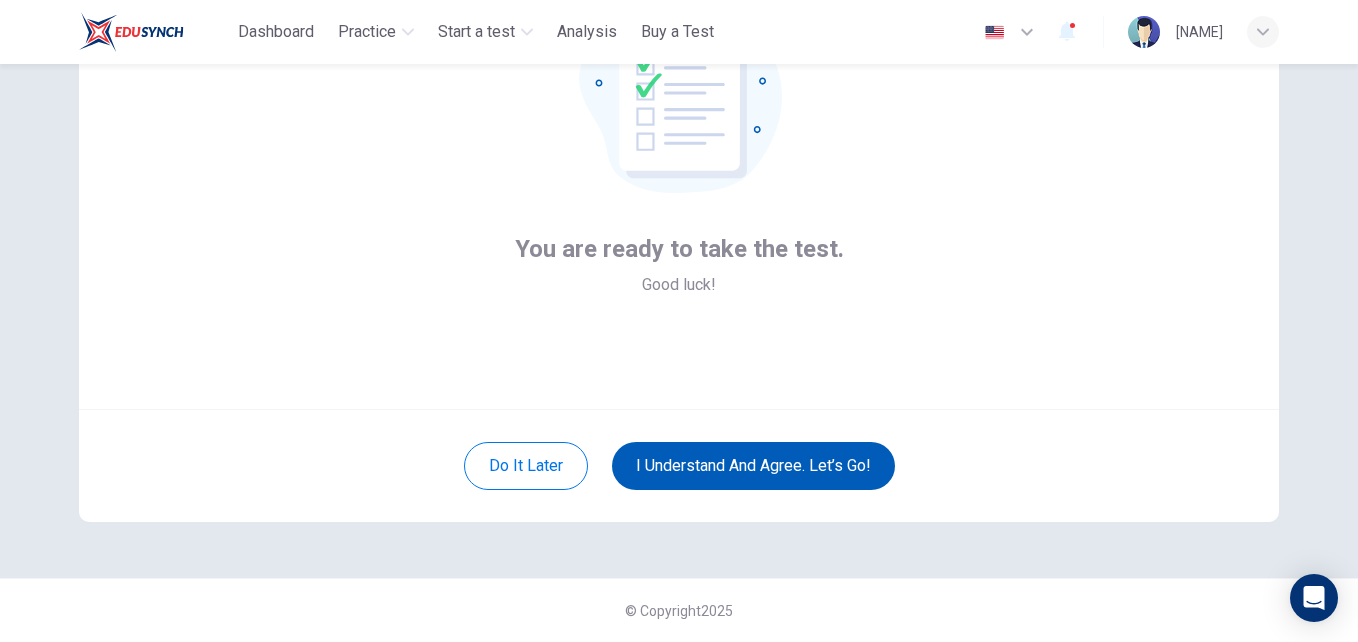 scroll, scrollTop: 191, scrollLeft: 0, axis: vertical 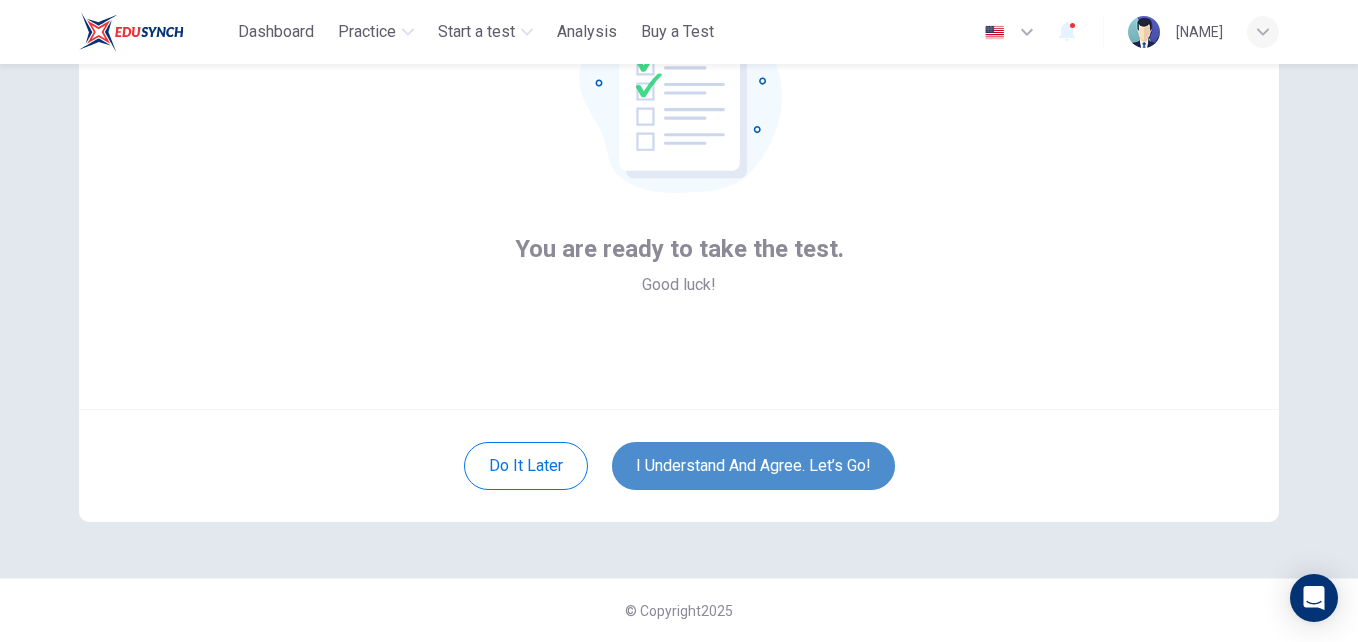click on "I understand and agree. Let’s go!" at bounding box center [753, 466] 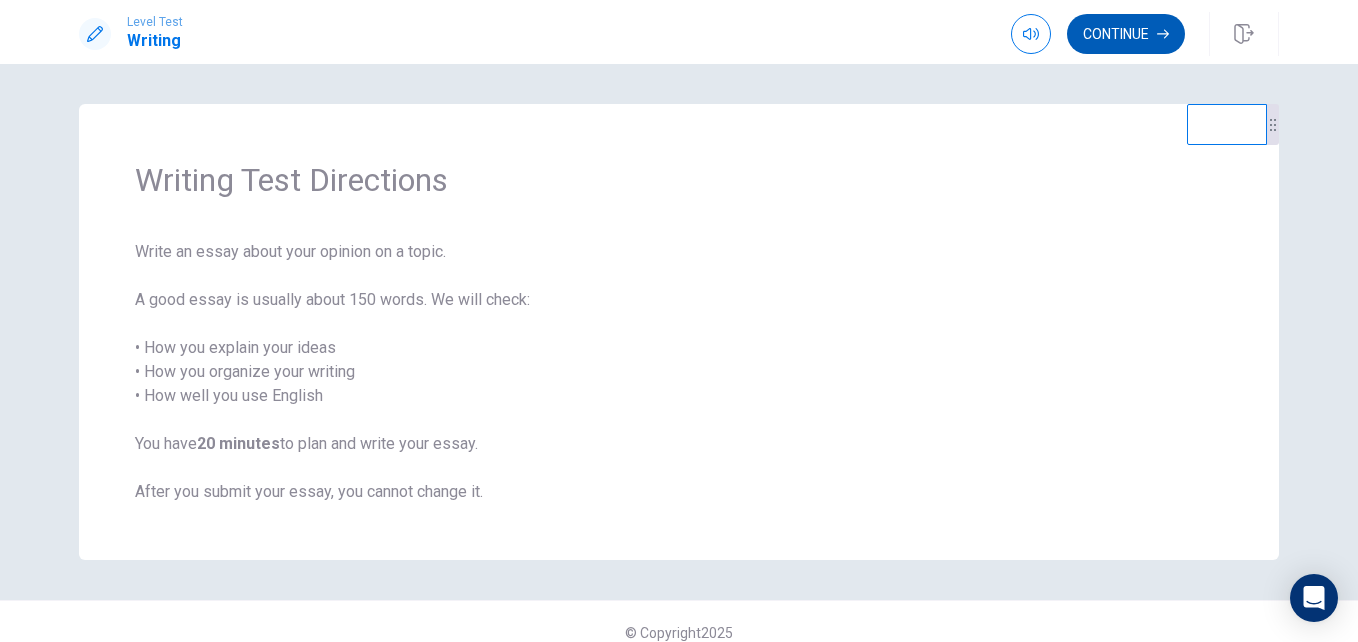 click on "Continue" at bounding box center (1126, 34) 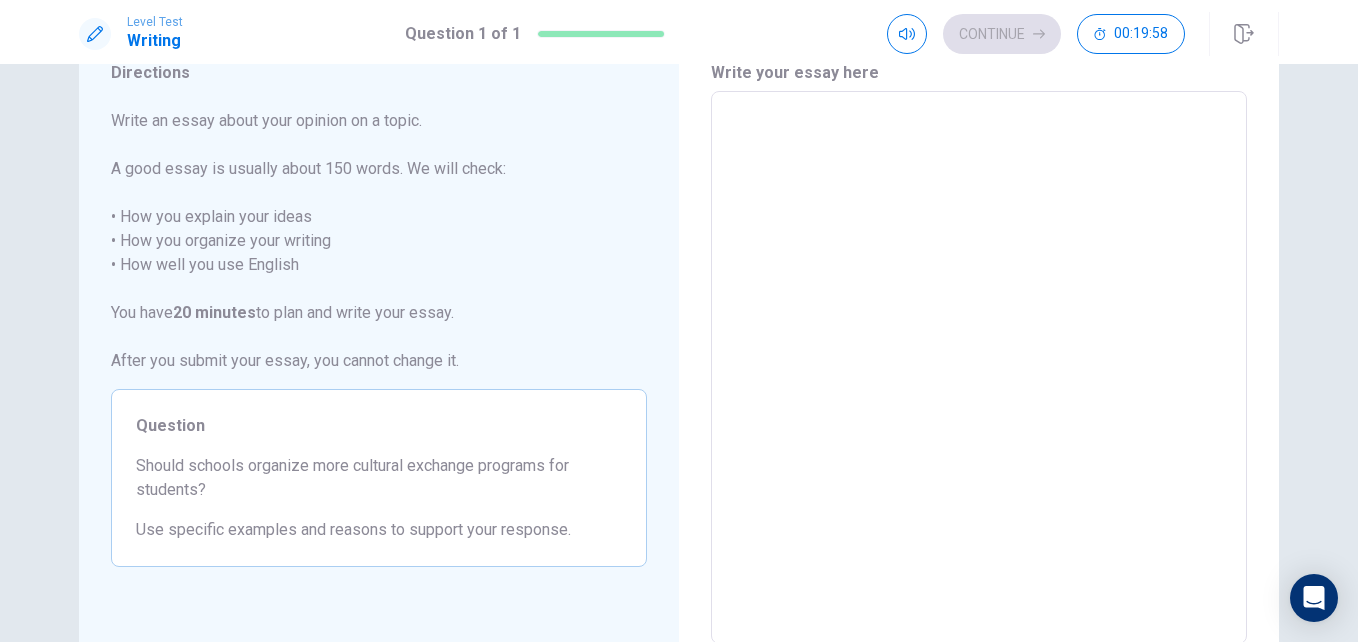 scroll, scrollTop: 86, scrollLeft: 0, axis: vertical 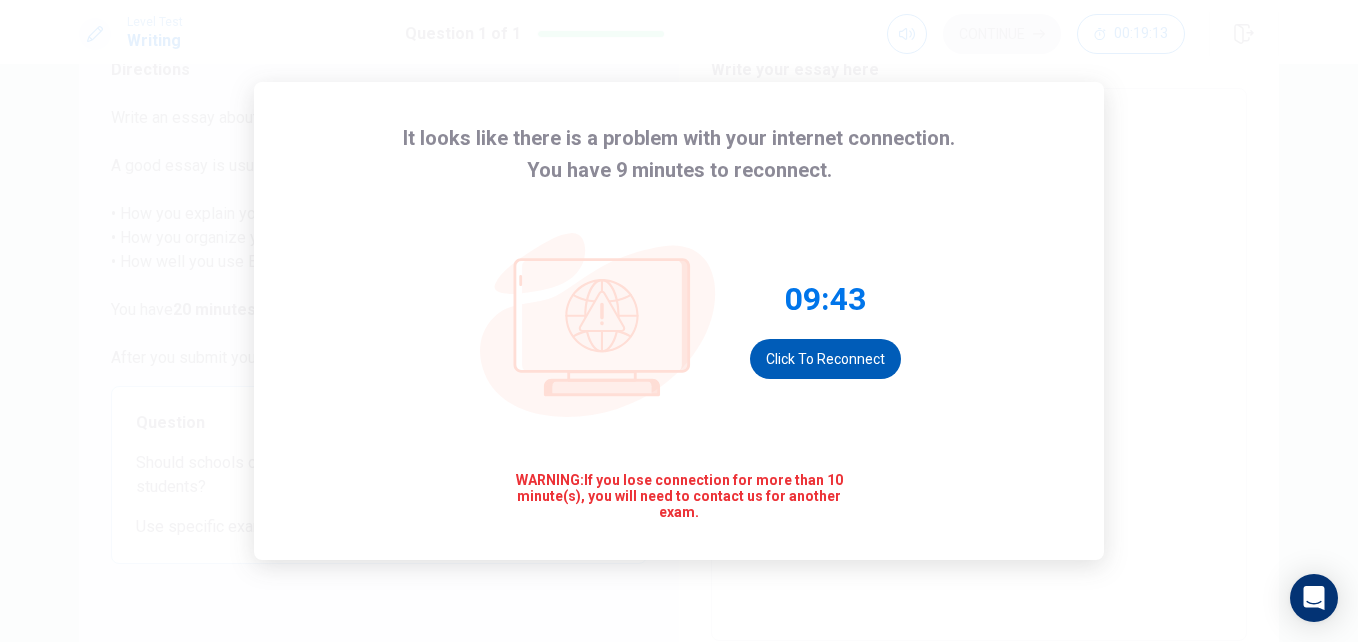 click on "Click to reconnect" at bounding box center [825, 359] 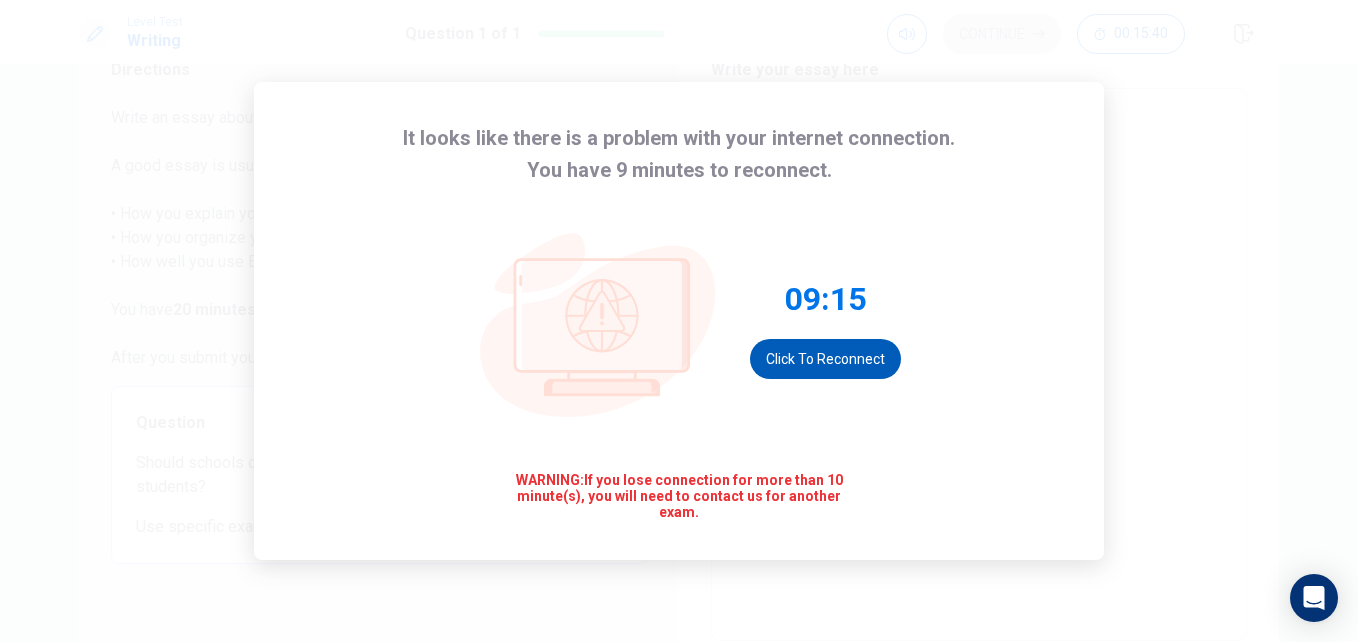 click on "Click to reconnect" at bounding box center (825, 359) 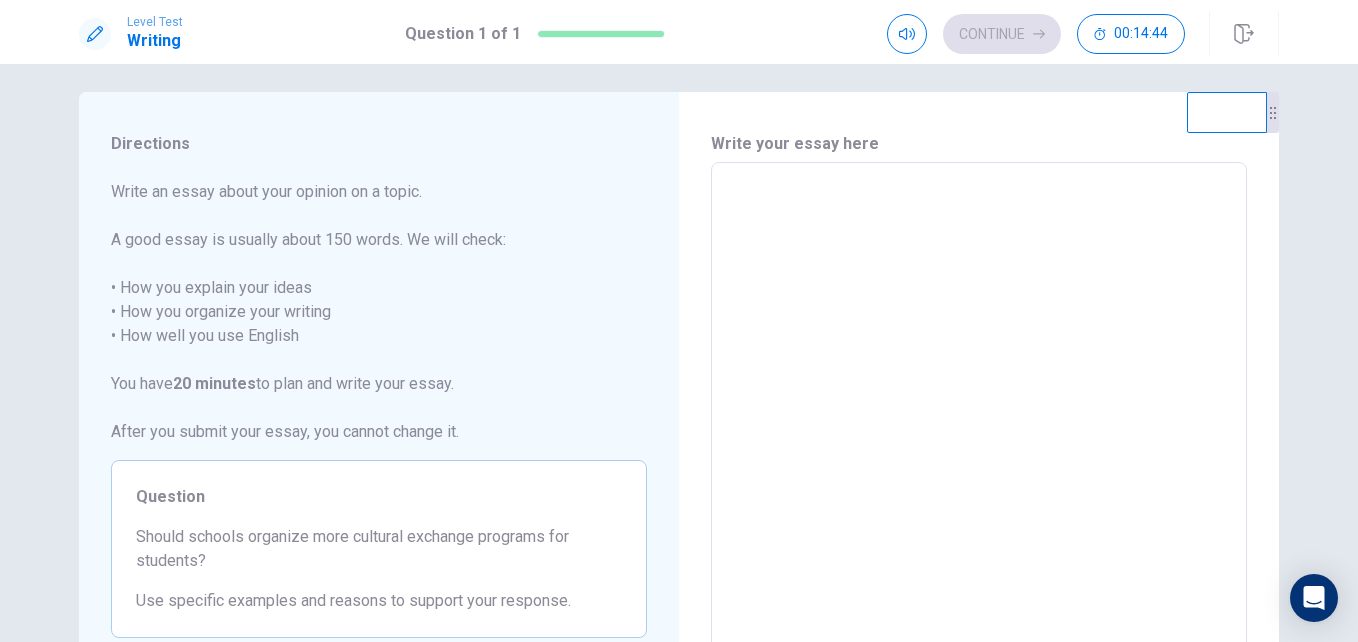 scroll, scrollTop: 10, scrollLeft: 0, axis: vertical 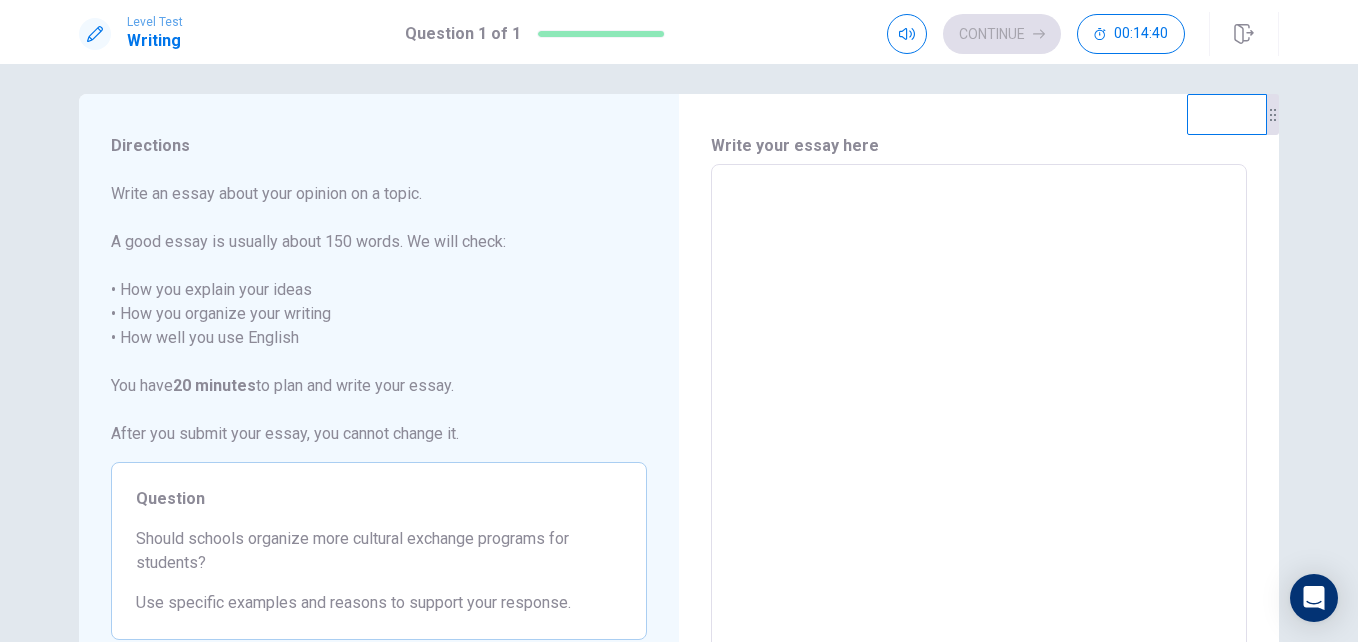 click at bounding box center (979, 441) 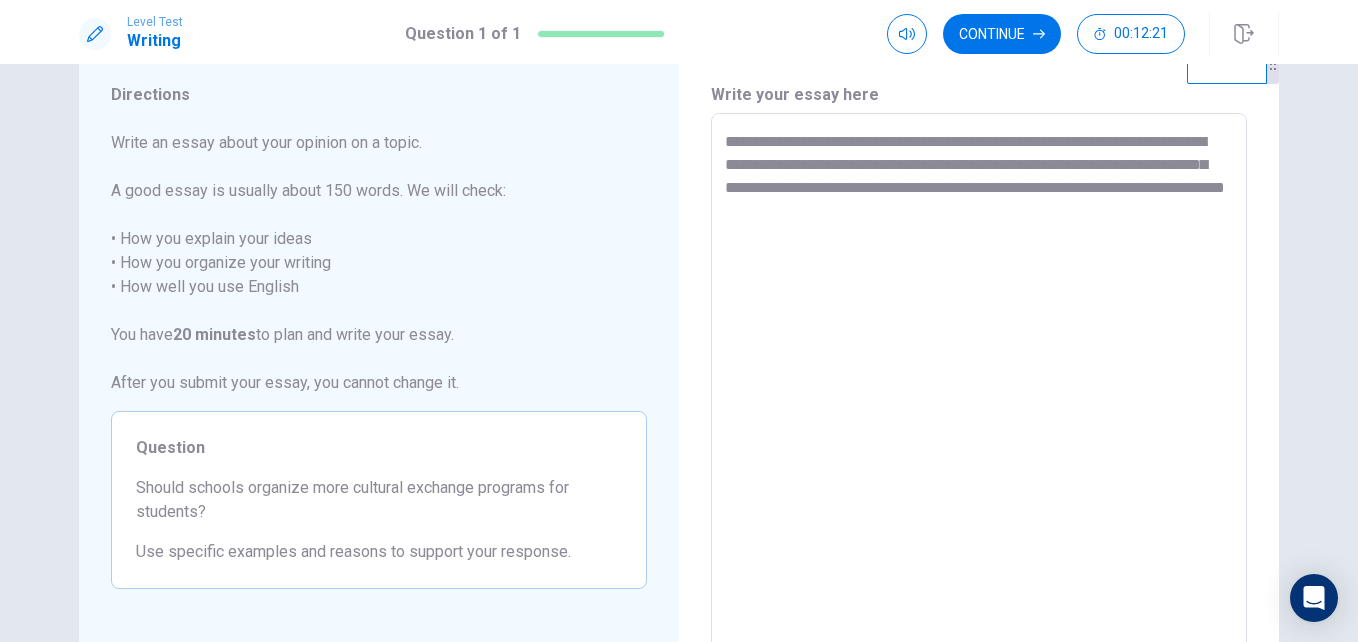 scroll, scrollTop: 62, scrollLeft: 0, axis: vertical 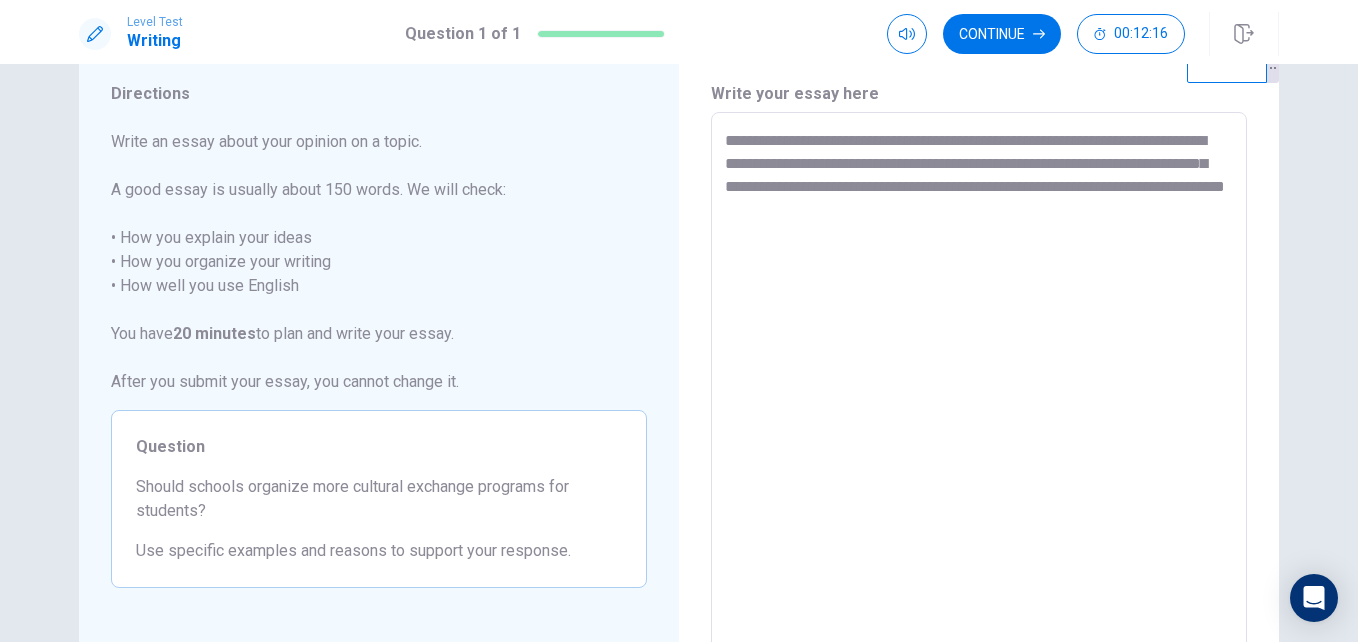 click on "**********" at bounding box center (979, 389) 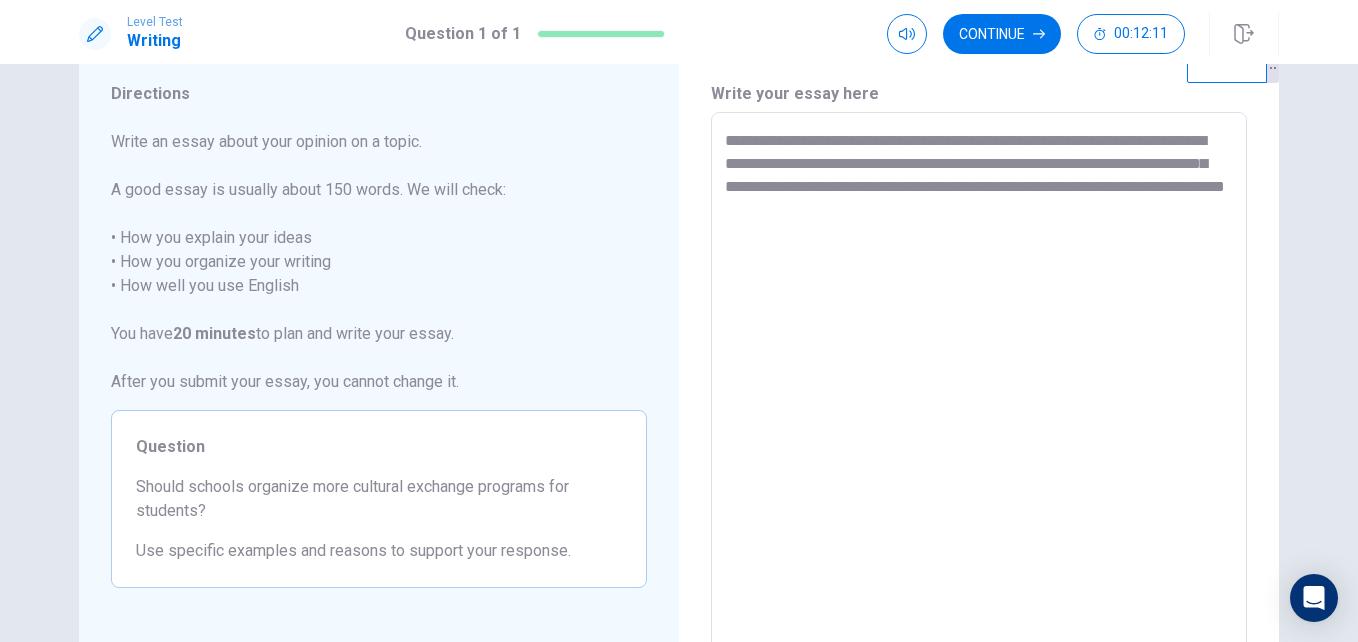 click on "**********" at bounding box center (979, 389) 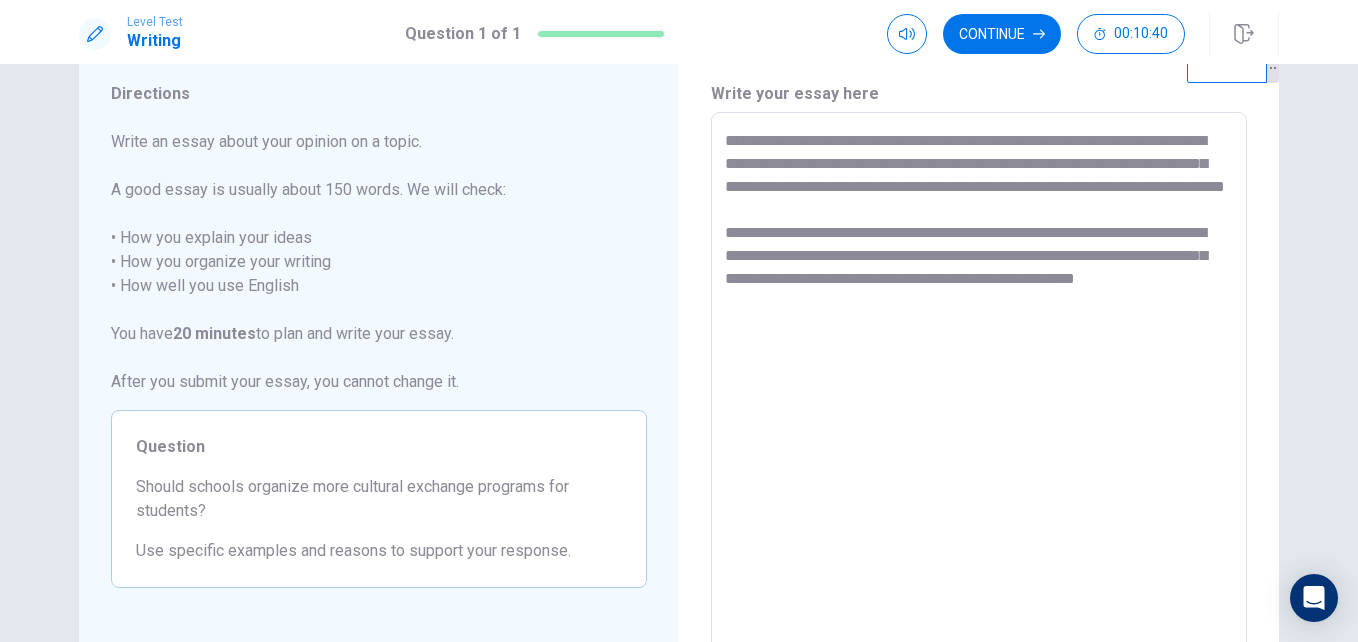 click on "**********" at bounding box center [979, 389] 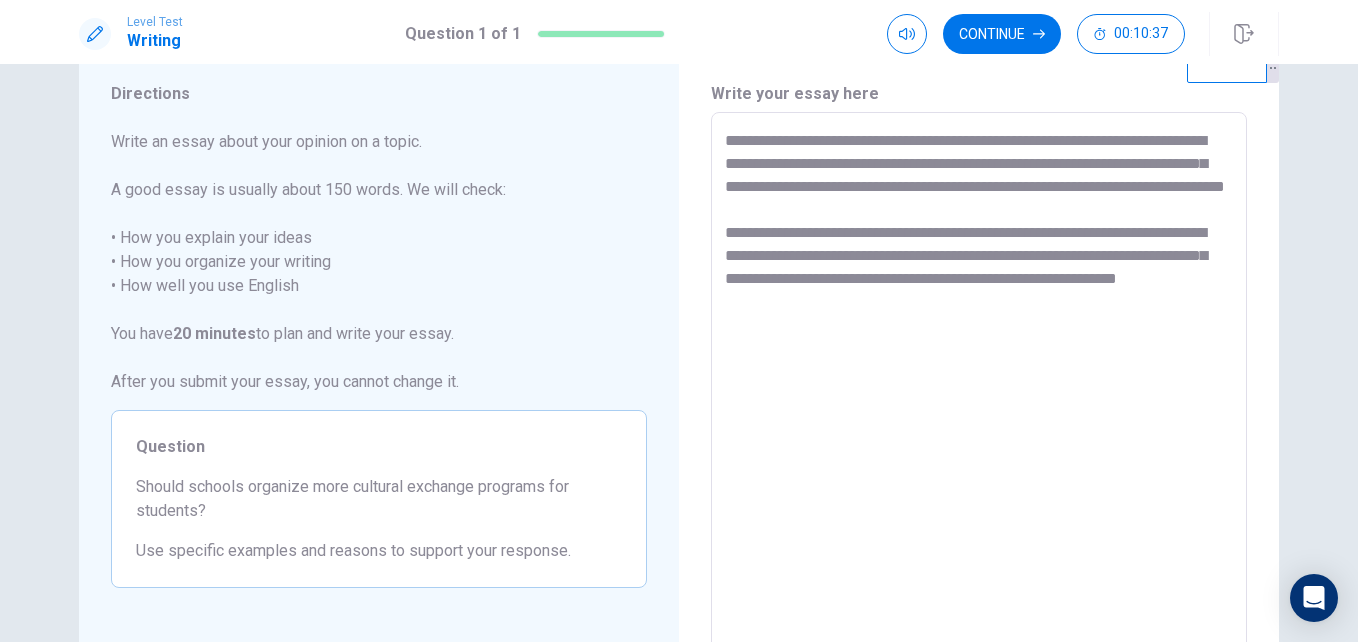 click on "**********" at bounding box center [979, 389] 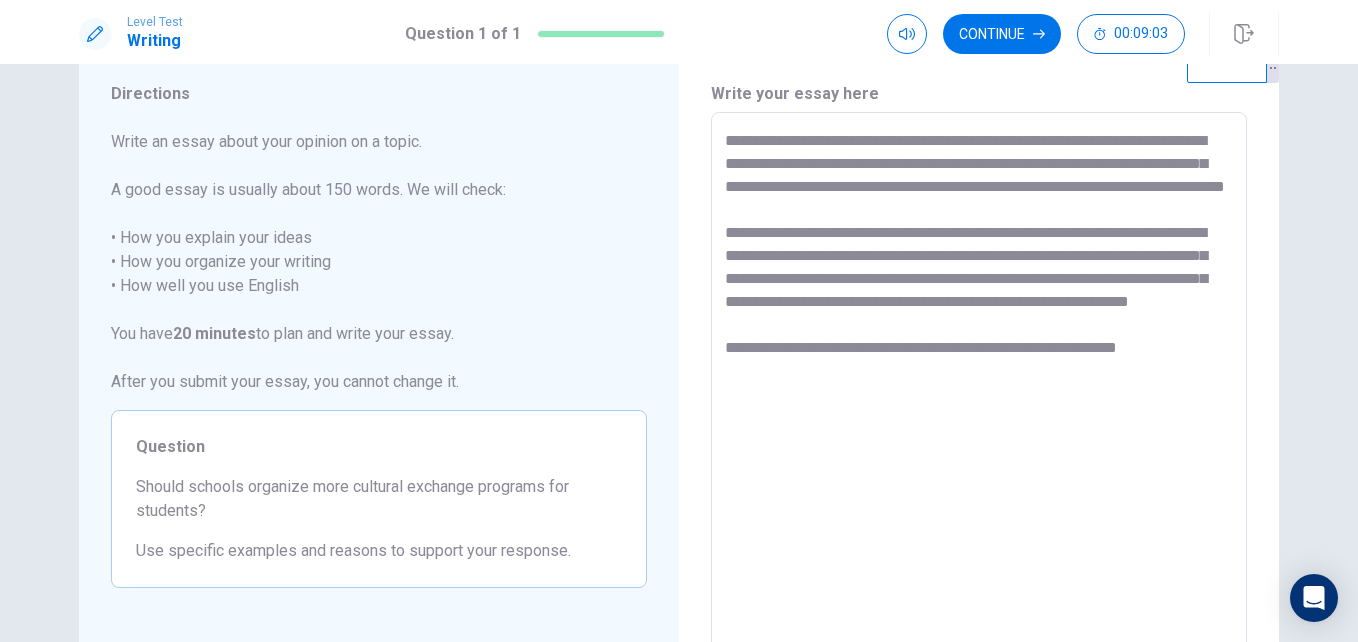 click on "**********" at bounding box center [979, 389] 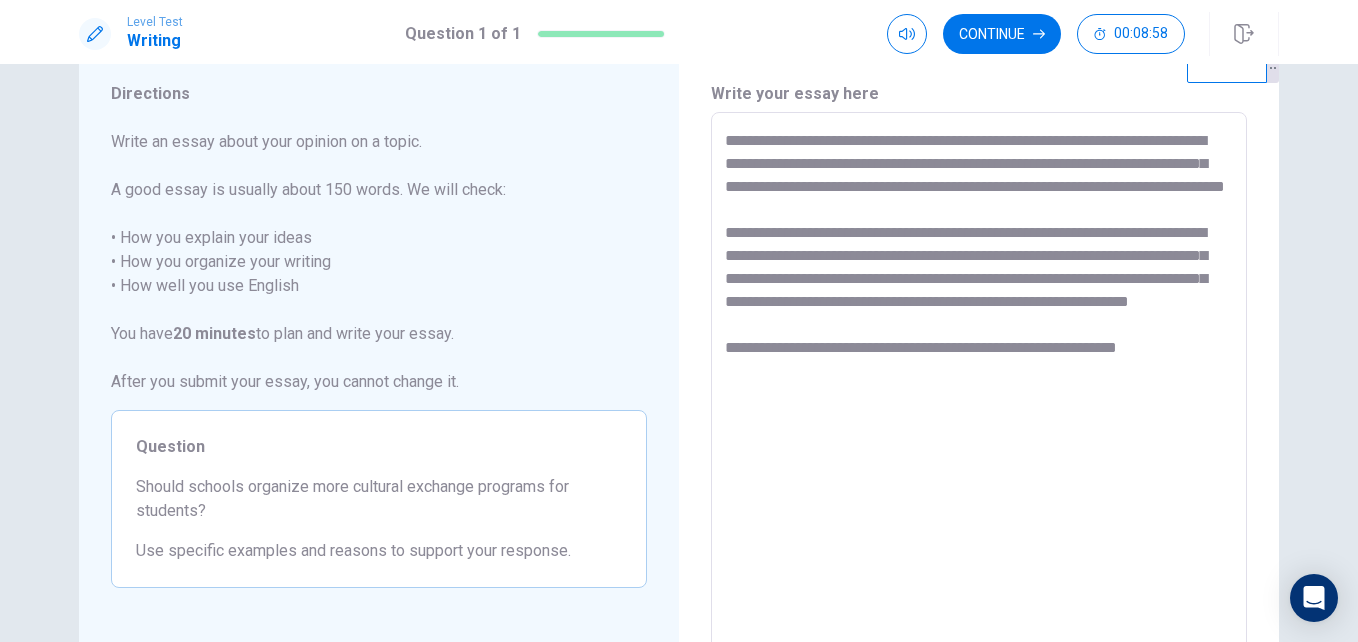click on "**********" at bounding box center [979, 389] 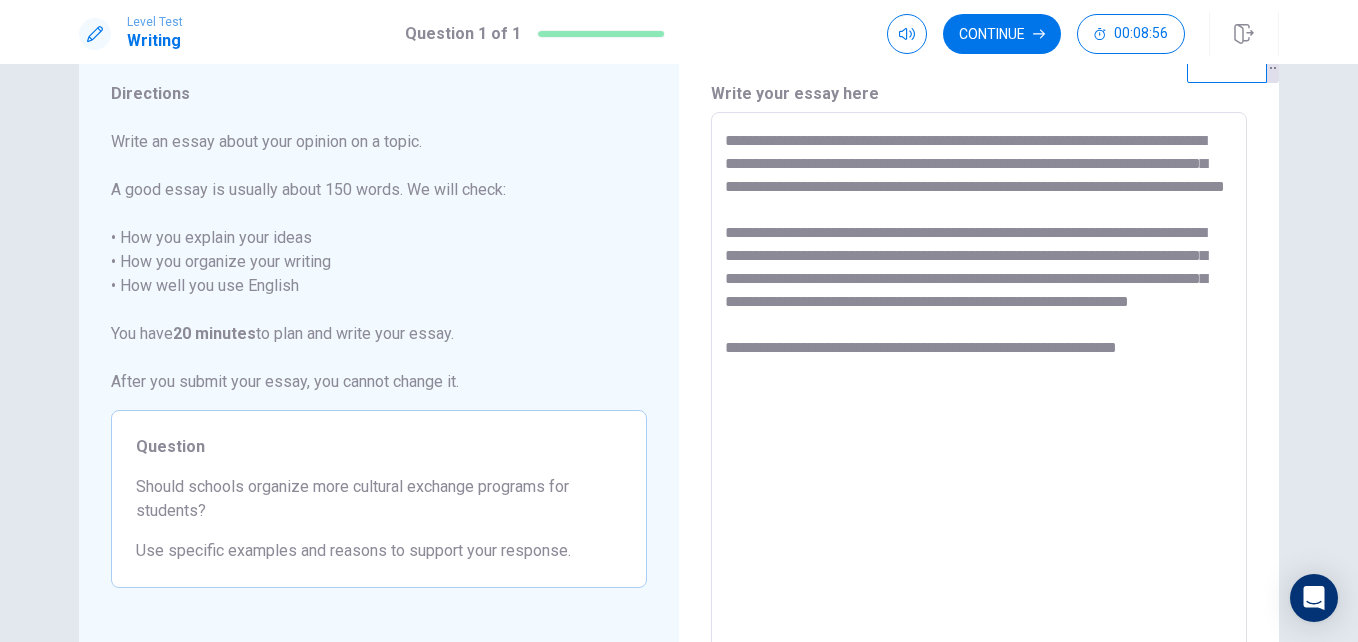 click on "**********" at bounding box center [979, 389] 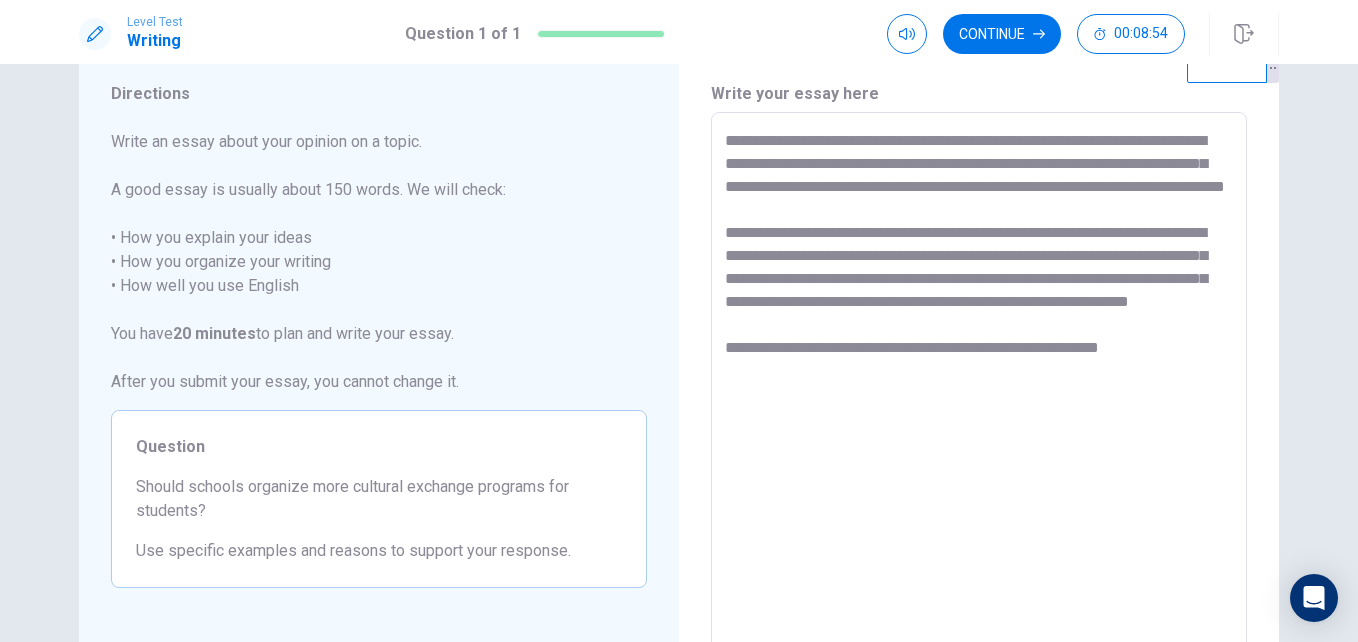 click on "**********" at bounding box center [979, 389] 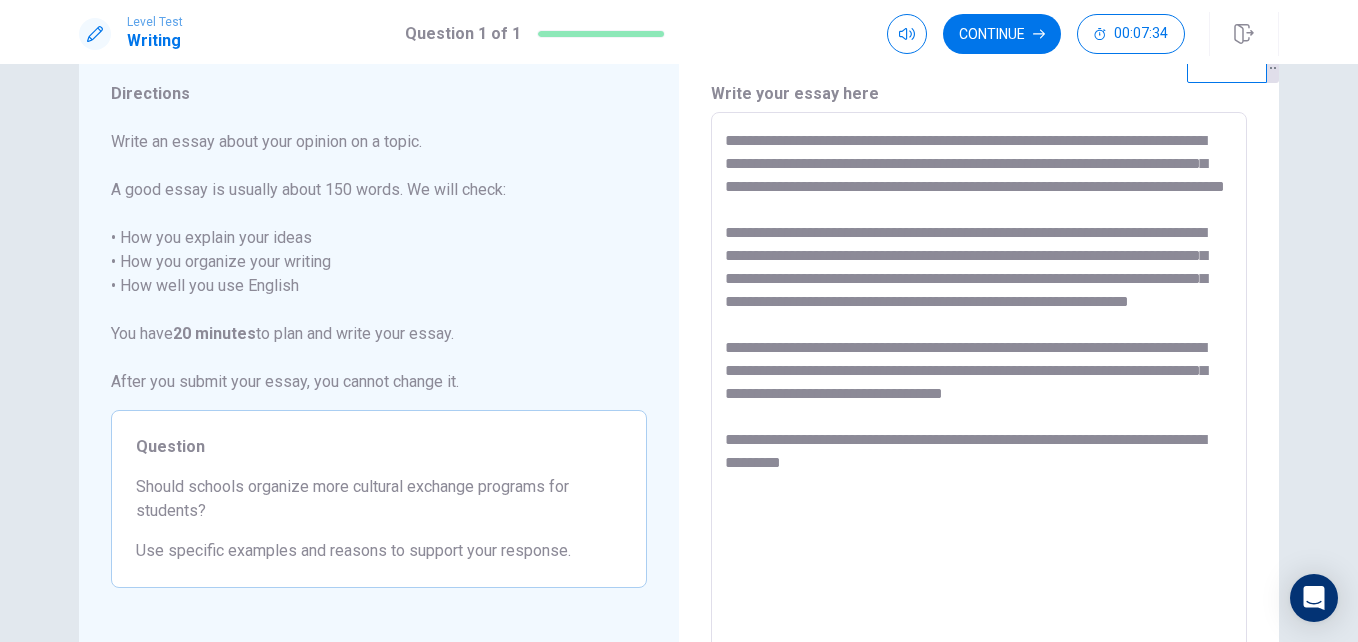 click on "**********" at bounding box center [979, 389] 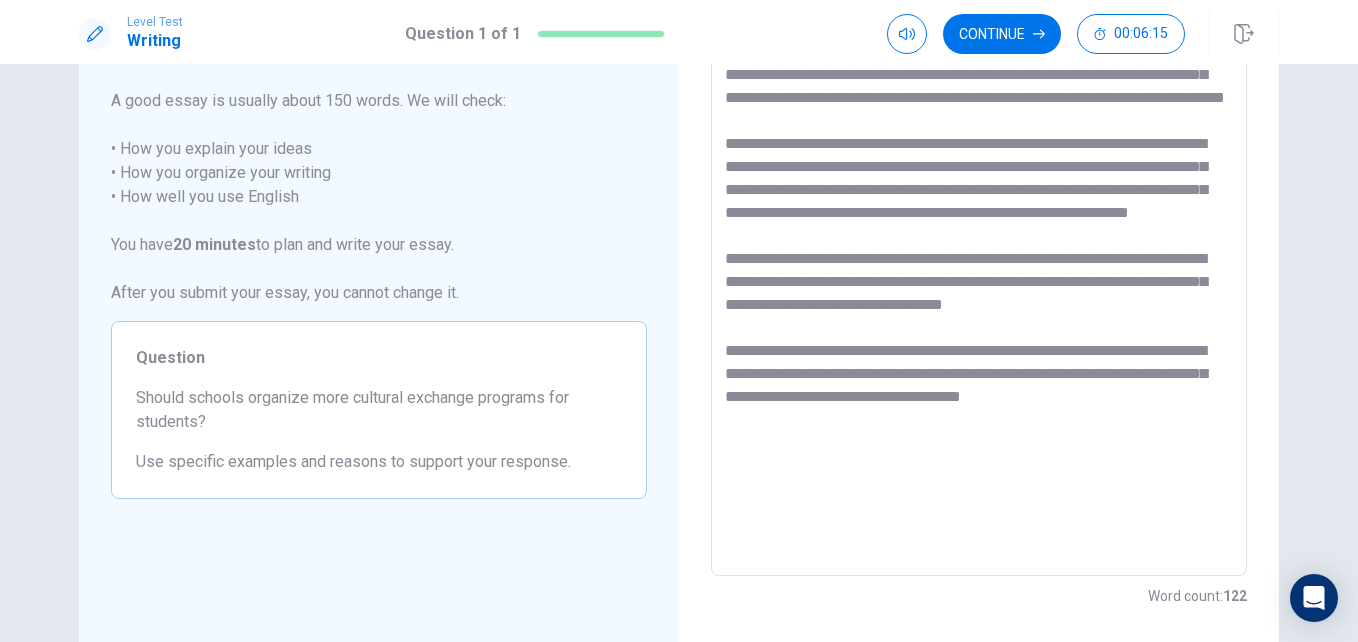 scroll, scrollTop: 152, scrollLeft: 0, axis: vertical 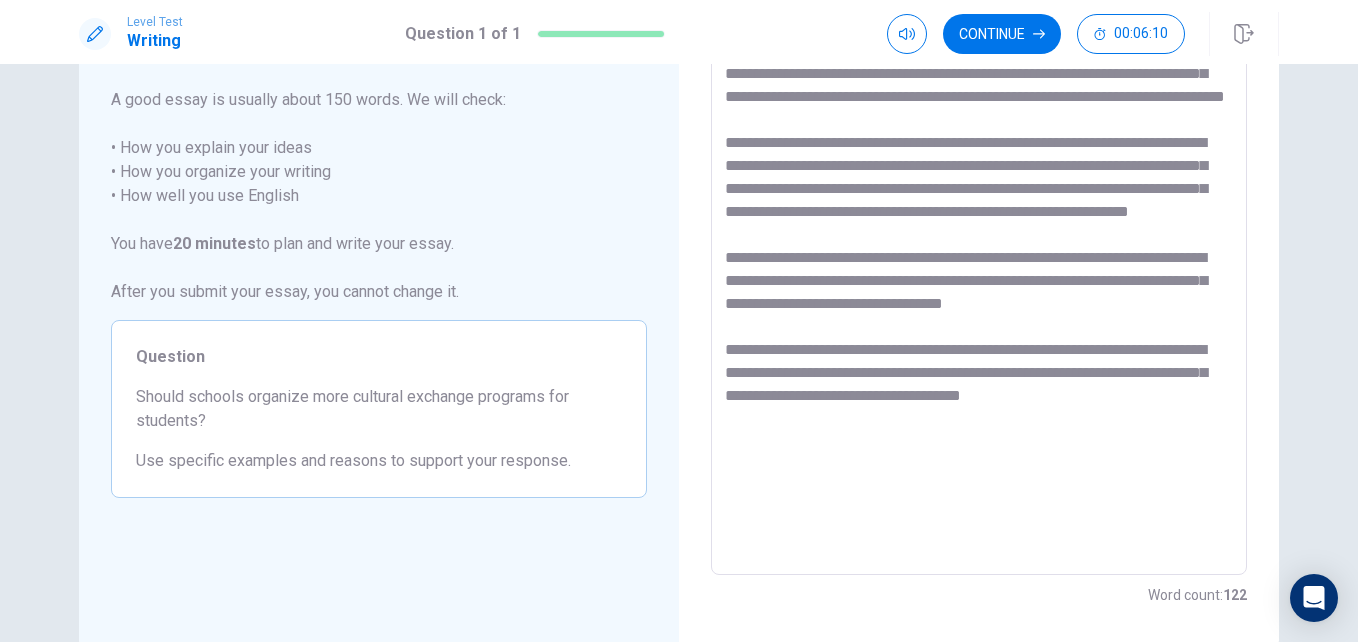 click on "**********" at bounding box center [979, 299] 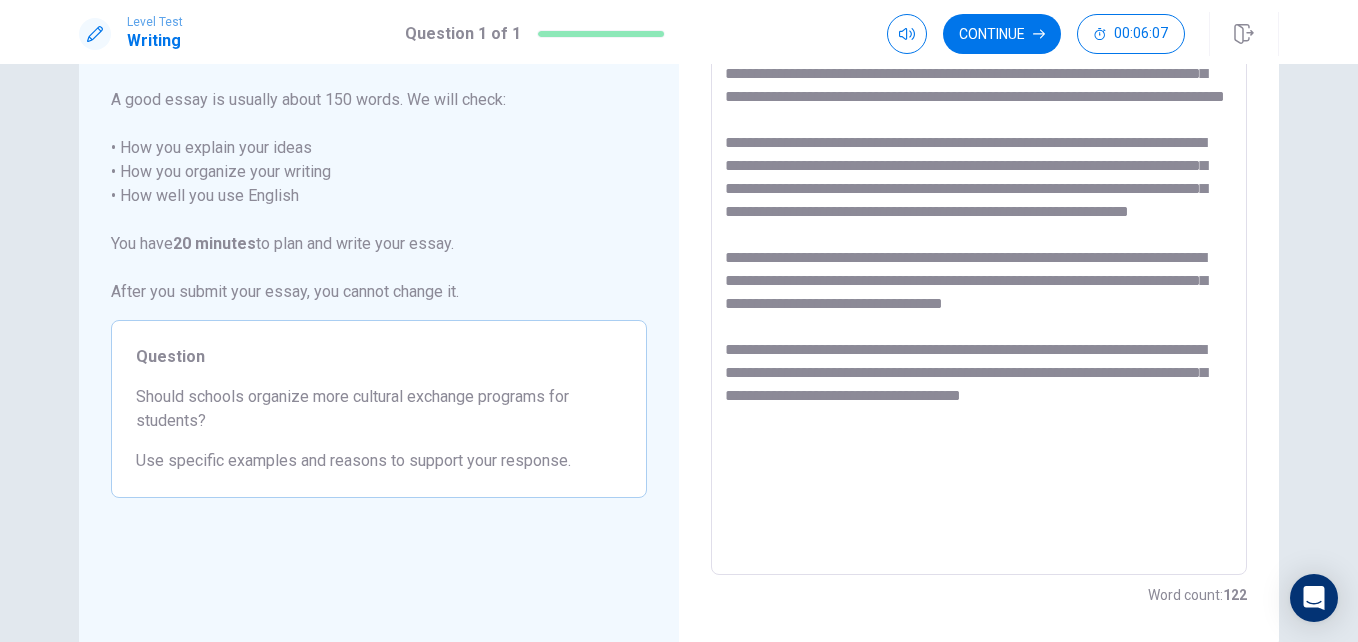 click on "**********" at bounding box center (979, 299) 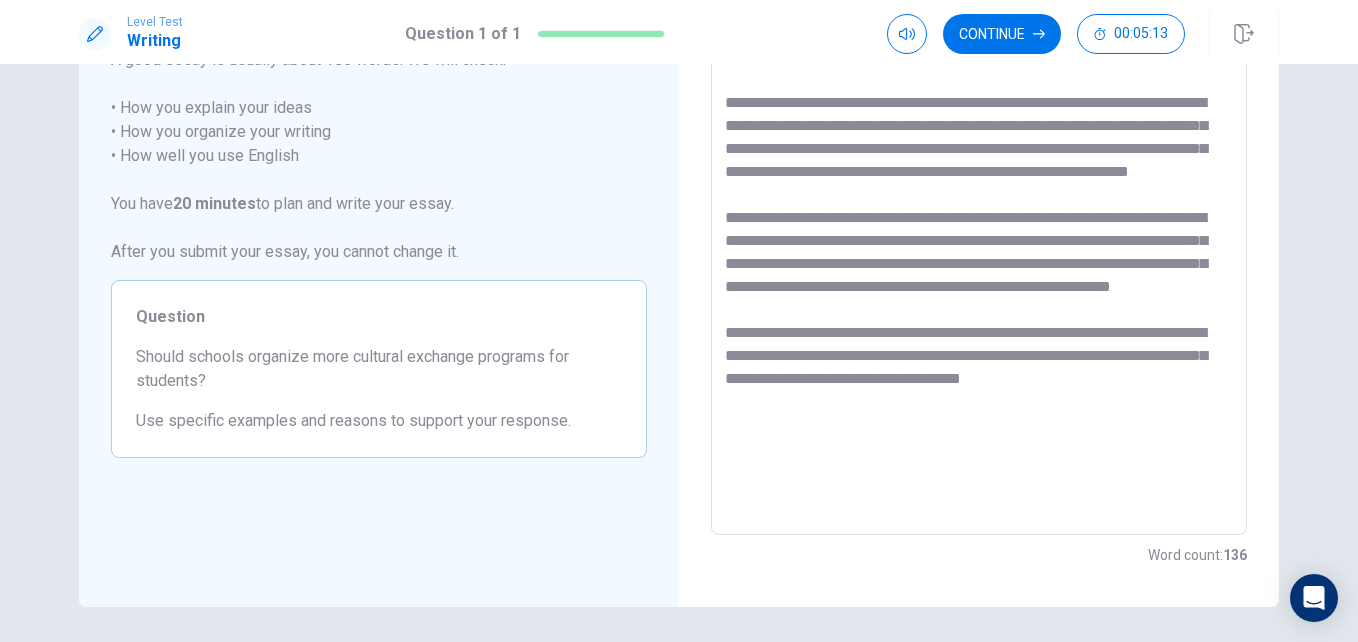 scroll, scrollTop: 193, scrollLeft: 0, axis: vertical 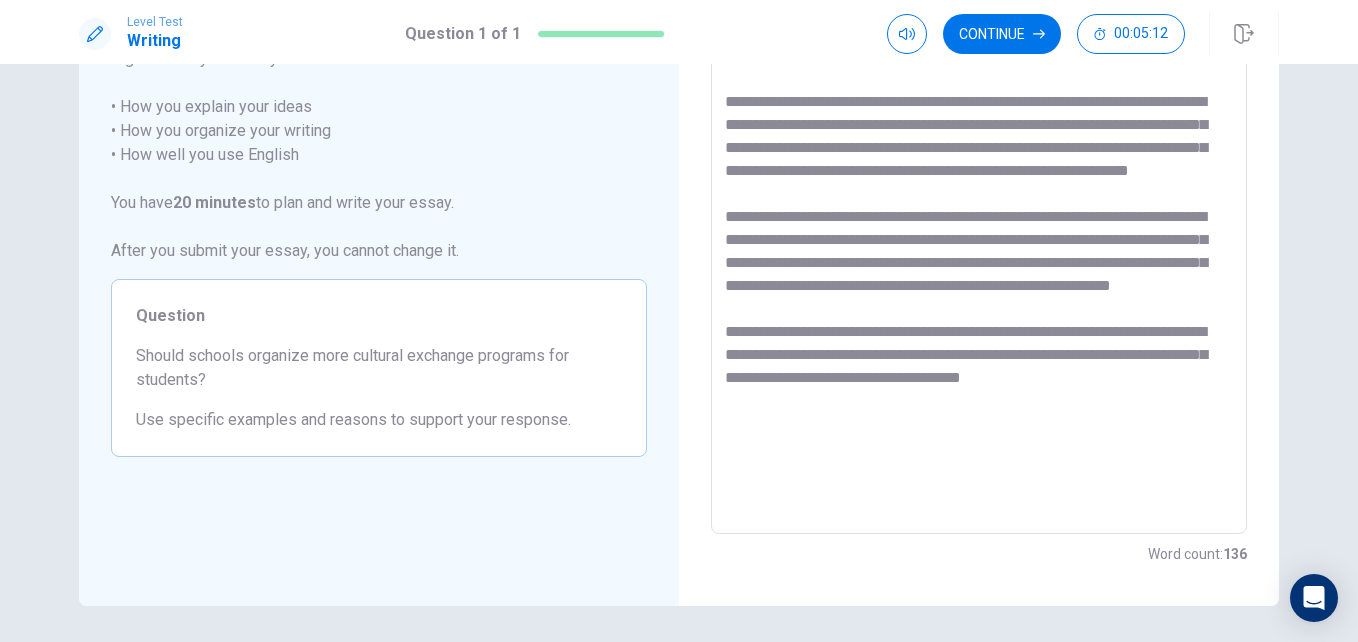 click at bounding box center (979, 258) 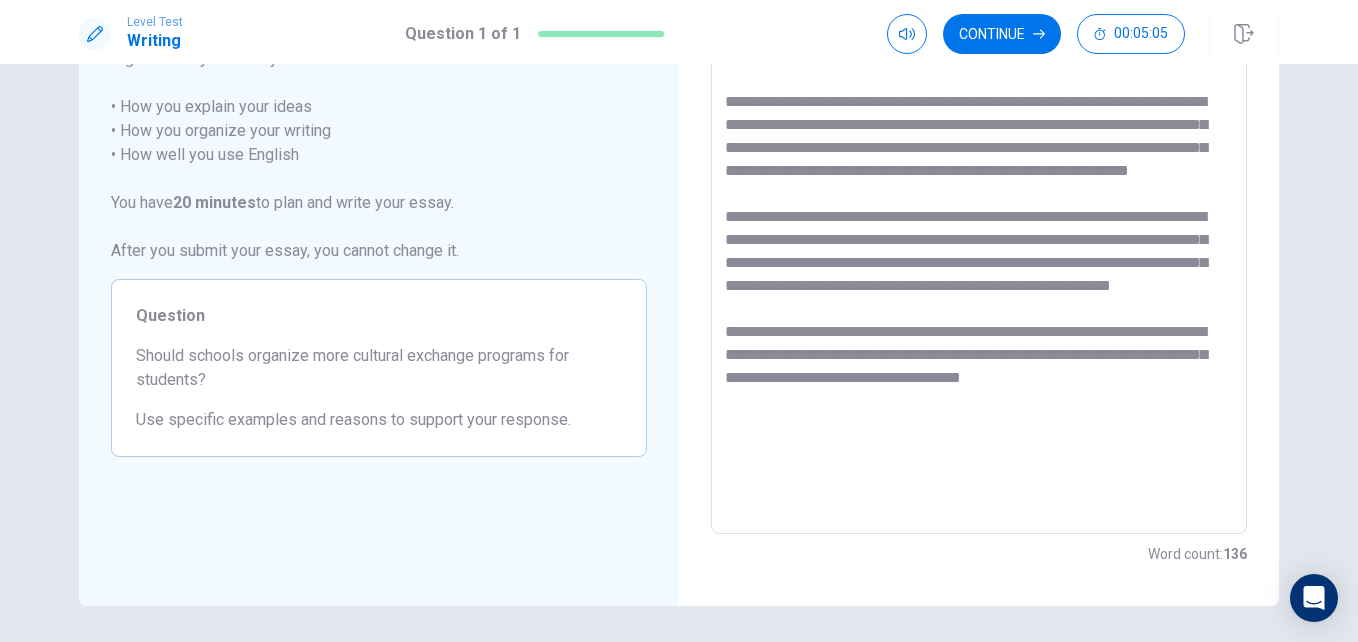 click at bounding box center [979, 258] 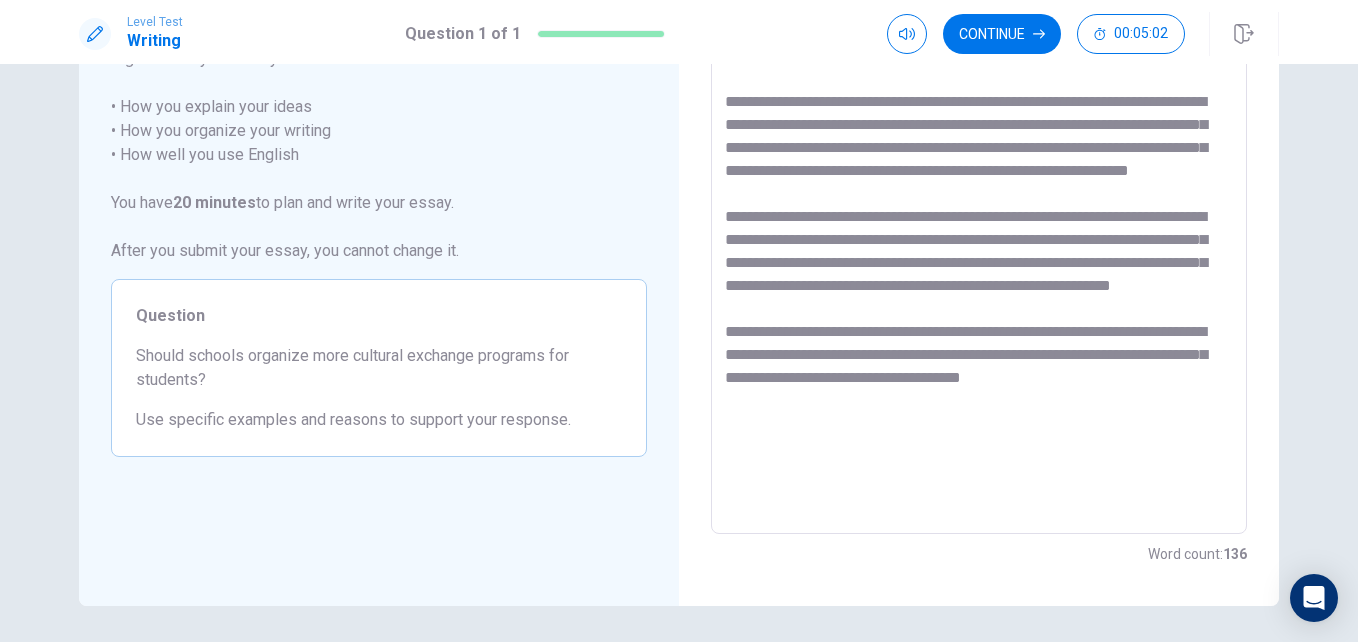 click at bounding box center (979, 258) 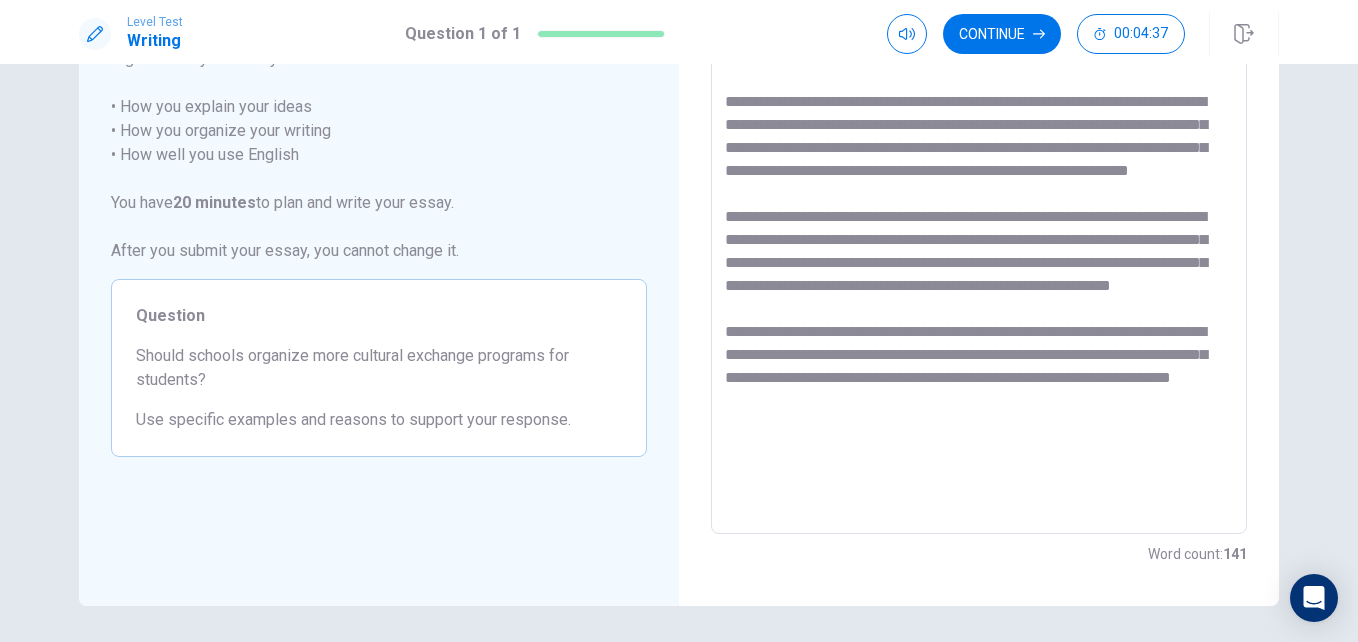 click at bounding box center (979, 258) 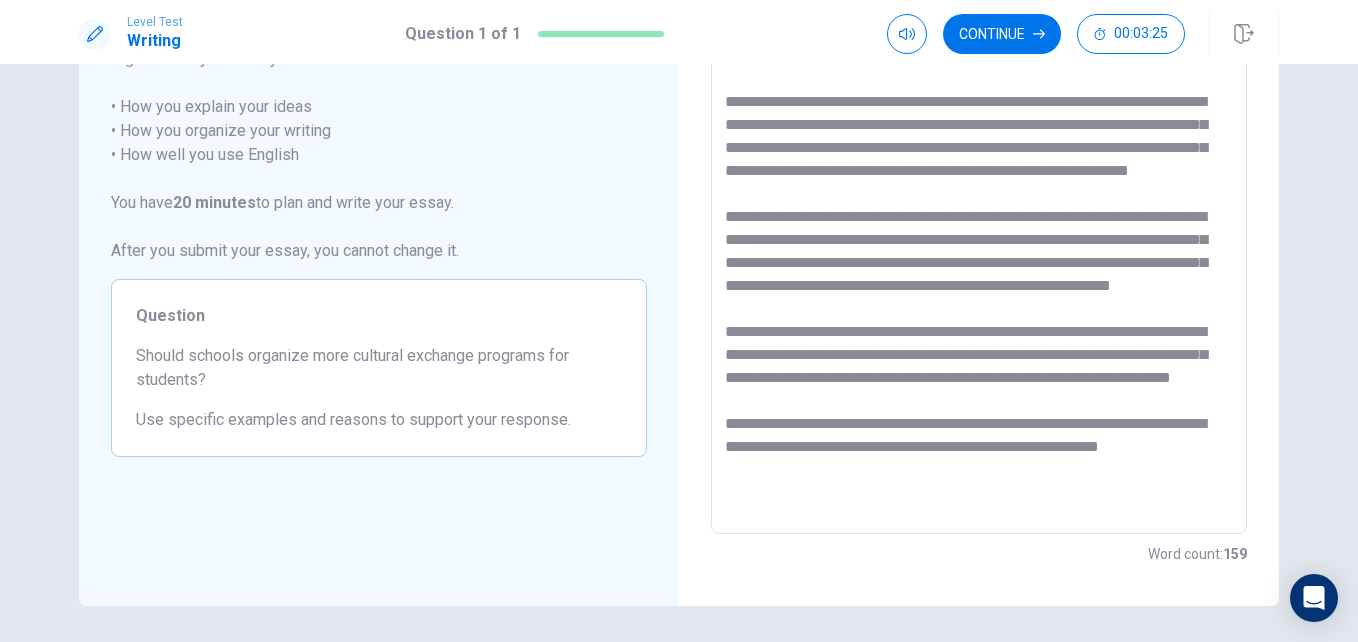 scroll, scrollTop: 0, scrollLeft: 0, axis: both 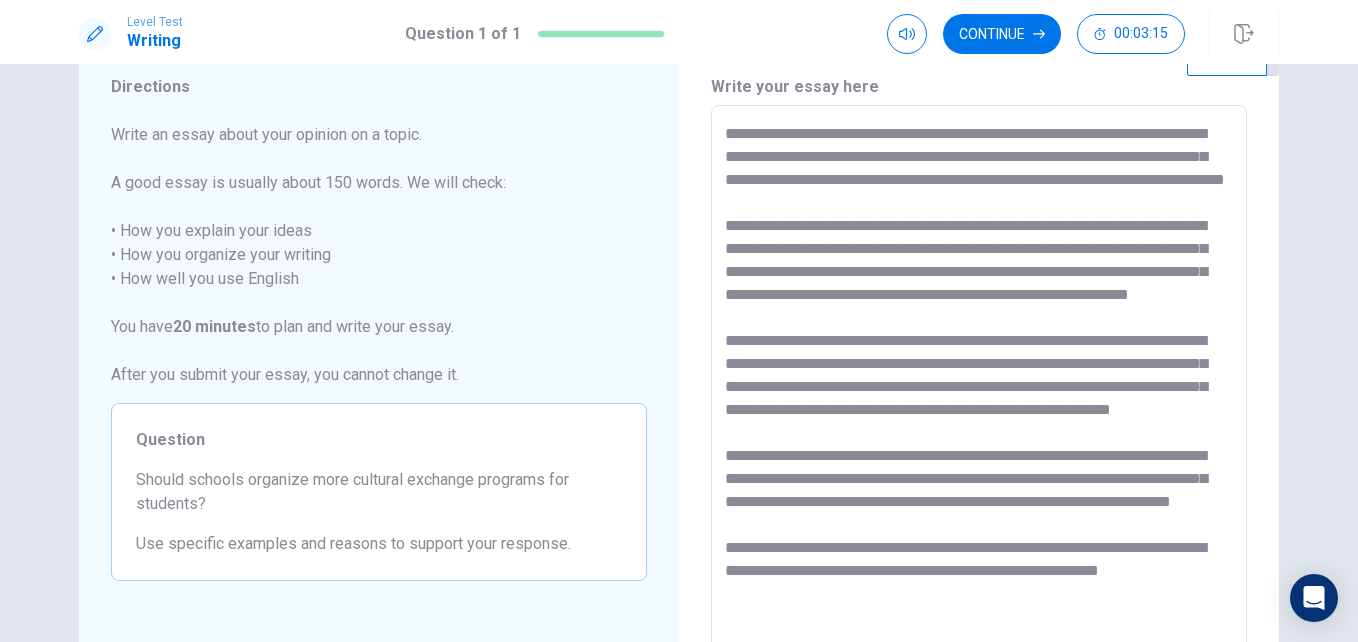 click at bounding box center [979, 382] 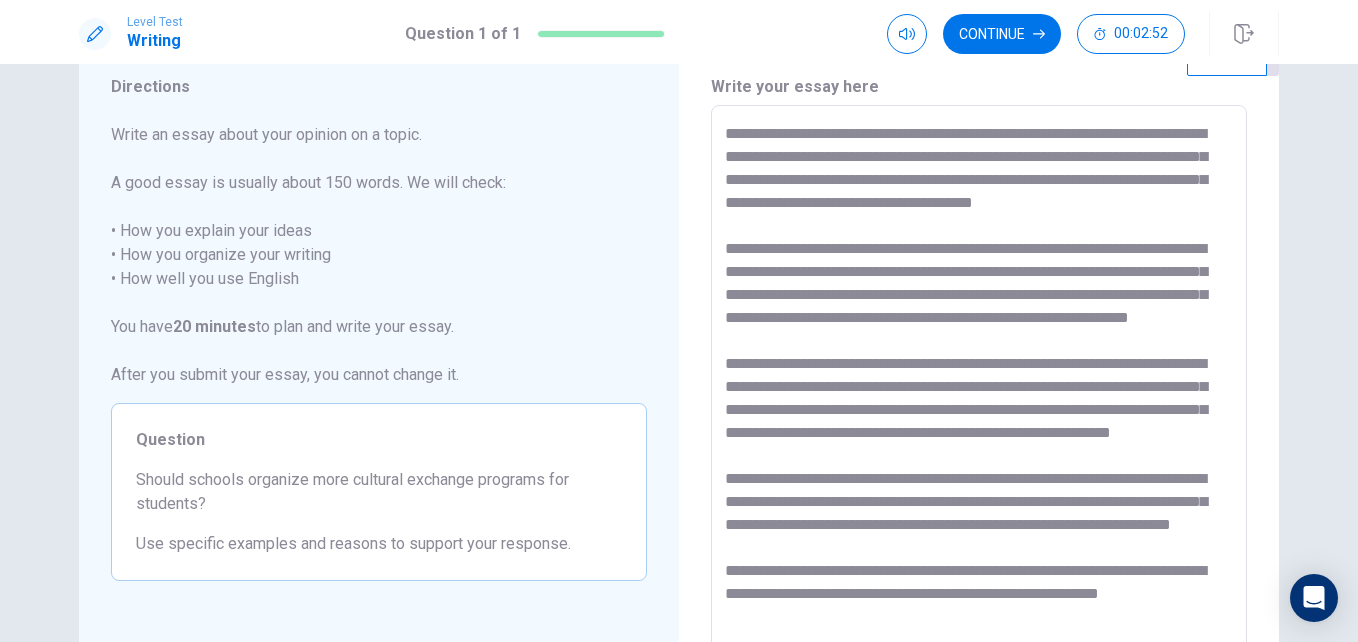 click at bounding box center (979, 382) 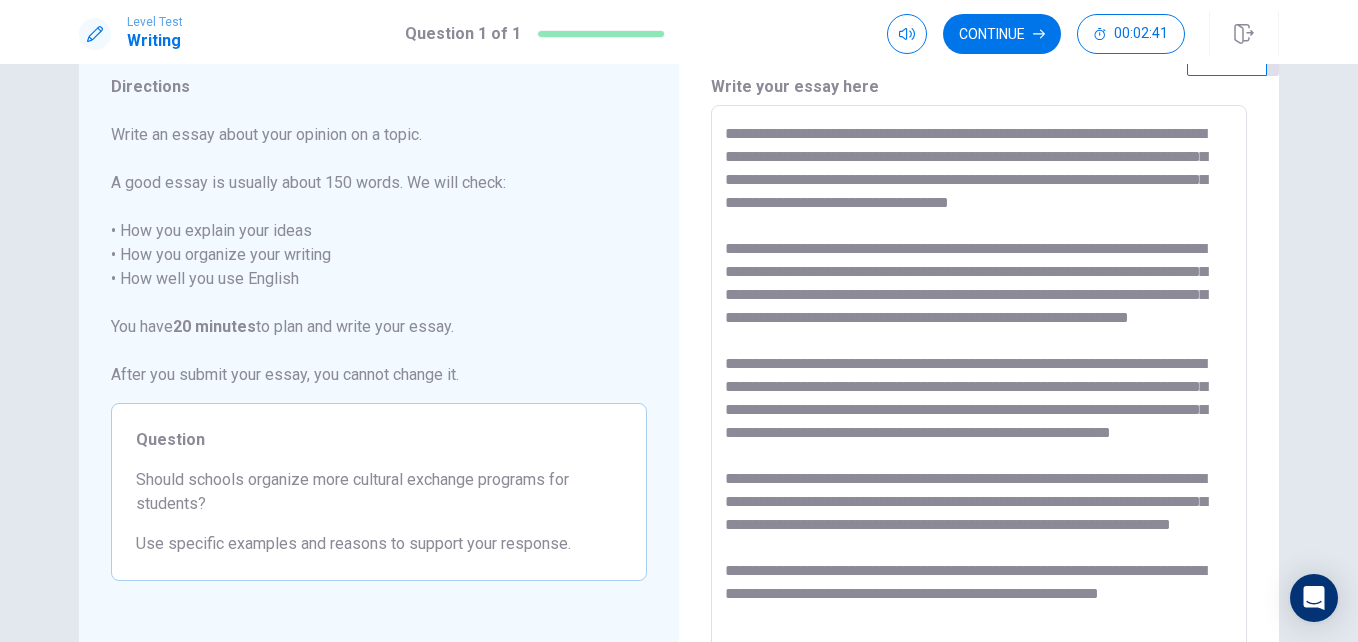 click at bounding box center (979, 382) 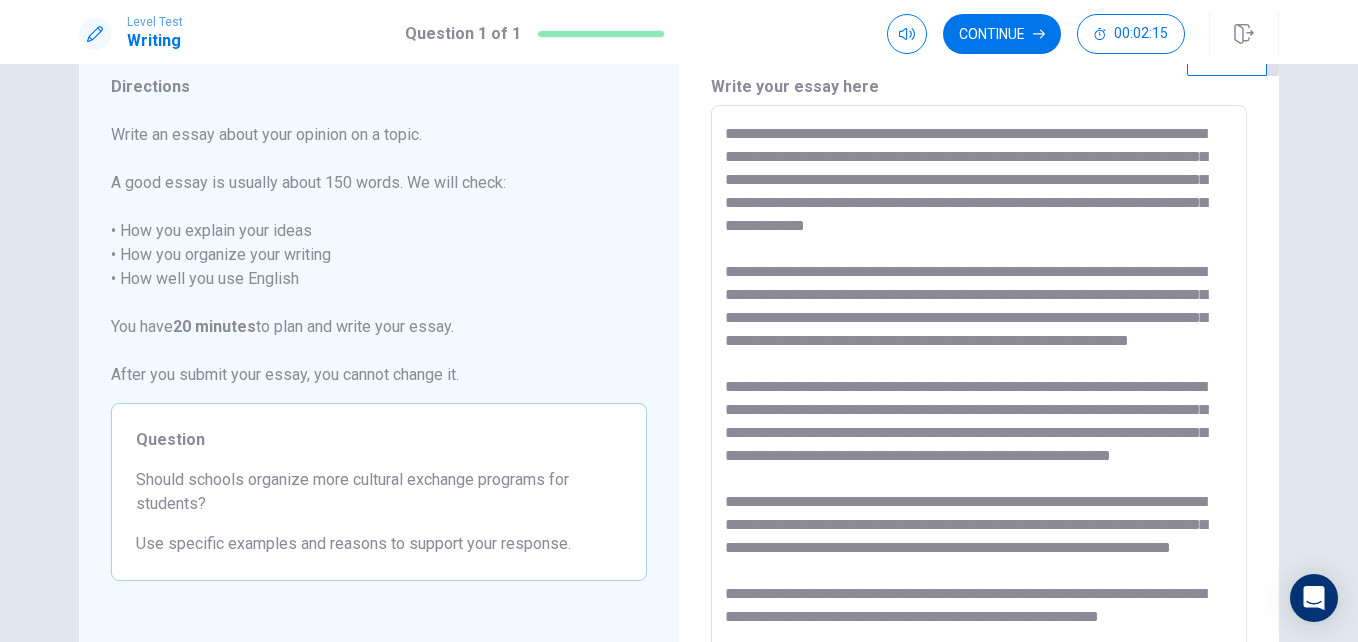 scroll, scrollTop: 78, scrollLeft: 0, axis: vertical 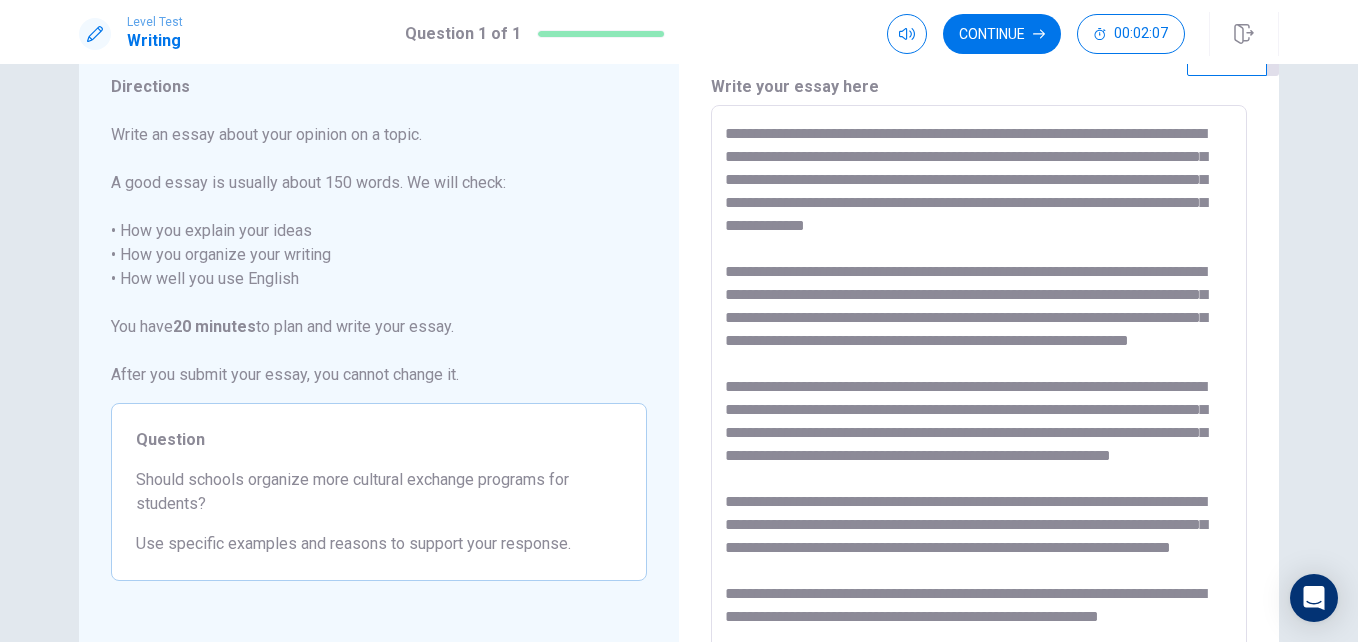 click at bounding box center [979, 382] 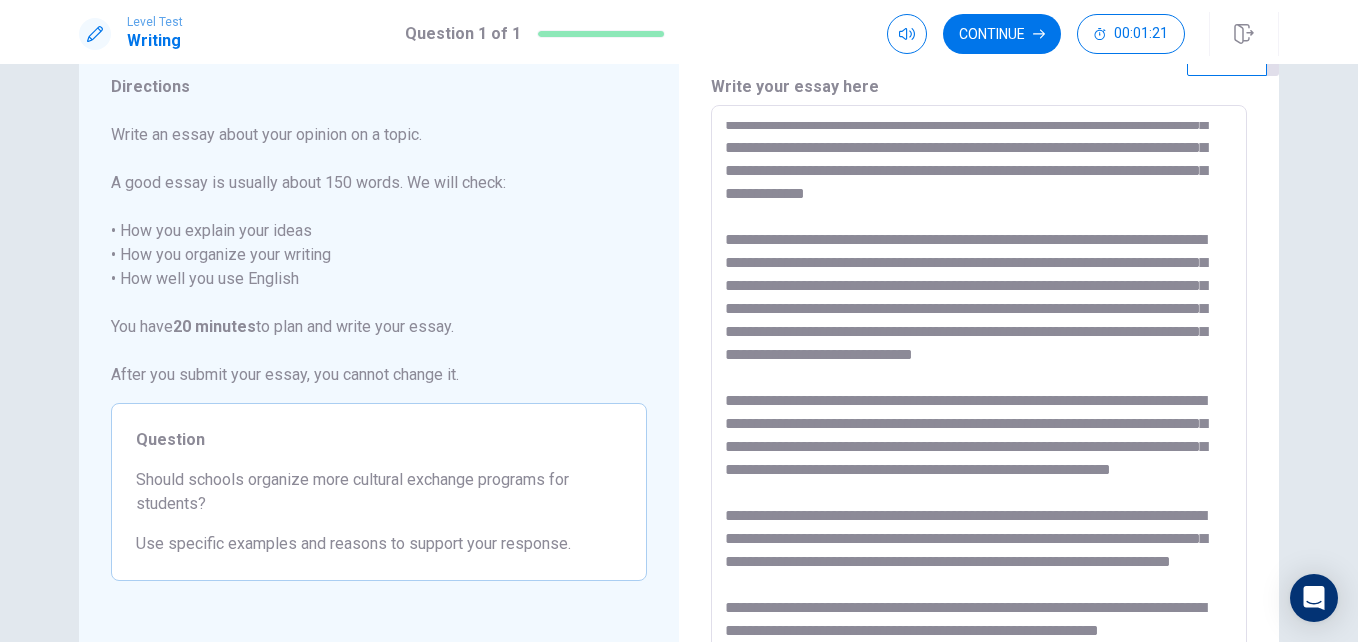 scroll, scrollTop: 124, scrollLeft: 0, axis: vertical 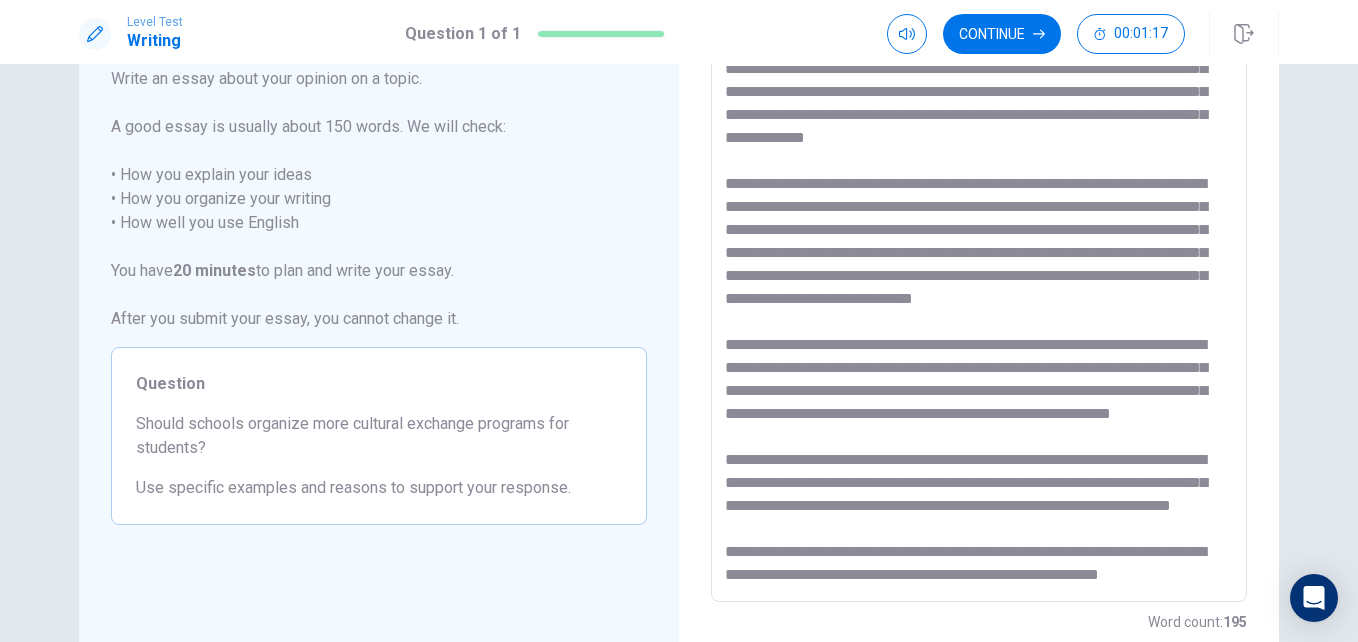click at bounding box center (979, 326) 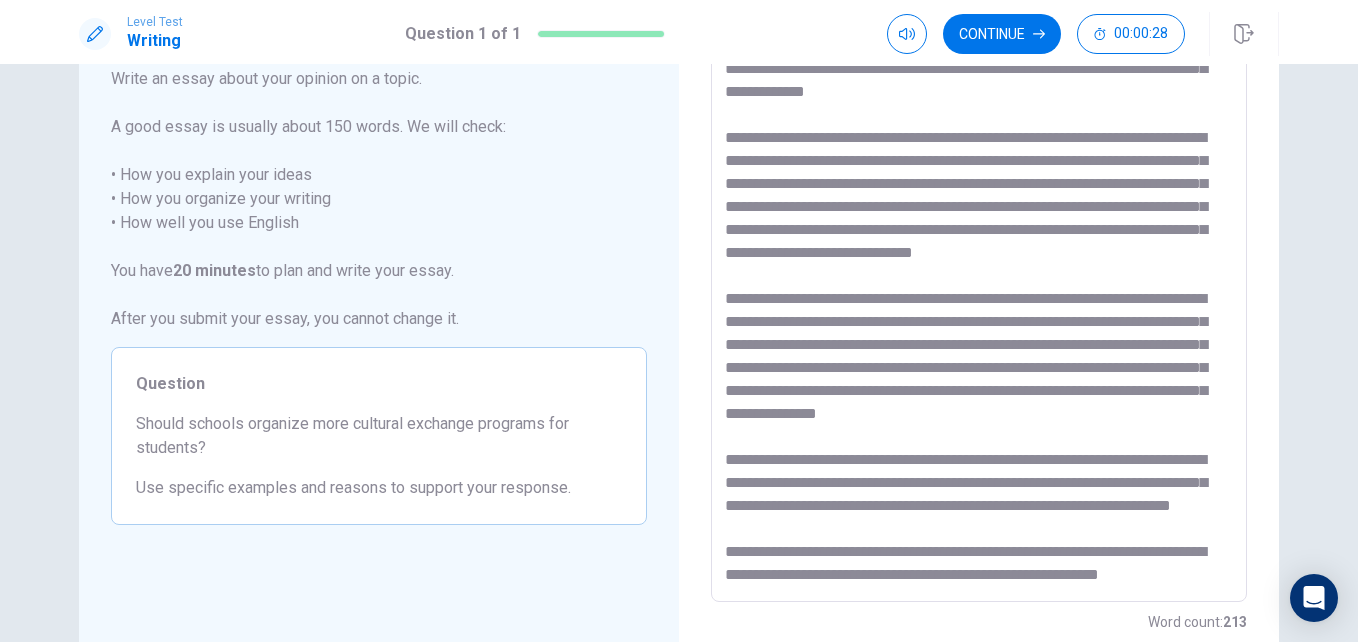 scroll, scrollTop: 170, scrollLeft: 0, axis: vertical 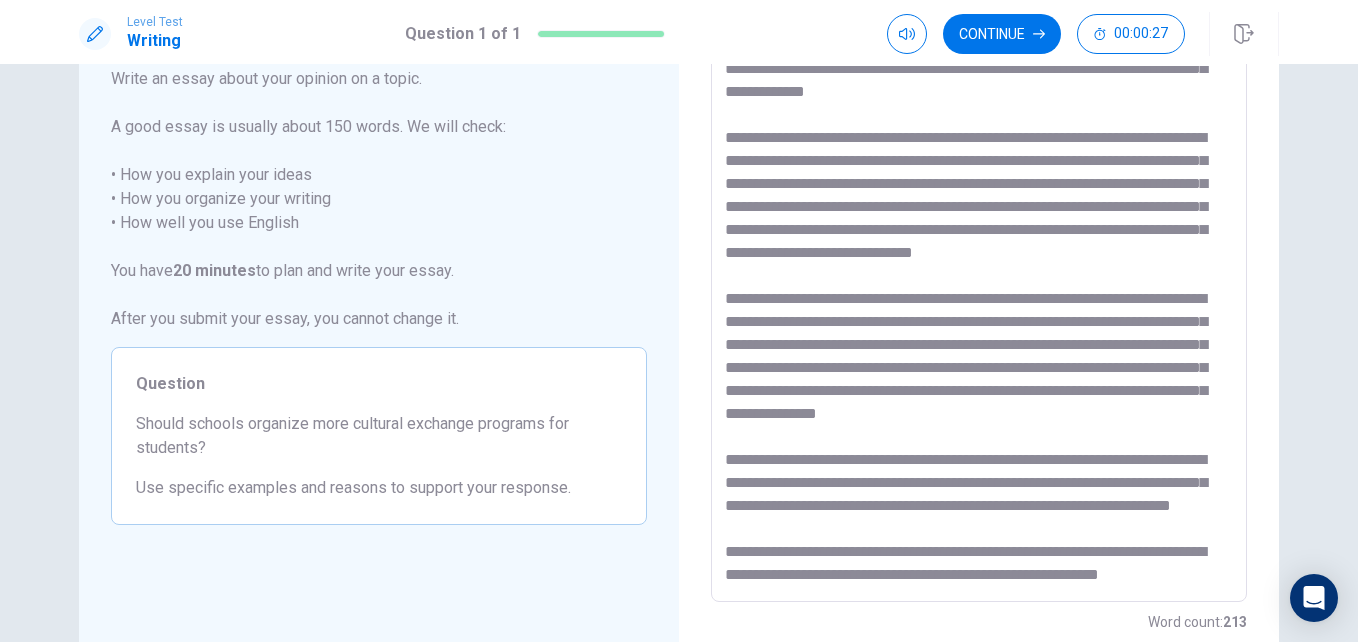 click at bounding box center (979, 326) 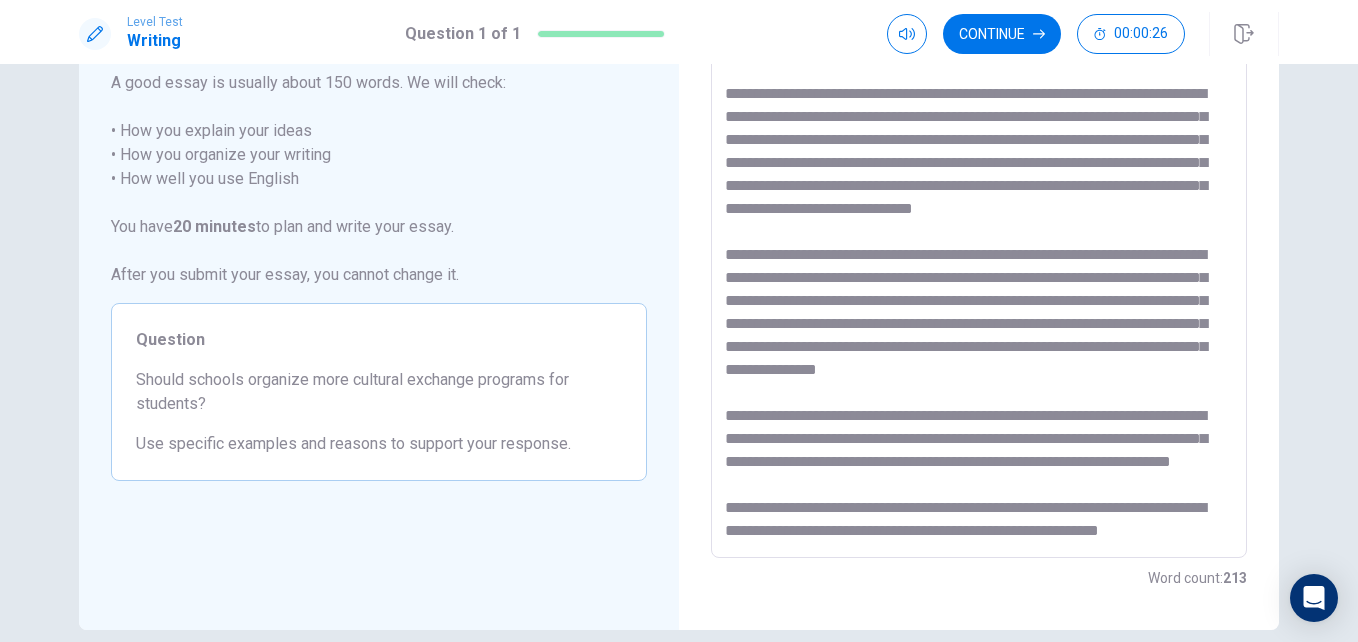 scroll, scrollTop: 201, scrollLeft: 0, axis: vertical 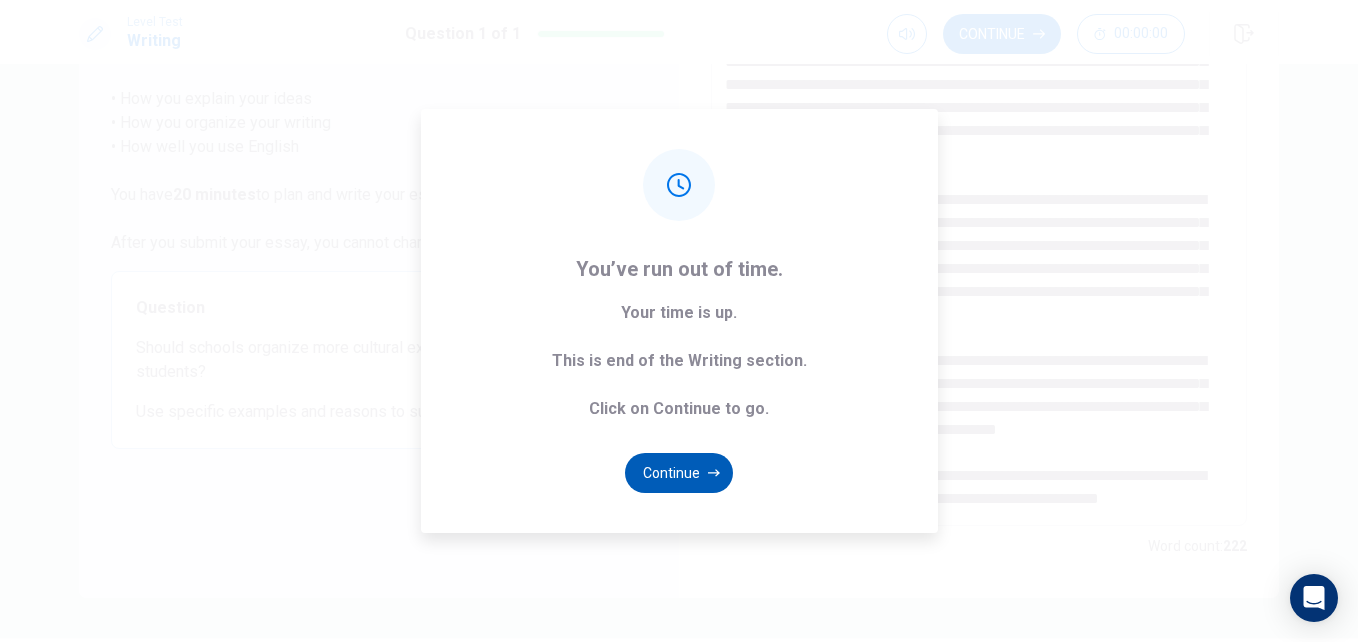 type on "**********" 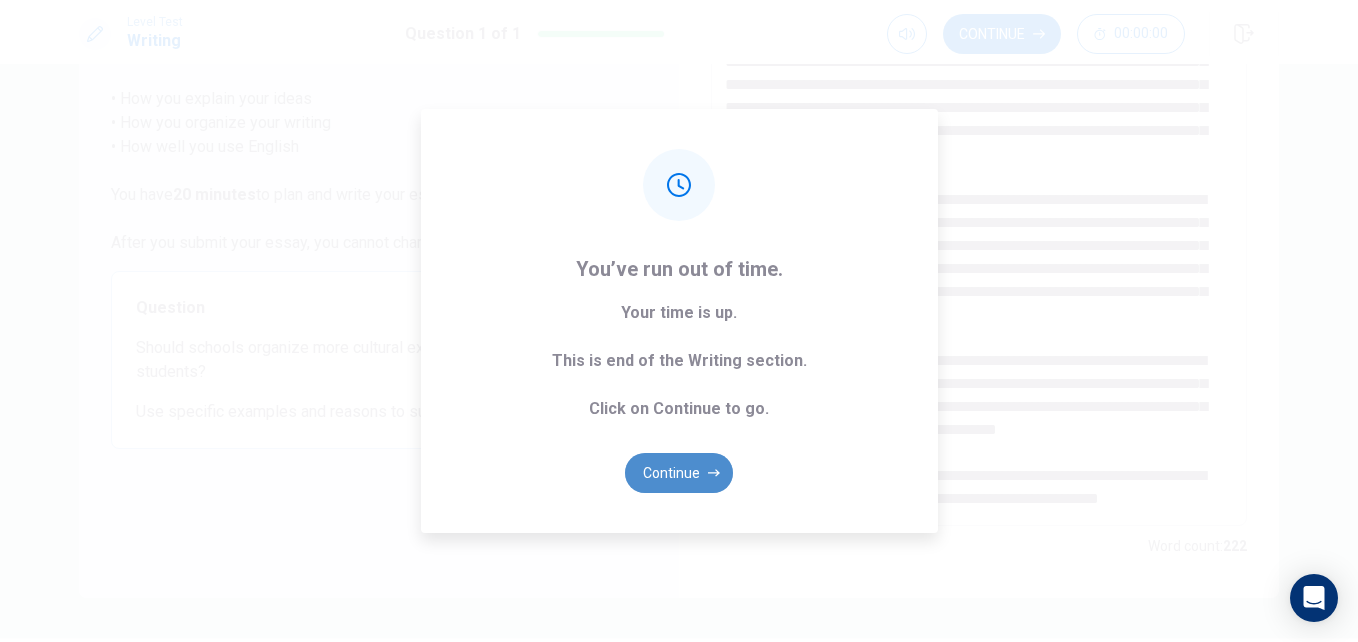 click on "Continue" at bounding box center (679, 473) 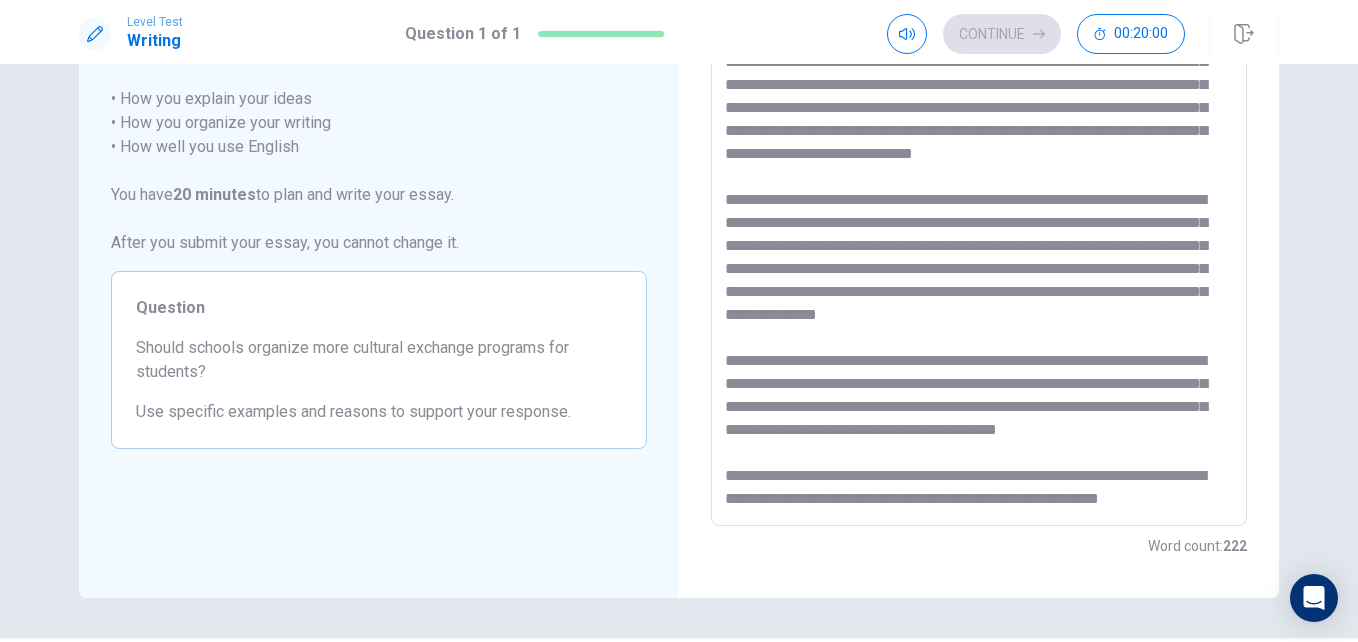 scroll, scrollTop: 0, scrollLeft: 0, axis: both 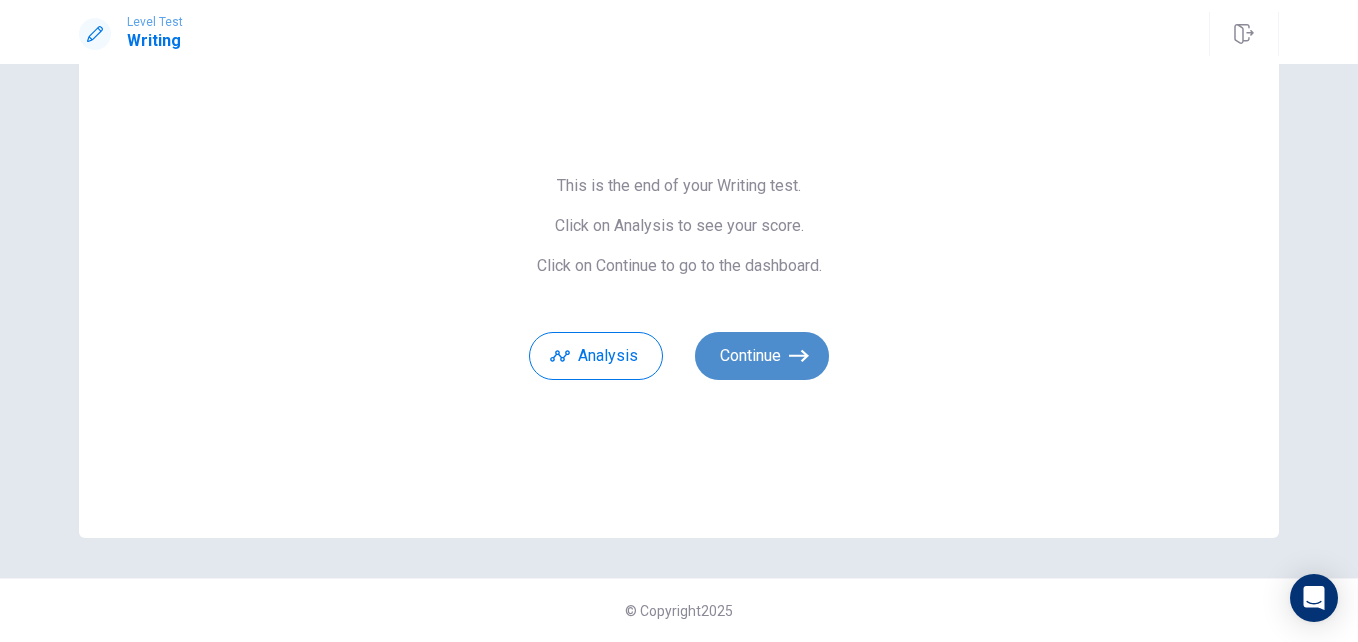 click on "Continue" at bounding box center [762, 356] 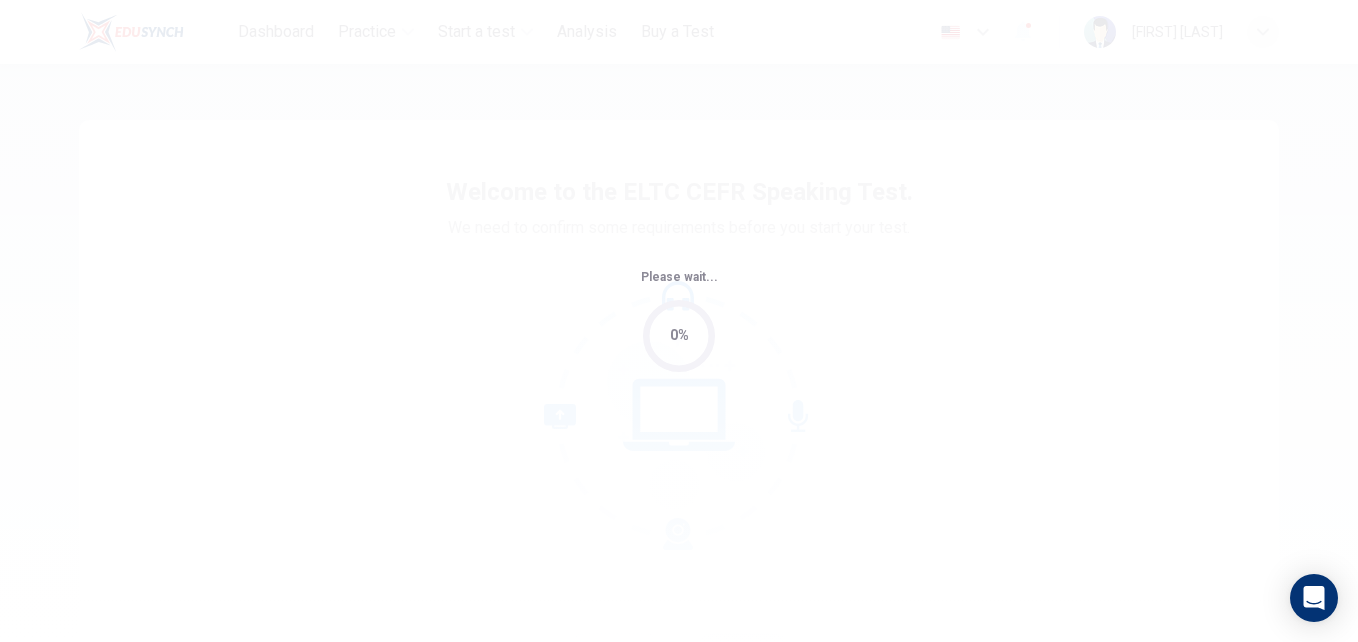 scroll, scrollTop: 0, scrollLeft: 0, axis: both 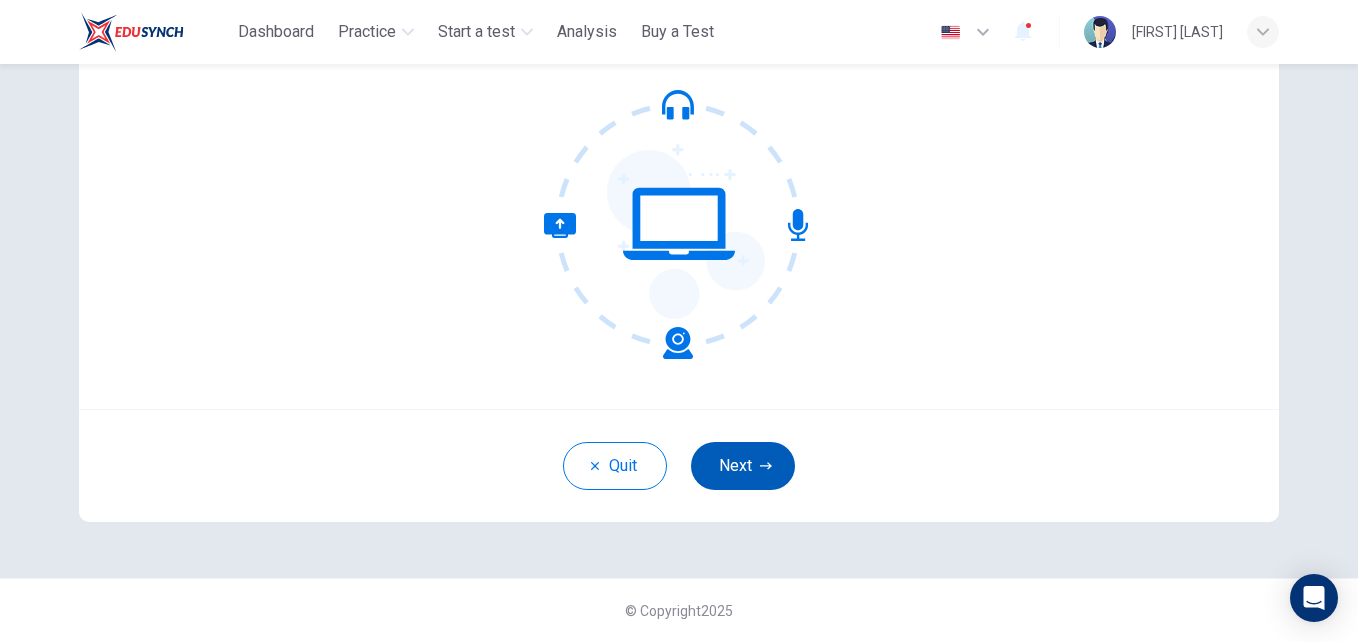 click on "Next" at bounding box center [743, 466] 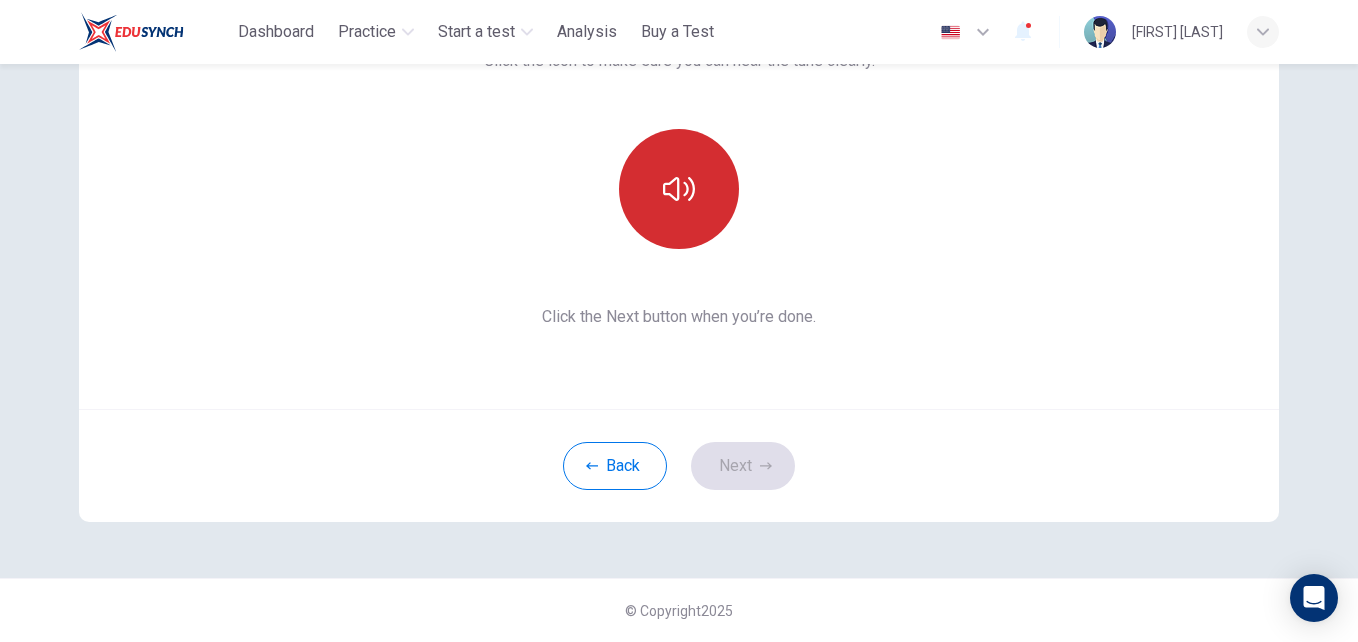 click at bounding box center [679, 189] 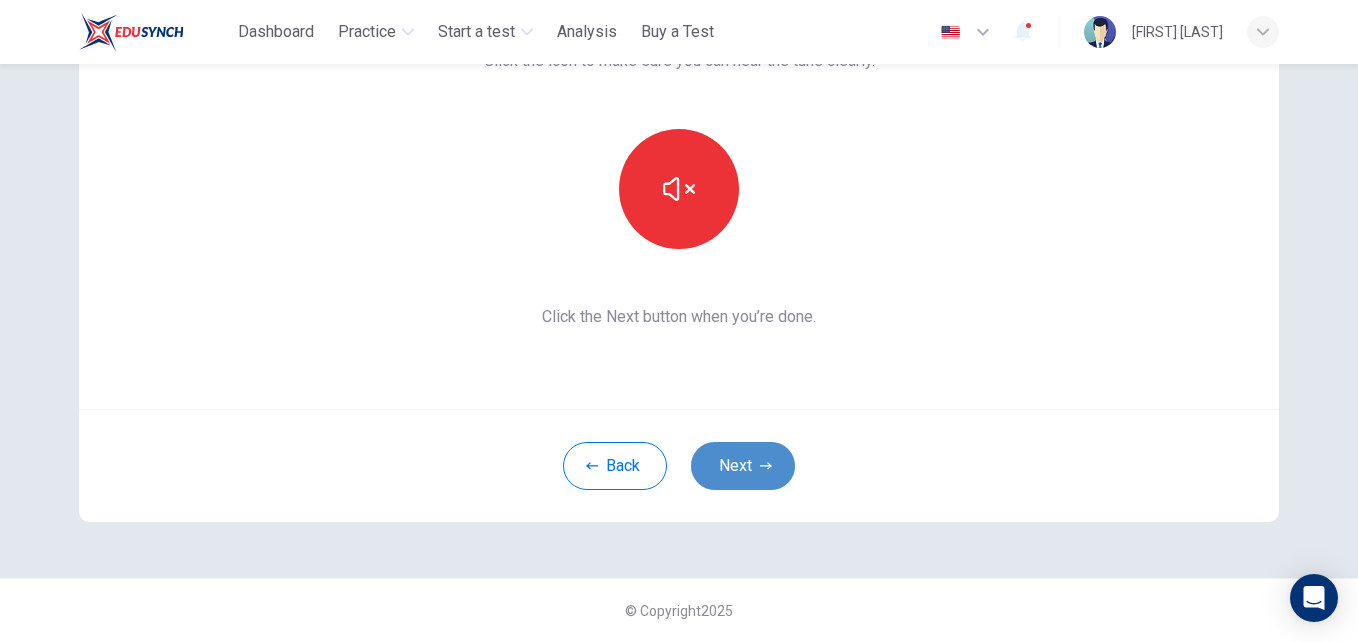click on "Next" at bounding box center (743, 466) 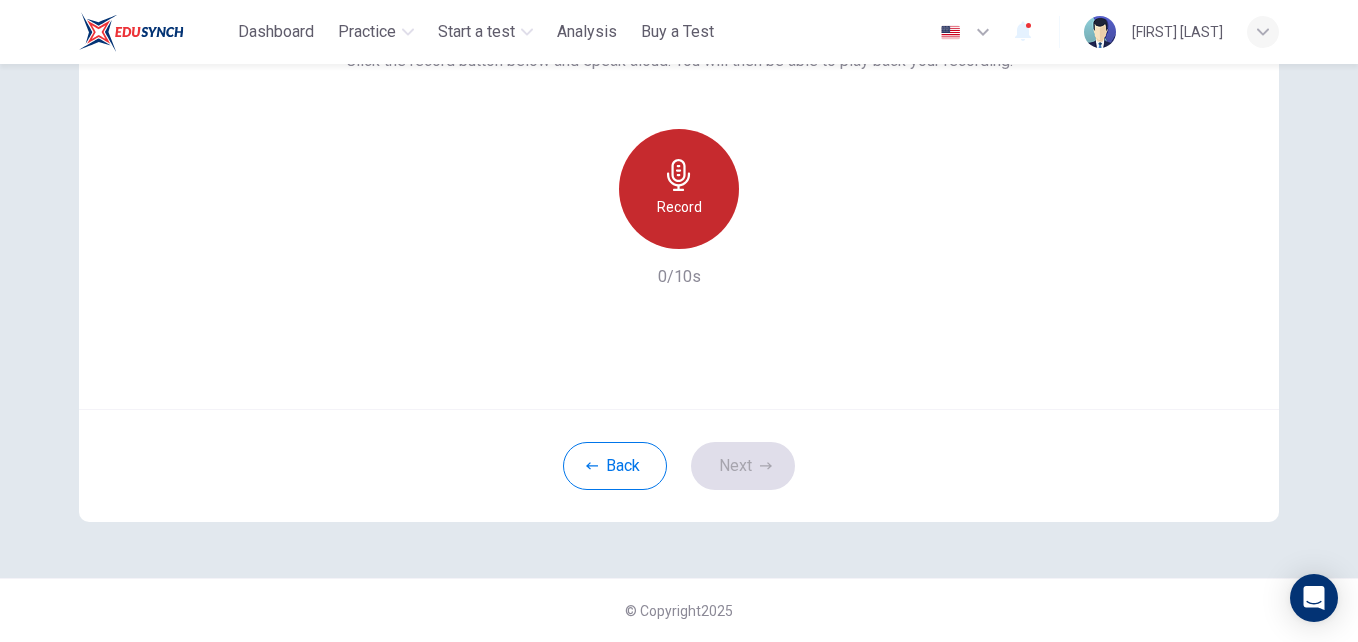 click on "Record" at bounding box center [679, 189] 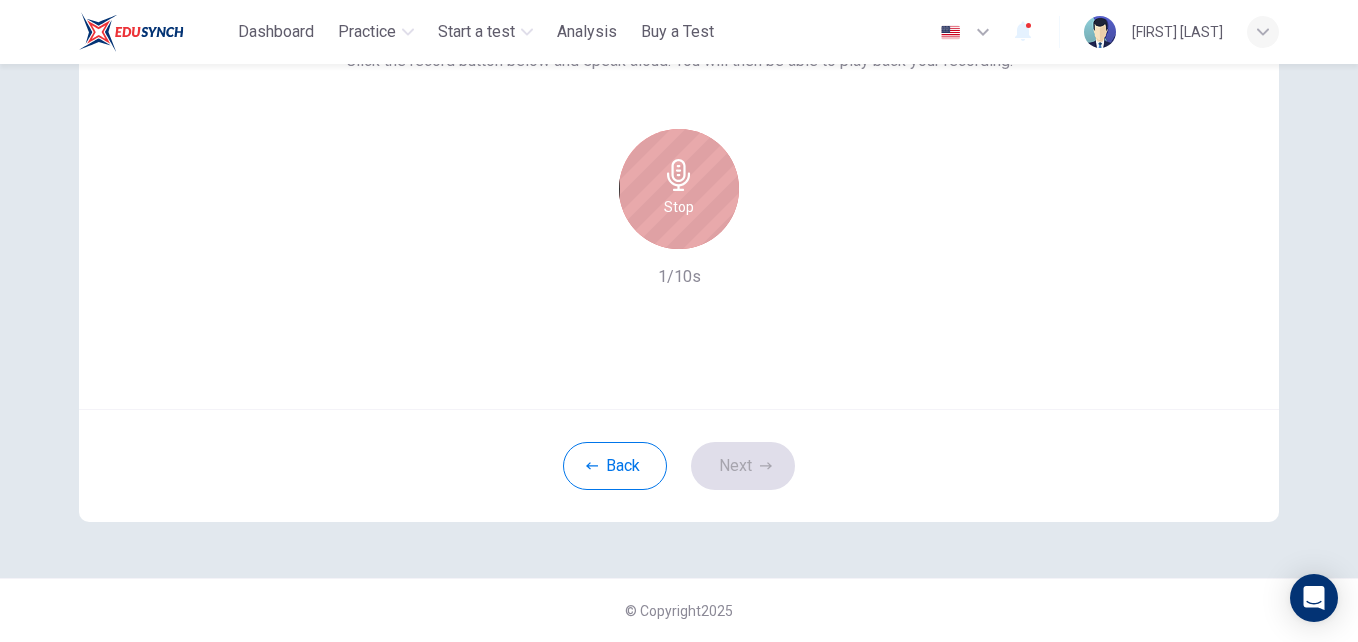 click on "Stop" at bounding box center [679, 207] 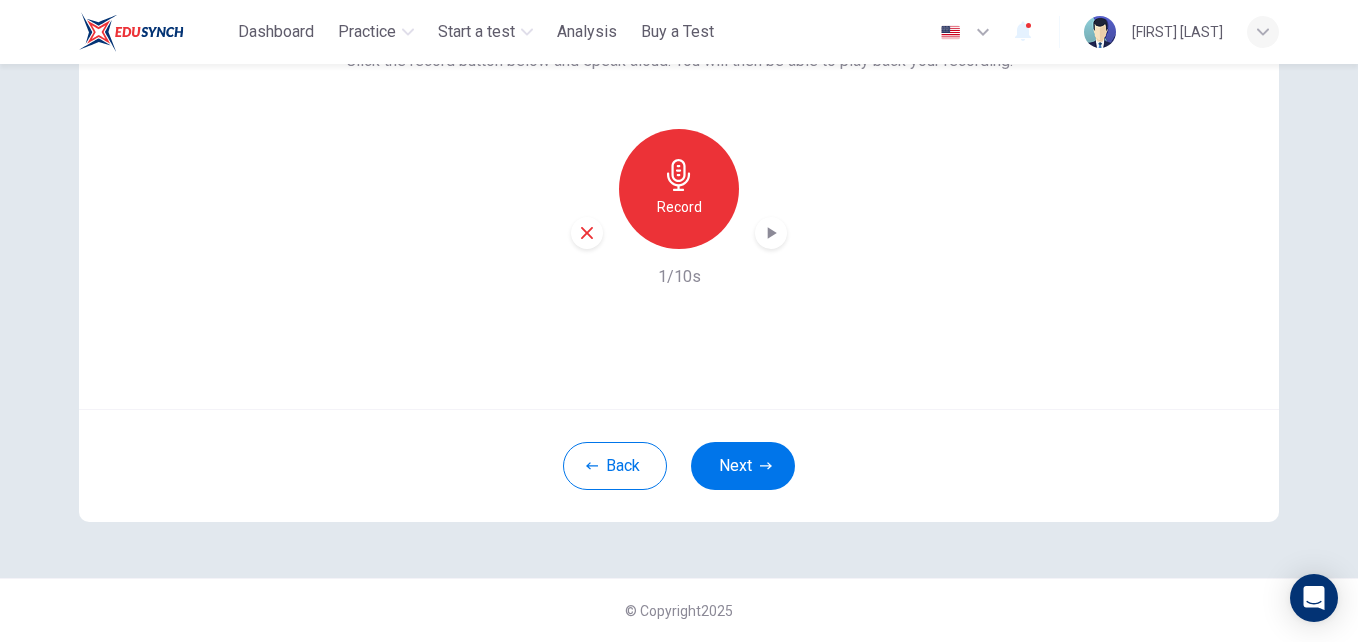 click at bounding box center [771, 233] 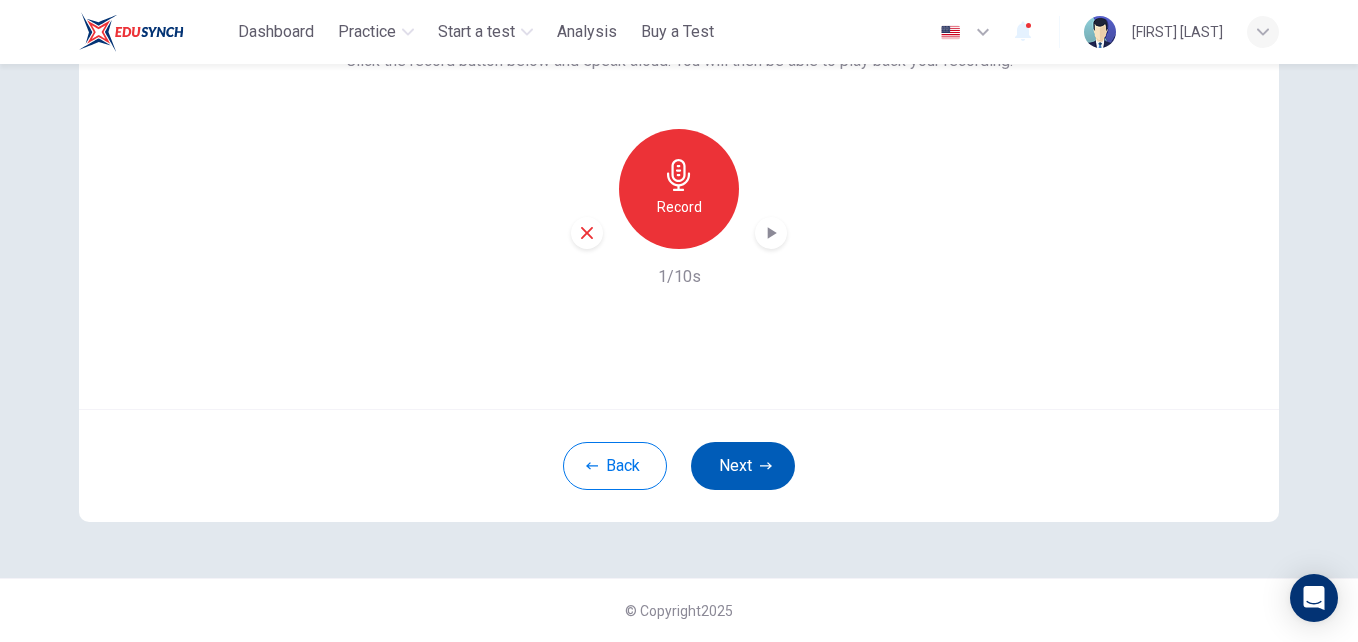 click at bounding box center (766, 466) 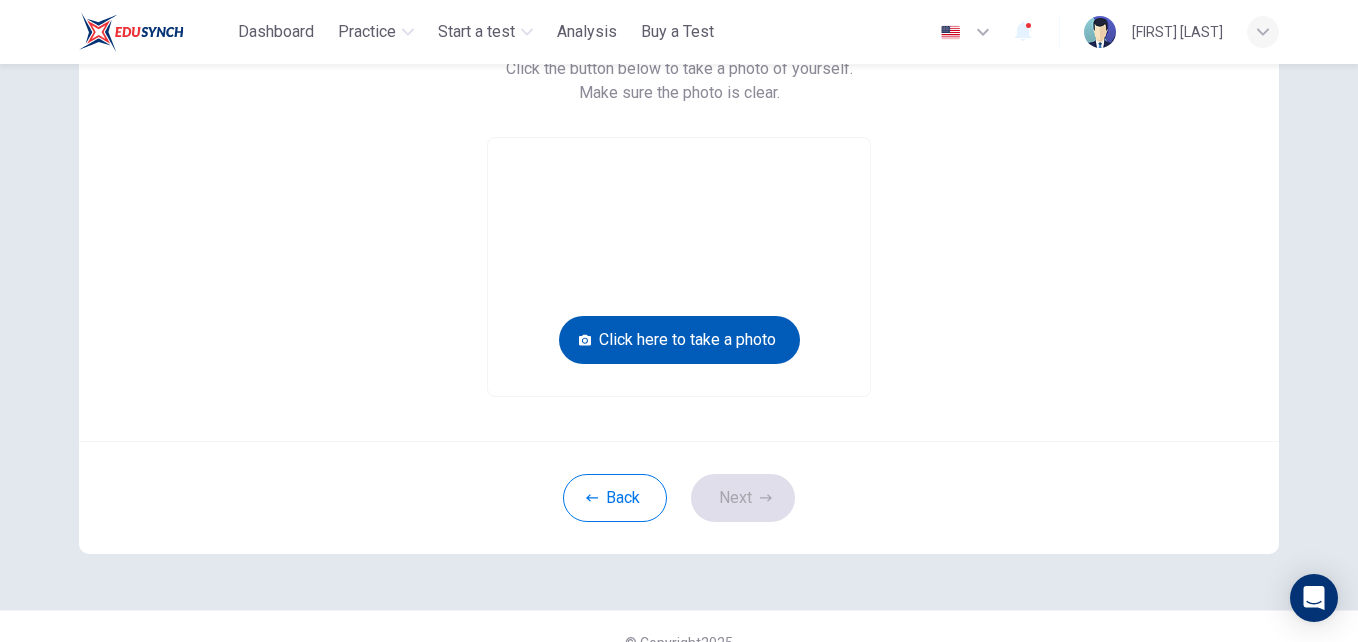 click on "Click here to take a photo" at bounding box center [679, 340] 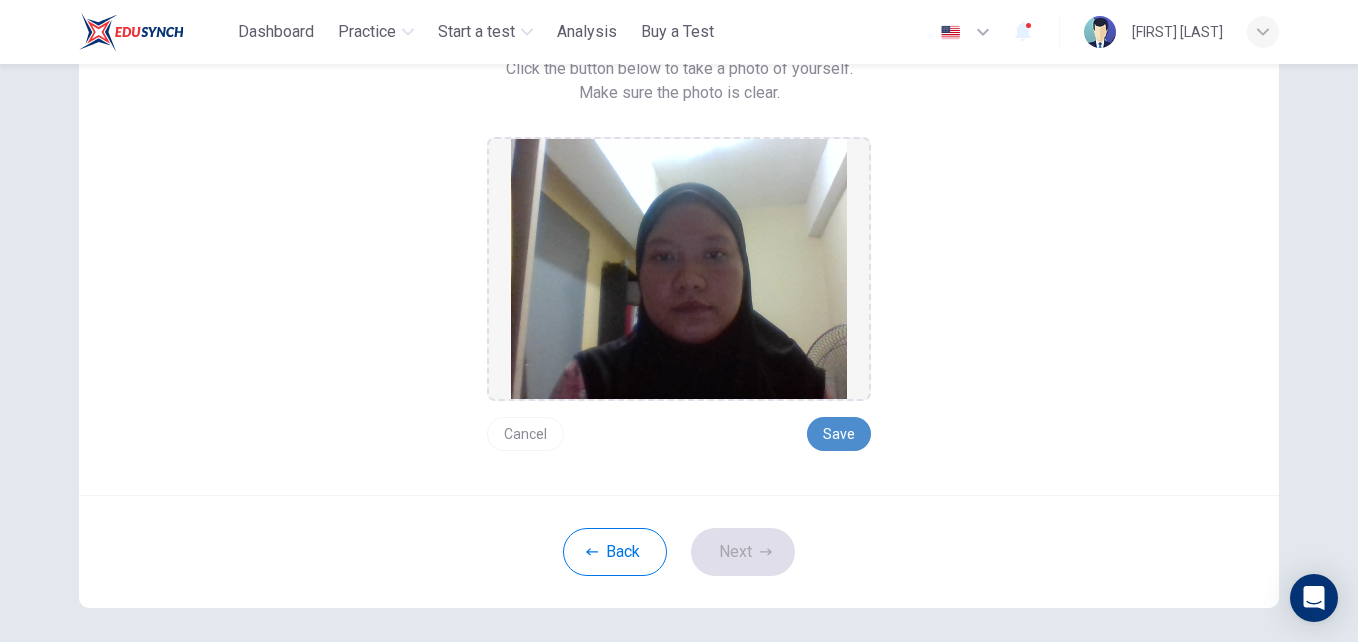 click on "Save" at bounding box center (839, 434) 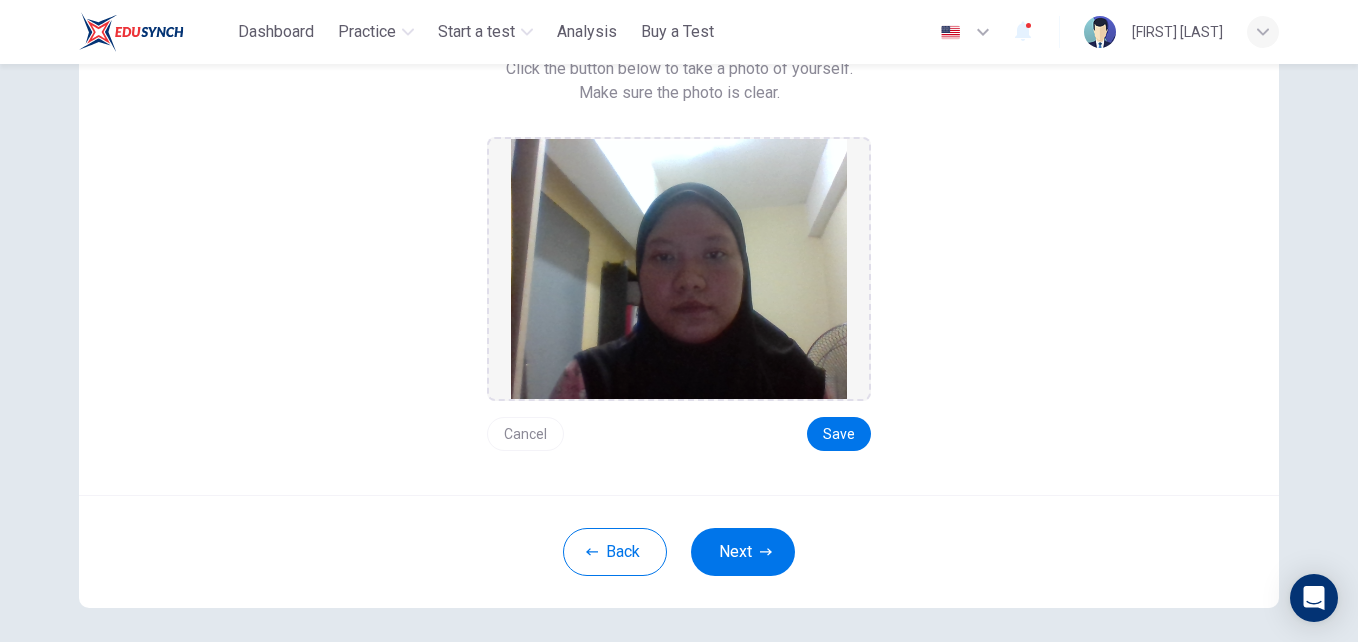 click on "Back Next" at bounding box center [679, 551] 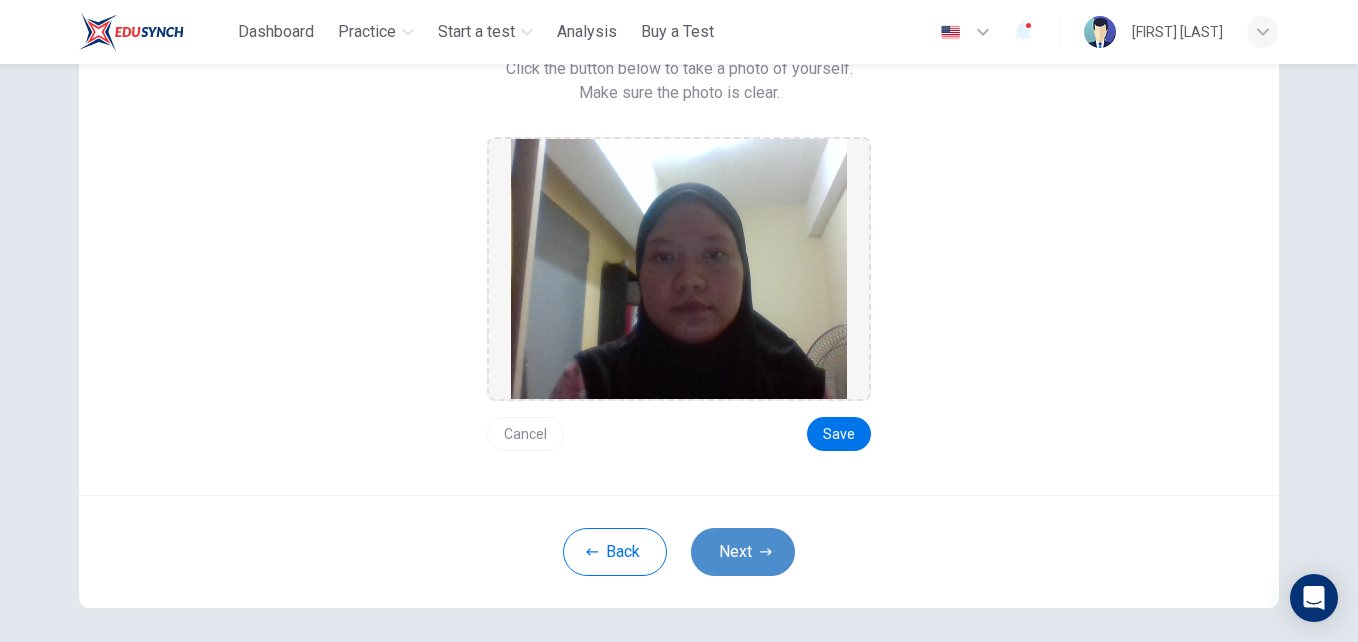 click on "Next" at bounding box center (743, 552) 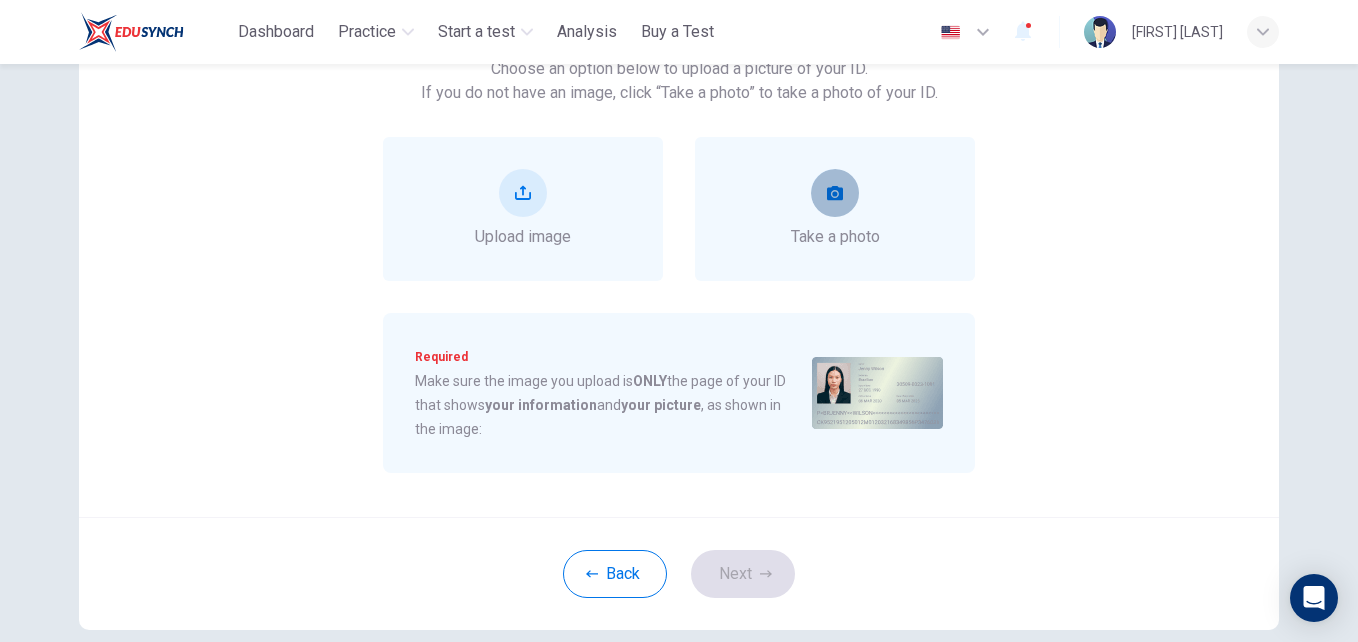 click at bounding box center (835, 193) 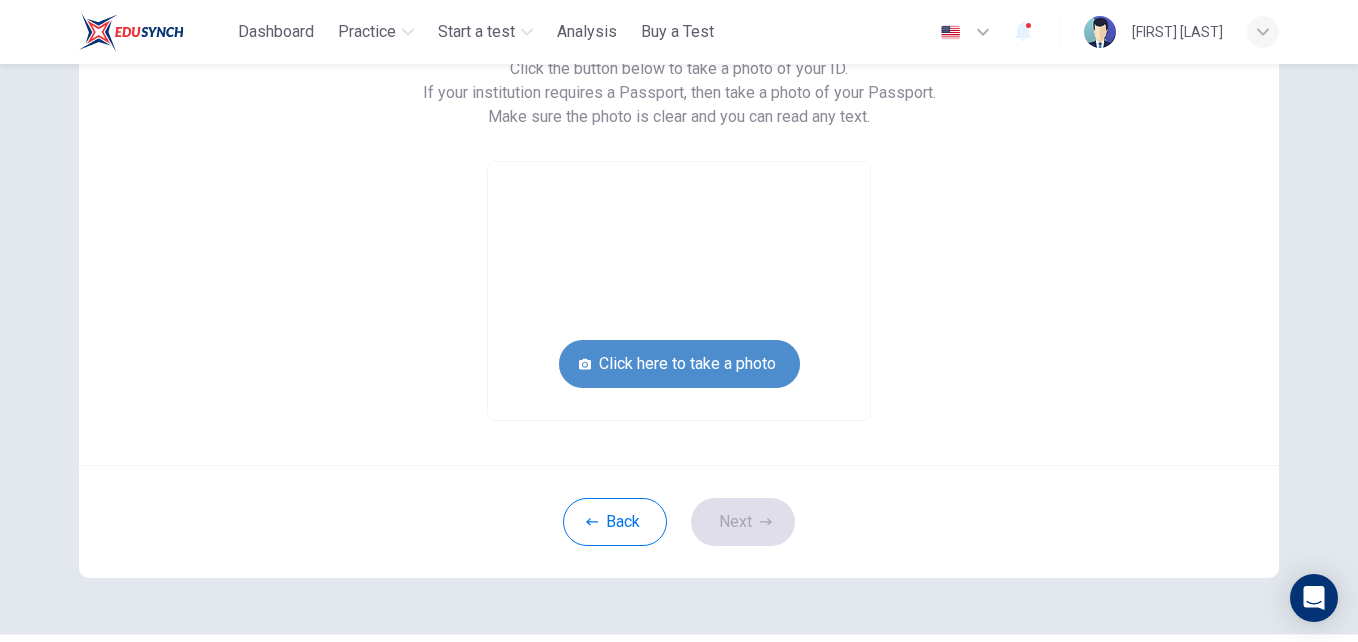 click on "Click here to take a photo" at bounding box center (679, 364) 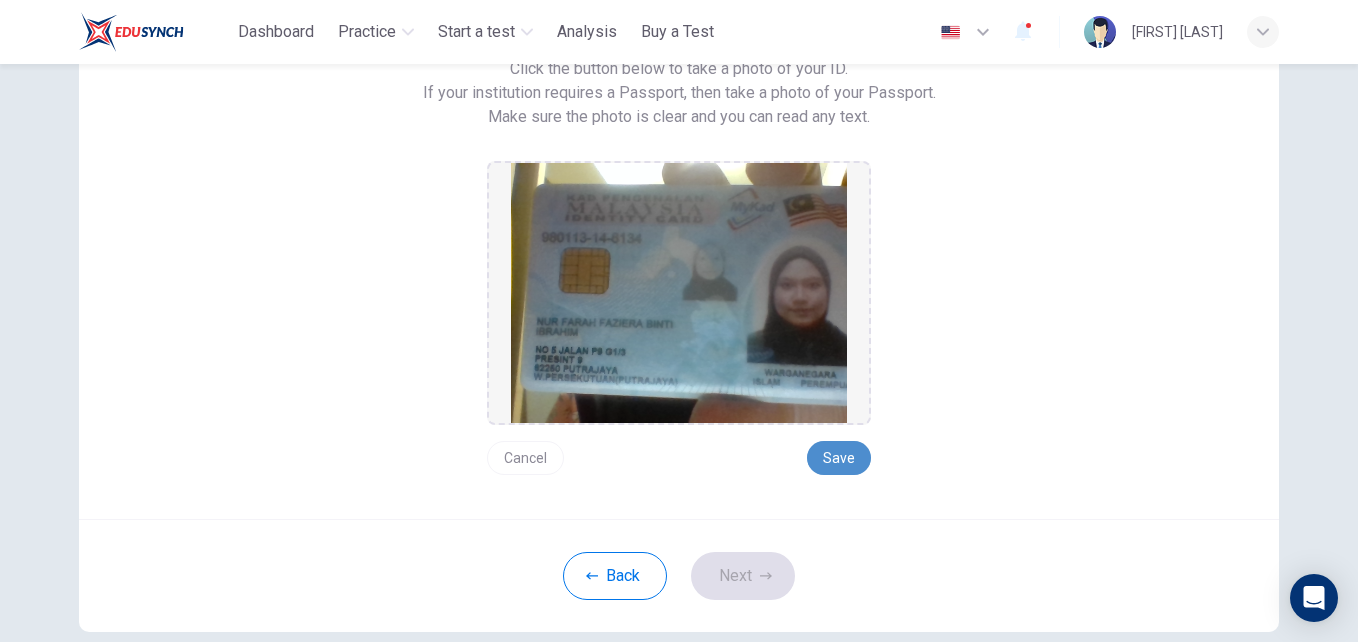 click on "Save" at bounding box center [839, 458] 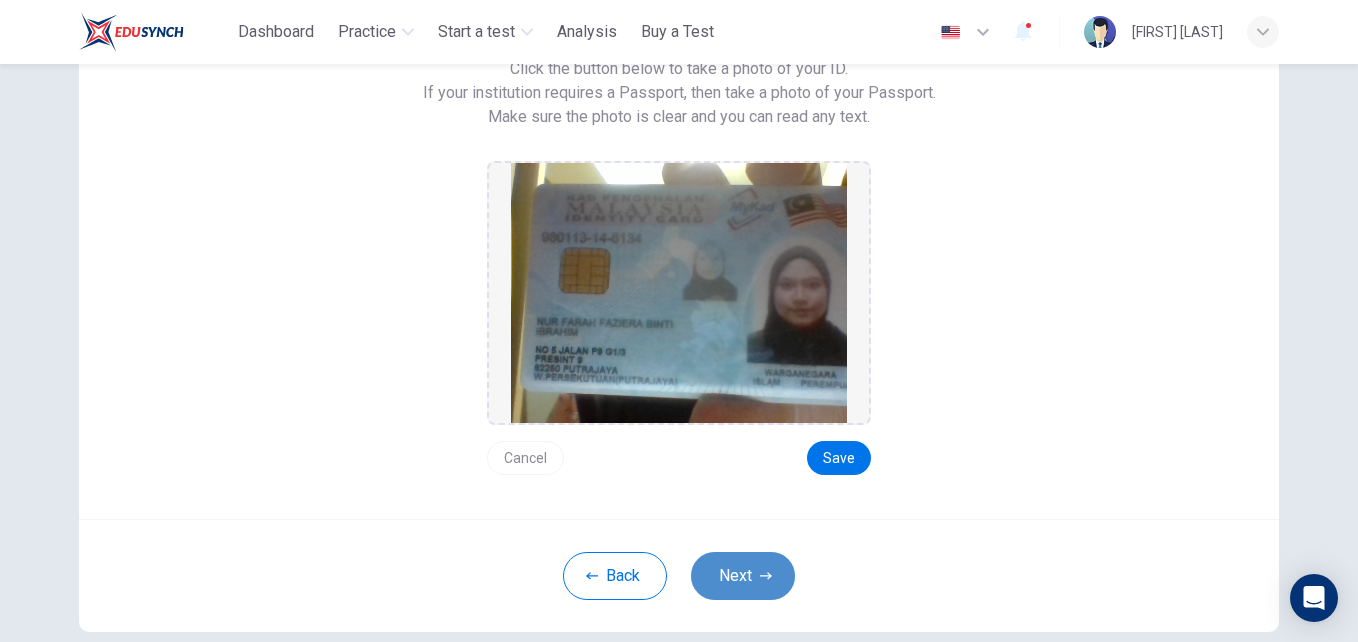 click on "Next" at bounding box center [743, 576] 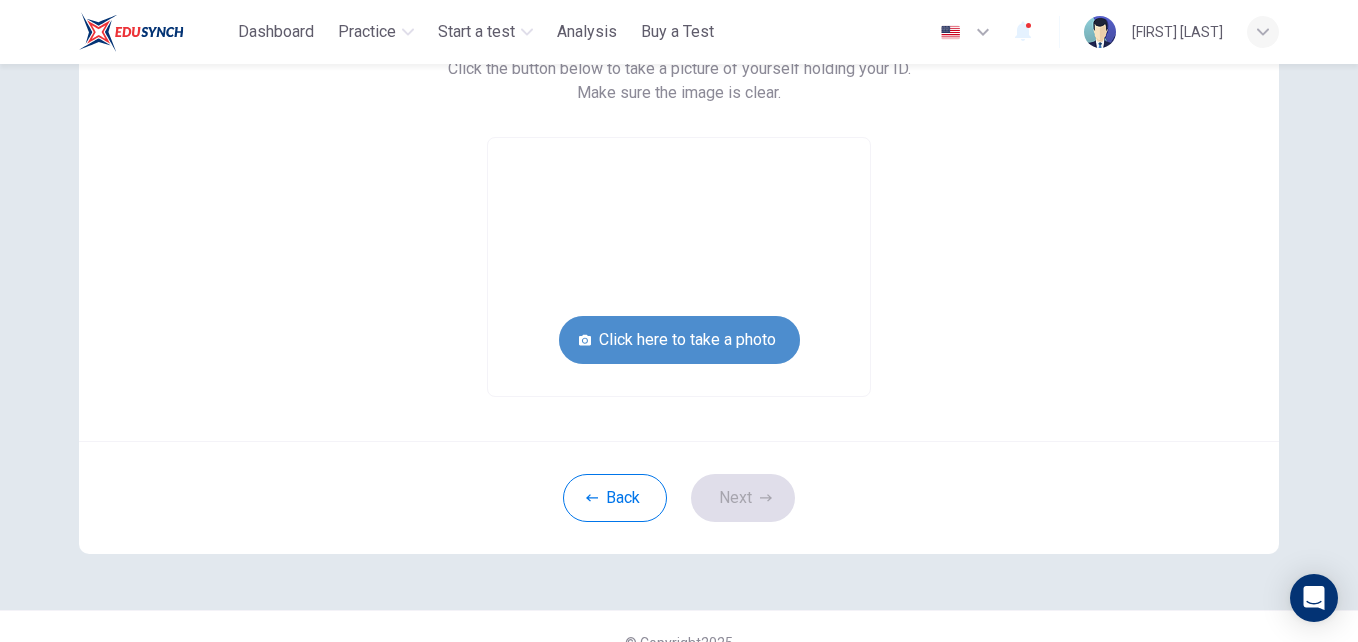 click on "Click here to take a photo" at bounding box center (679, 340) 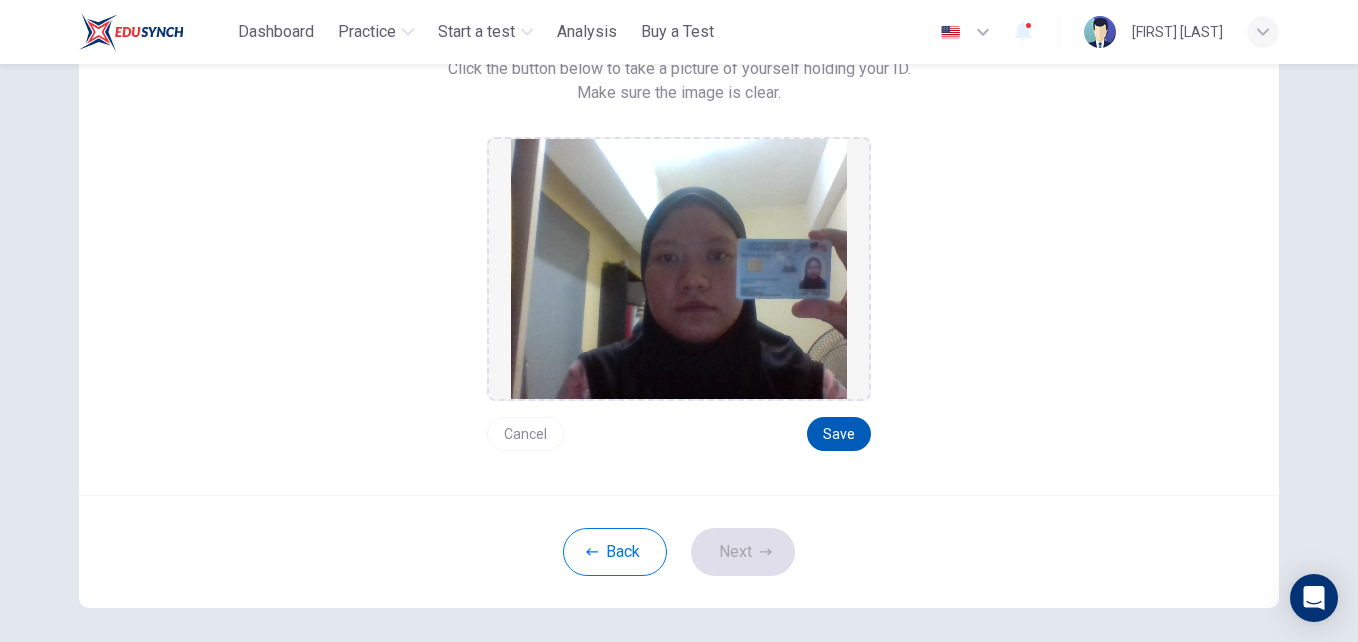 click on "Save" at bounding box center [839, 434] 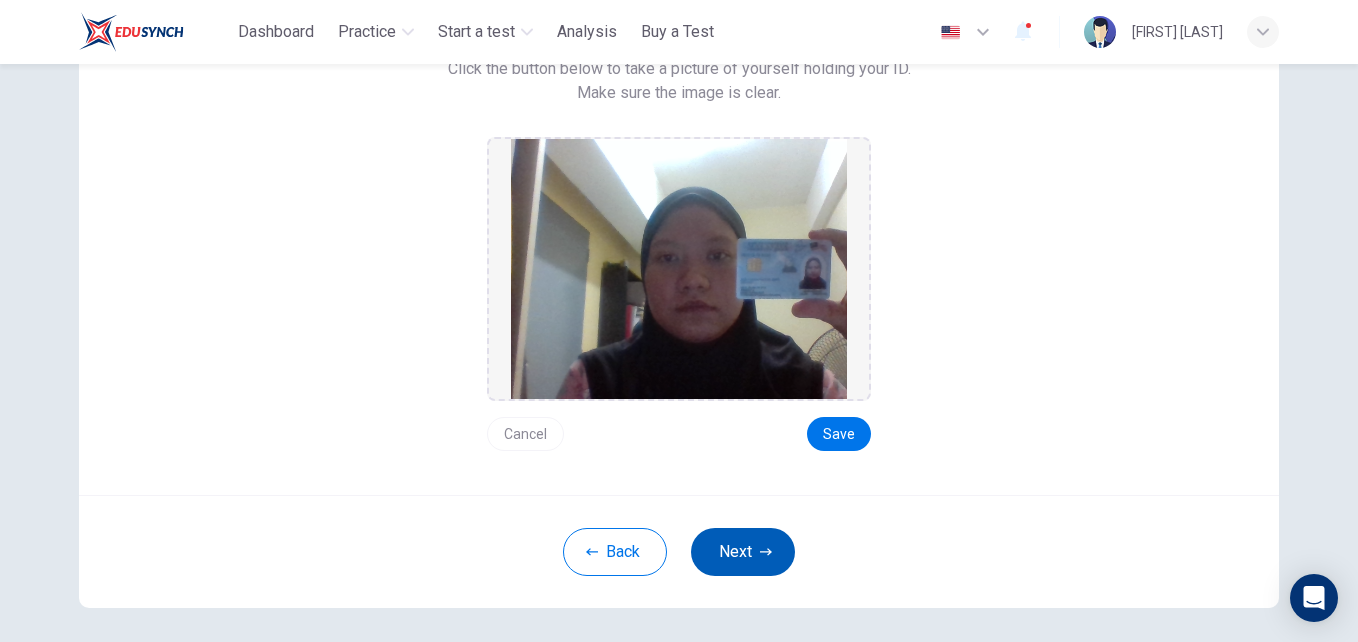 click on "Next" at bounding box center (743, 552) 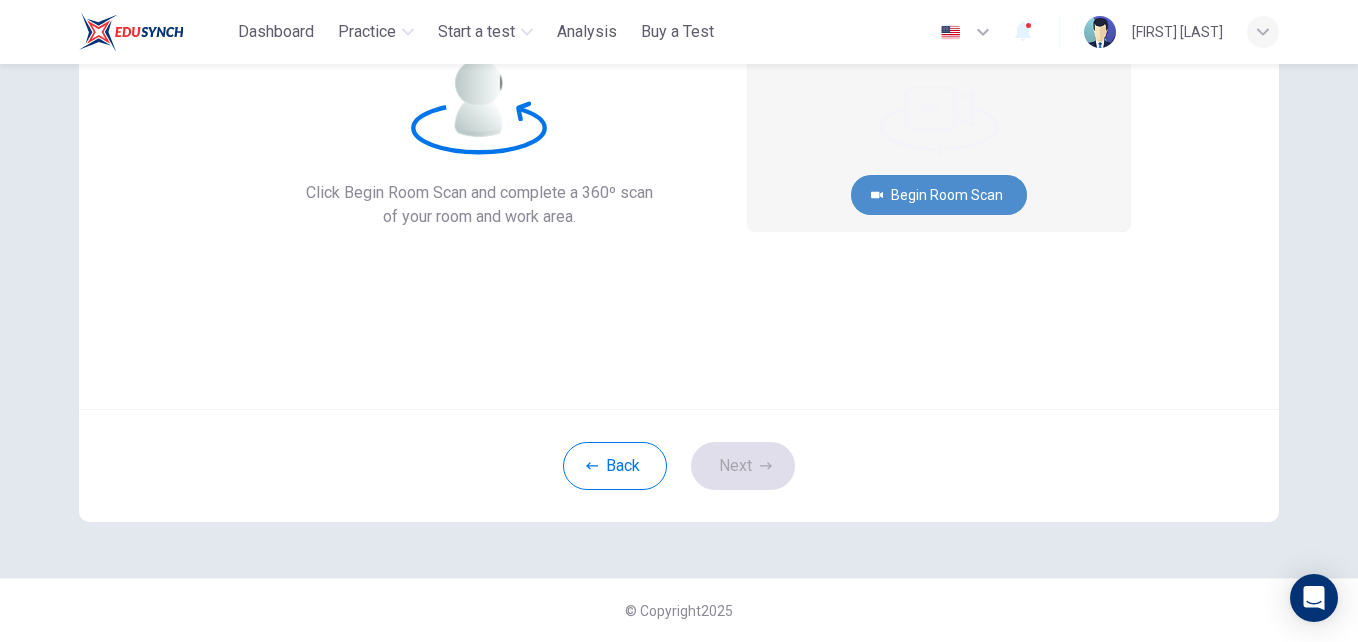 click on "Begin Room Scan" at bounding box center (939, 195) 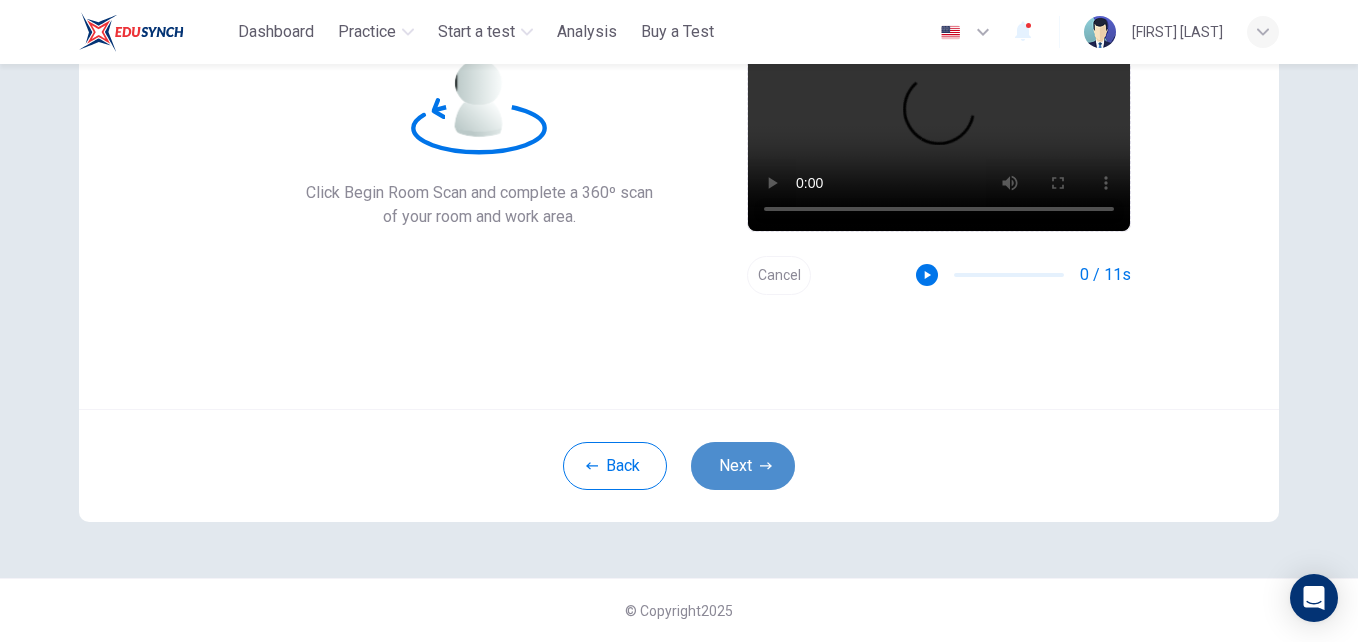click on "Next" at bounding box center [743, 466] 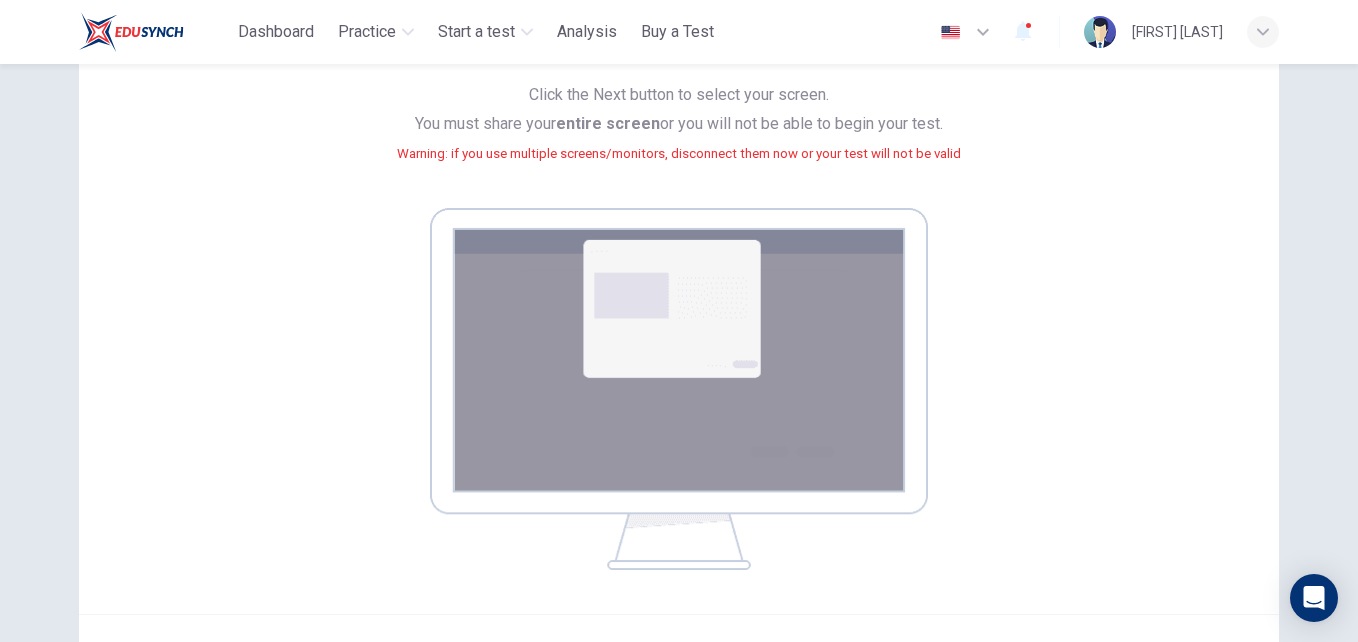 scroll, scrollTop: 395, scrollLeft: 0, axis: vertical 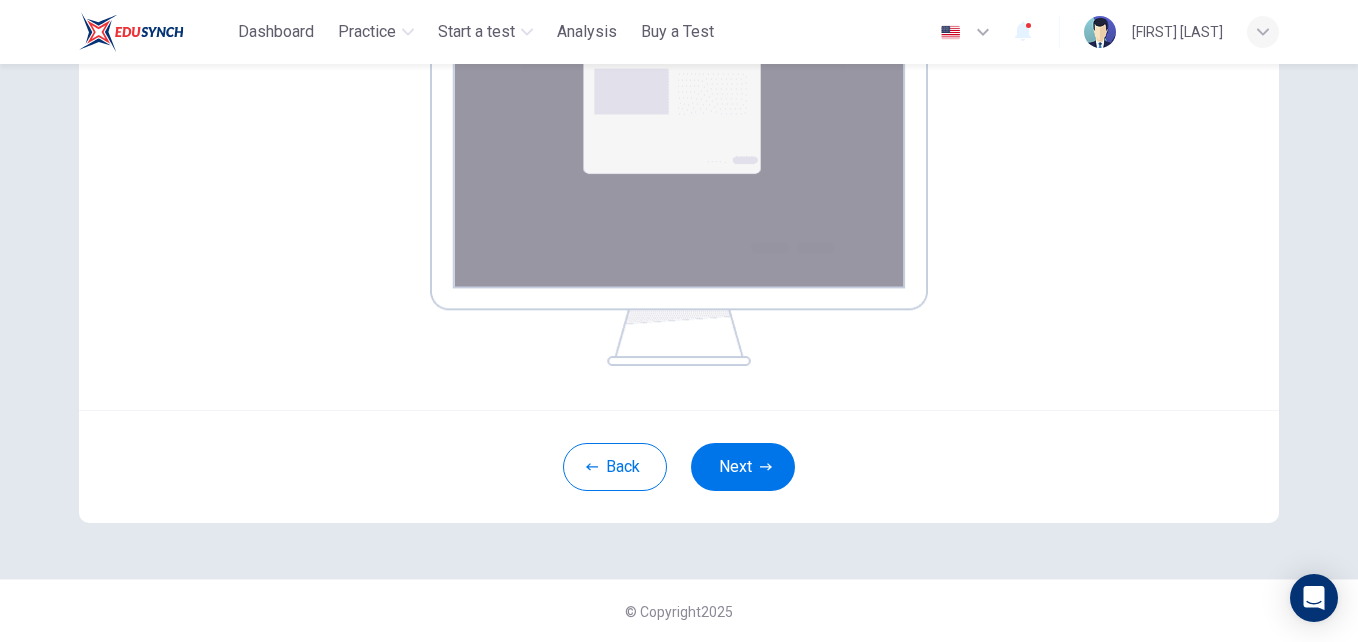 click on "Back Next" at bounding box center (679, 466) 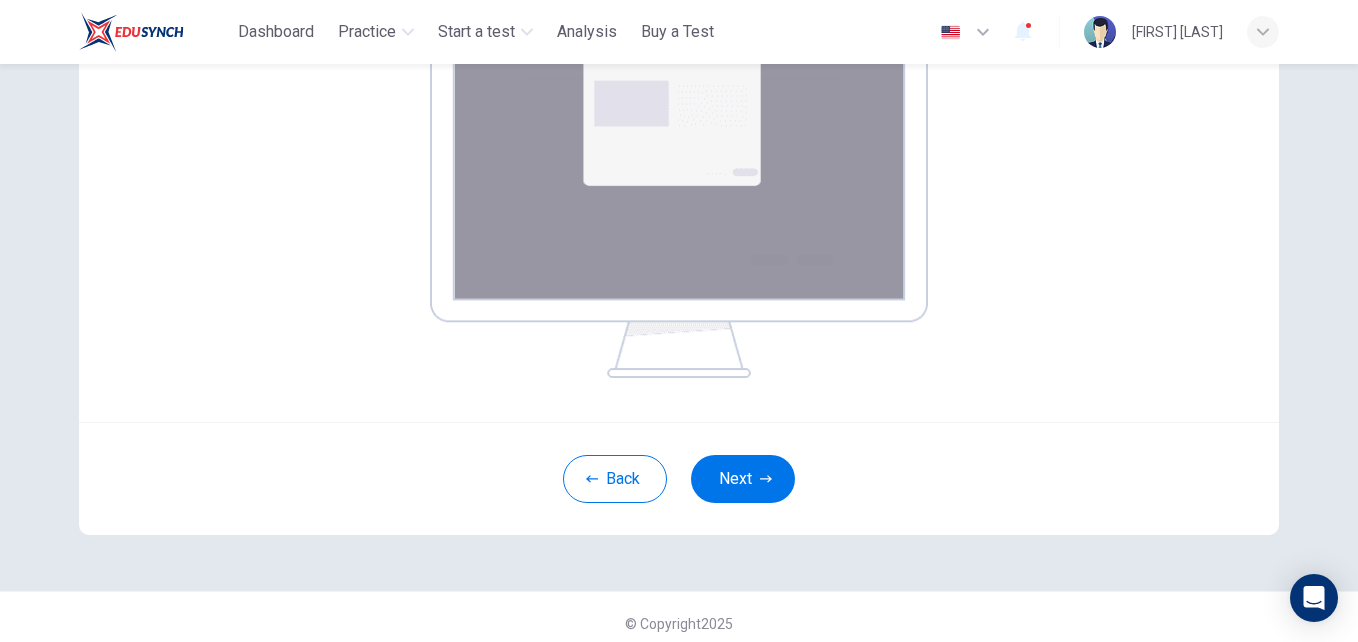 scroll, scrollTop: 395, scrollLeft: 0, axis: vertical 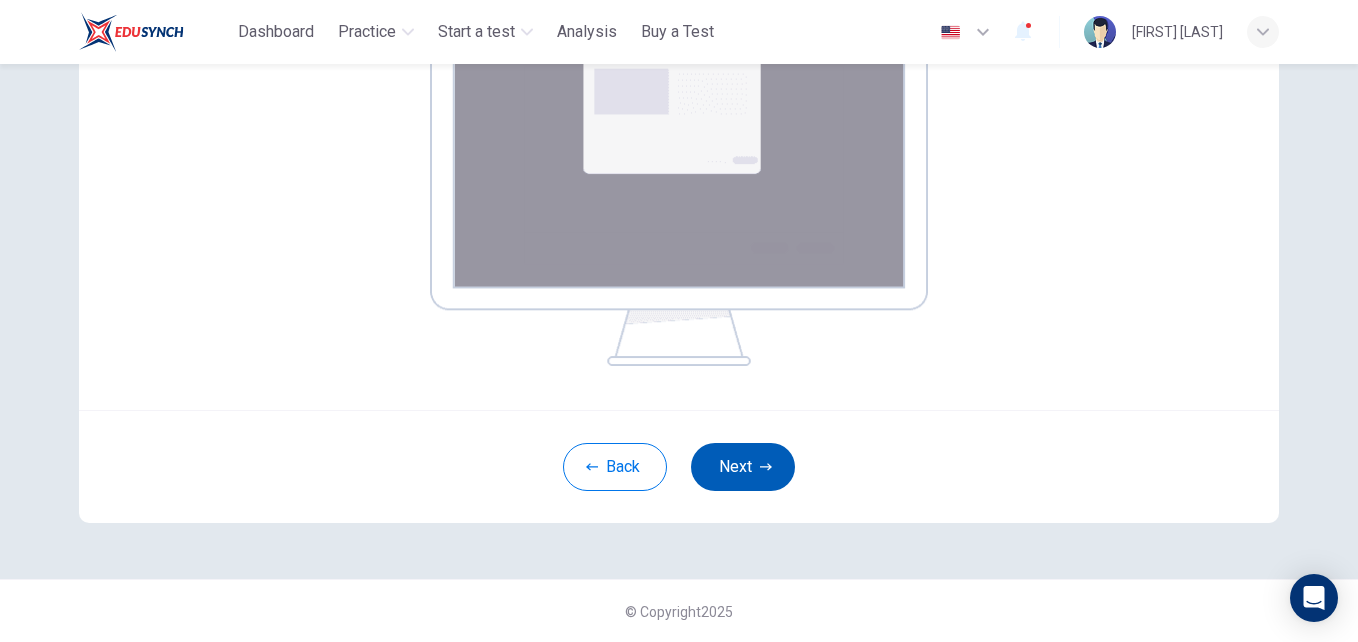 click on "Next" at bounding box center [743, 467] 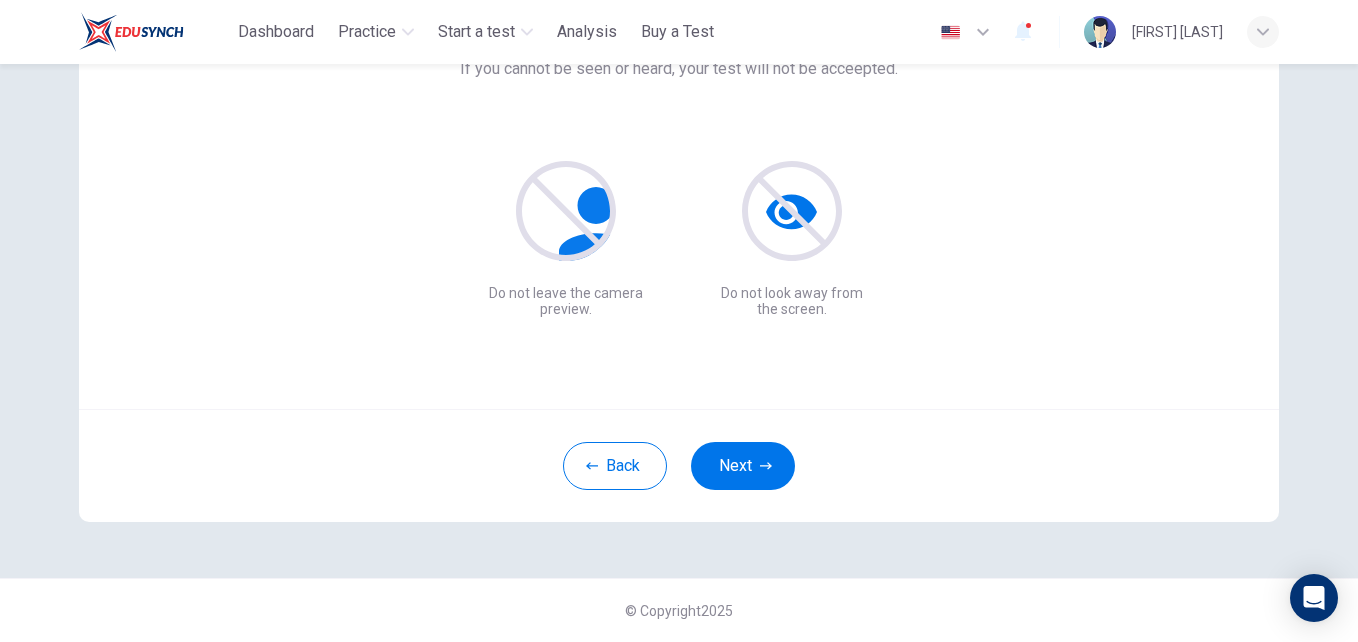 scroll, scrollTop: 0, scrollLeft: 0, axis: both 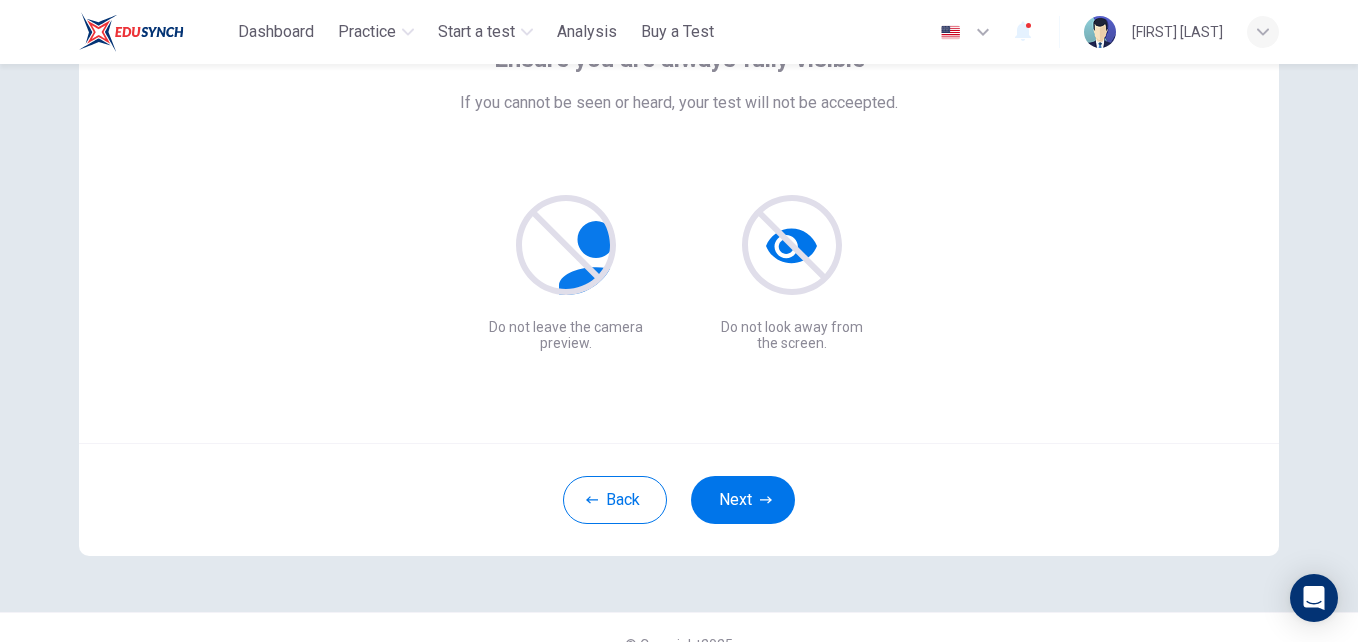 click on "Back Next" at bounding box center (679, 499) 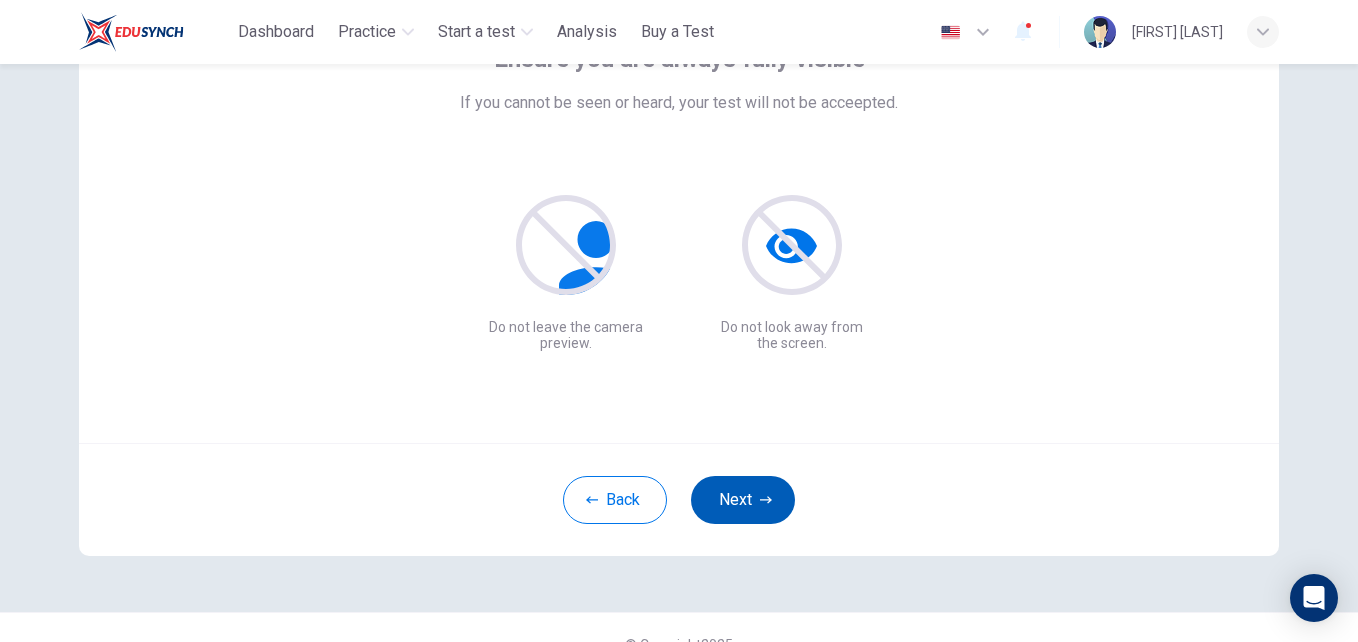 click on "Next" at bounding box center [743, 500] 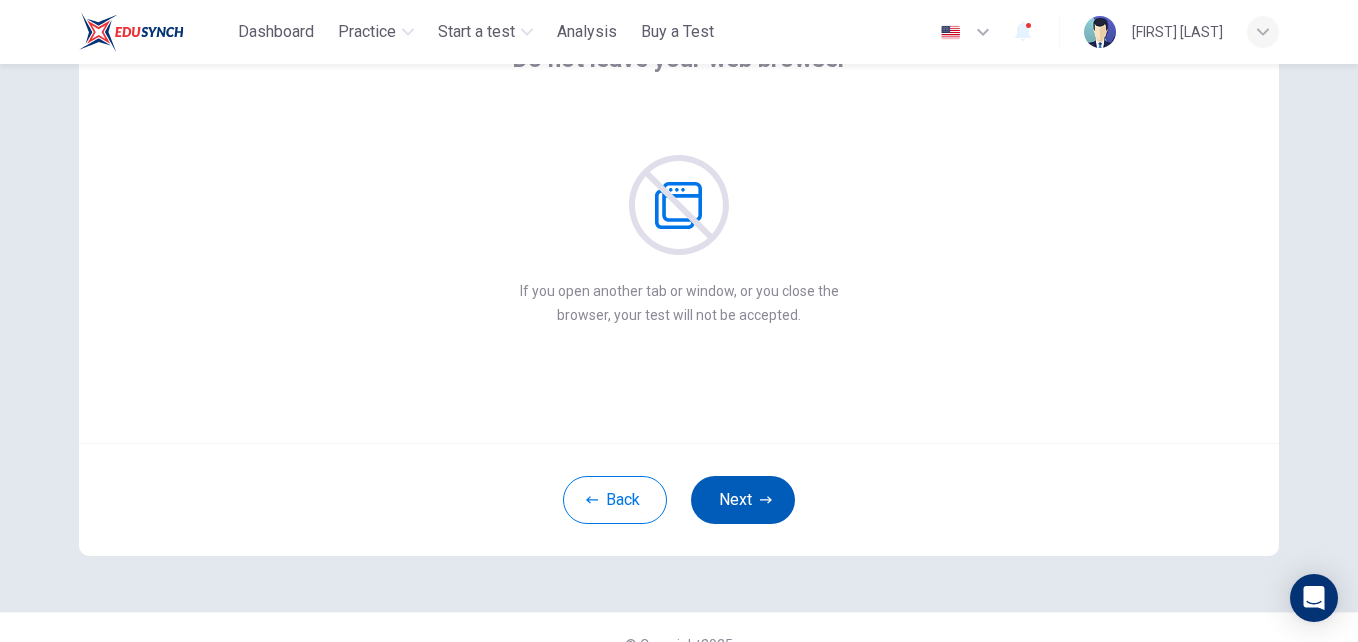 click on "Next" at bounding box center (743, 500) 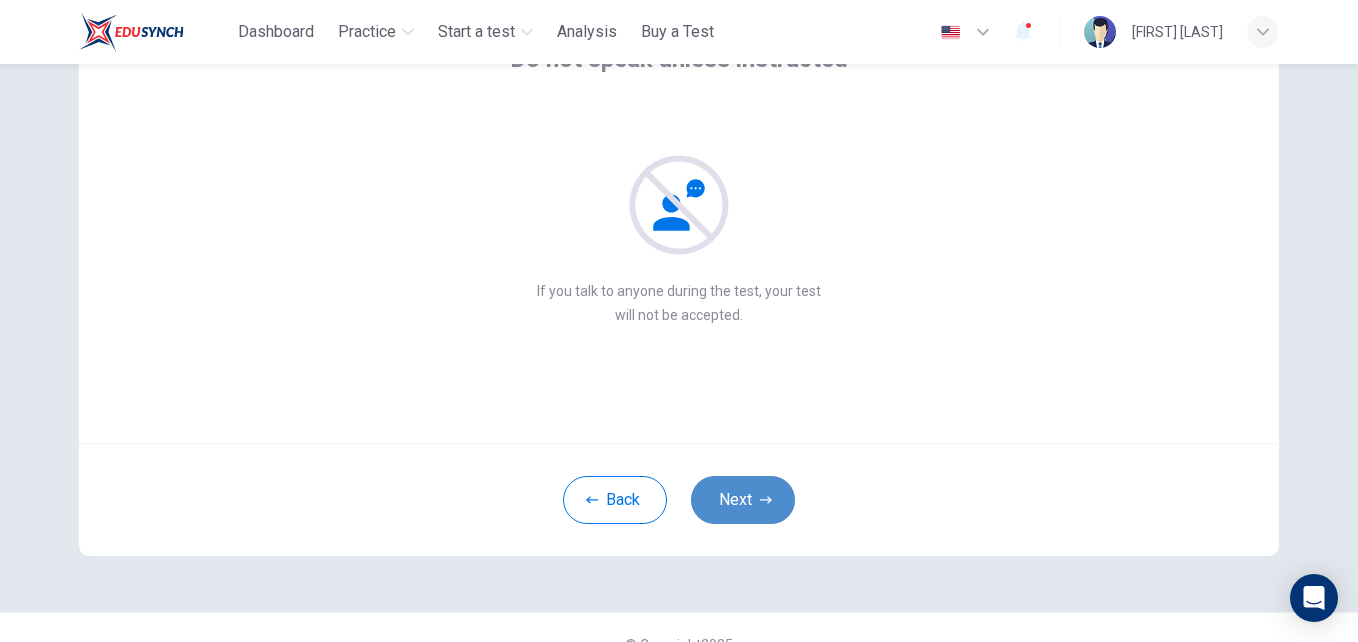 click on "Next" at bounding box center (743, 500) 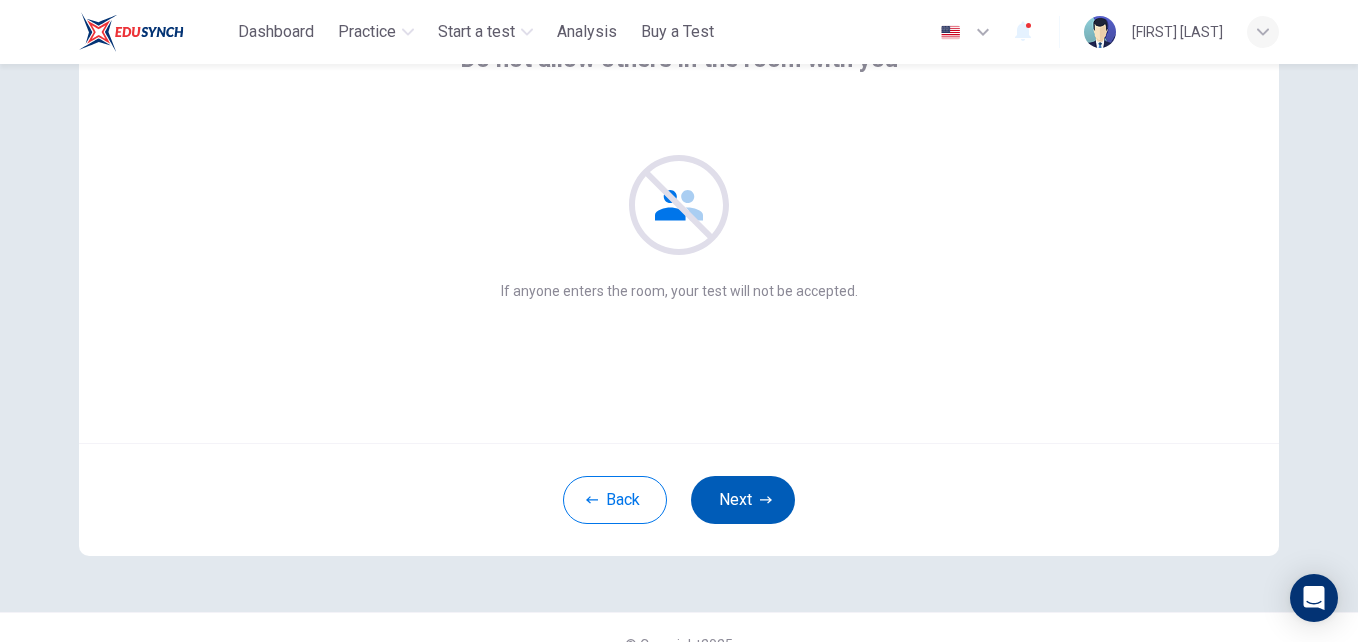 click on "Next" at bounding box center [743, 500] 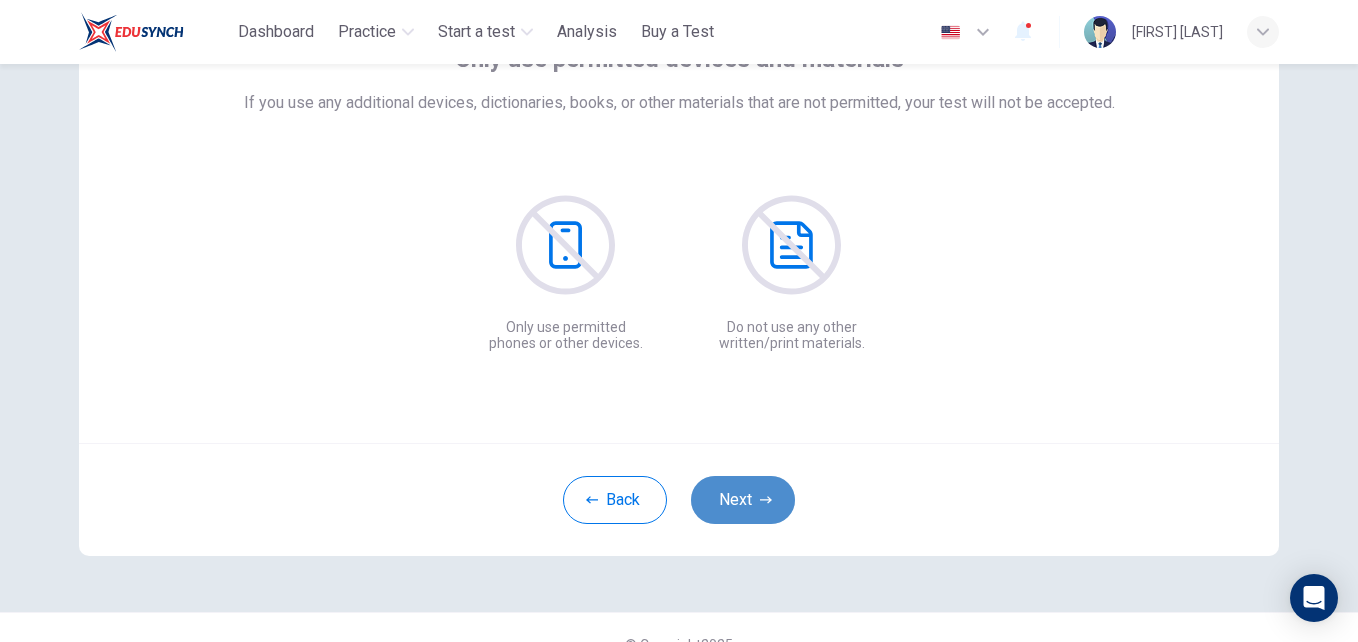 click at bounding box center [766, 500] 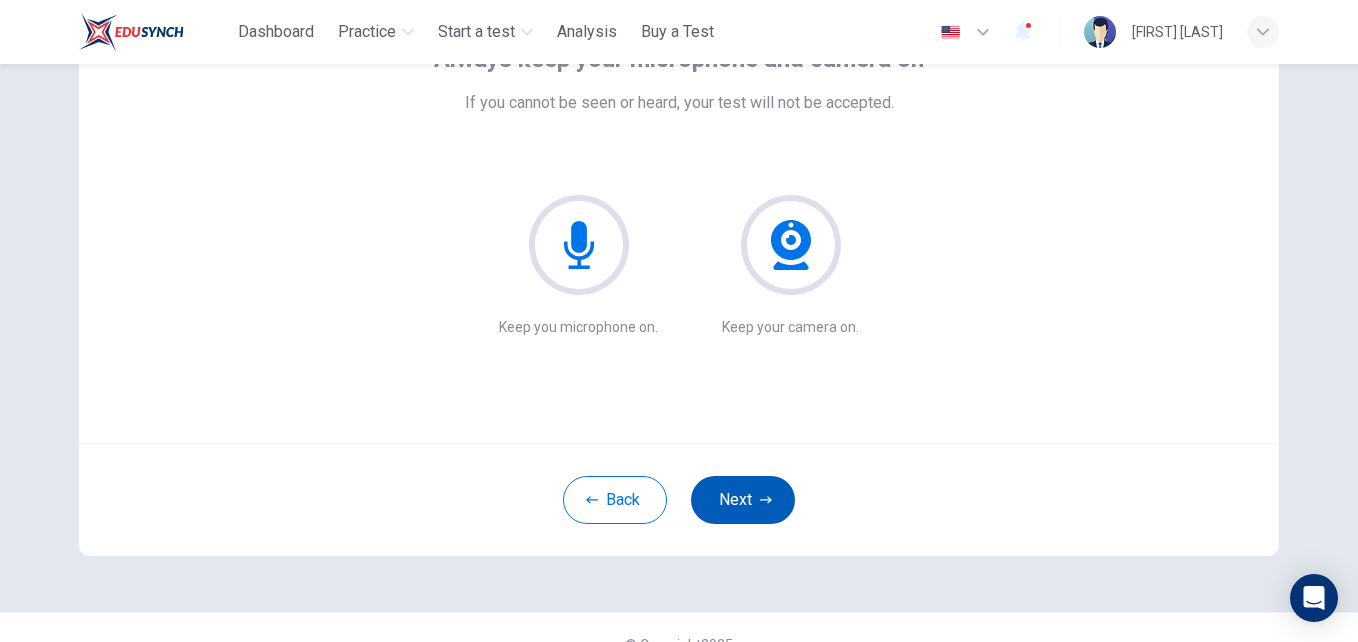 click at bounding box center [766, 500] 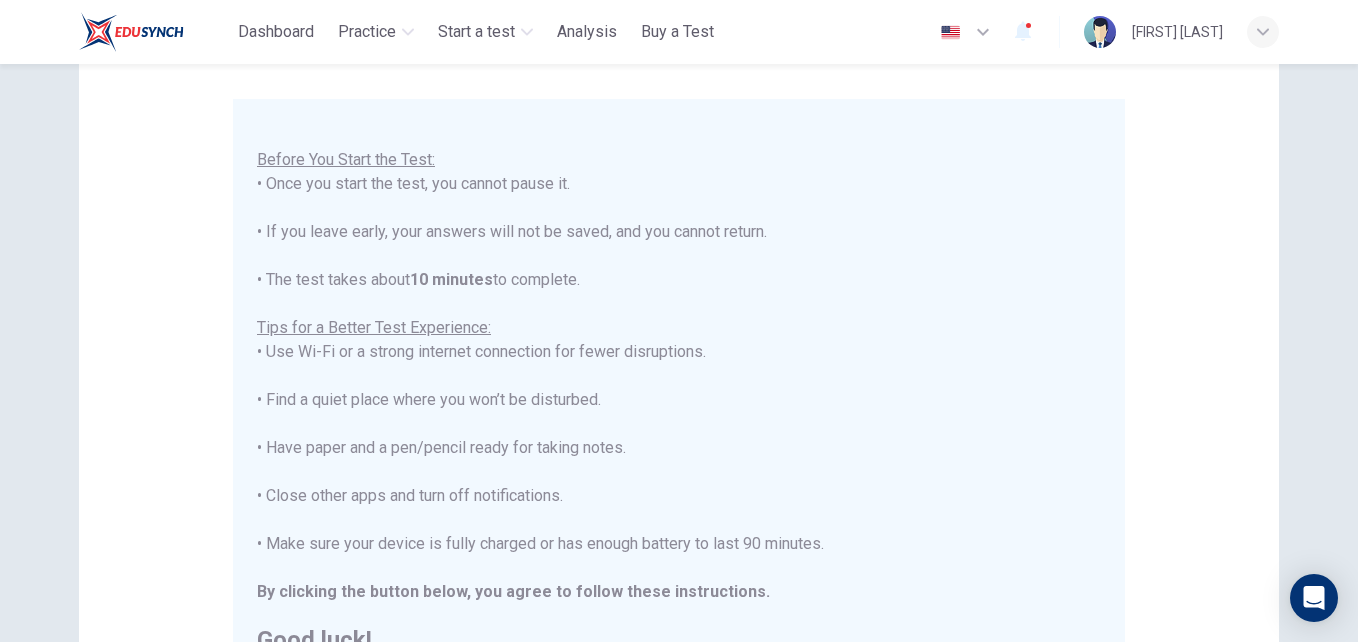 scroll, scrollTop: 23, scrollLeft: 0, axis: vertical 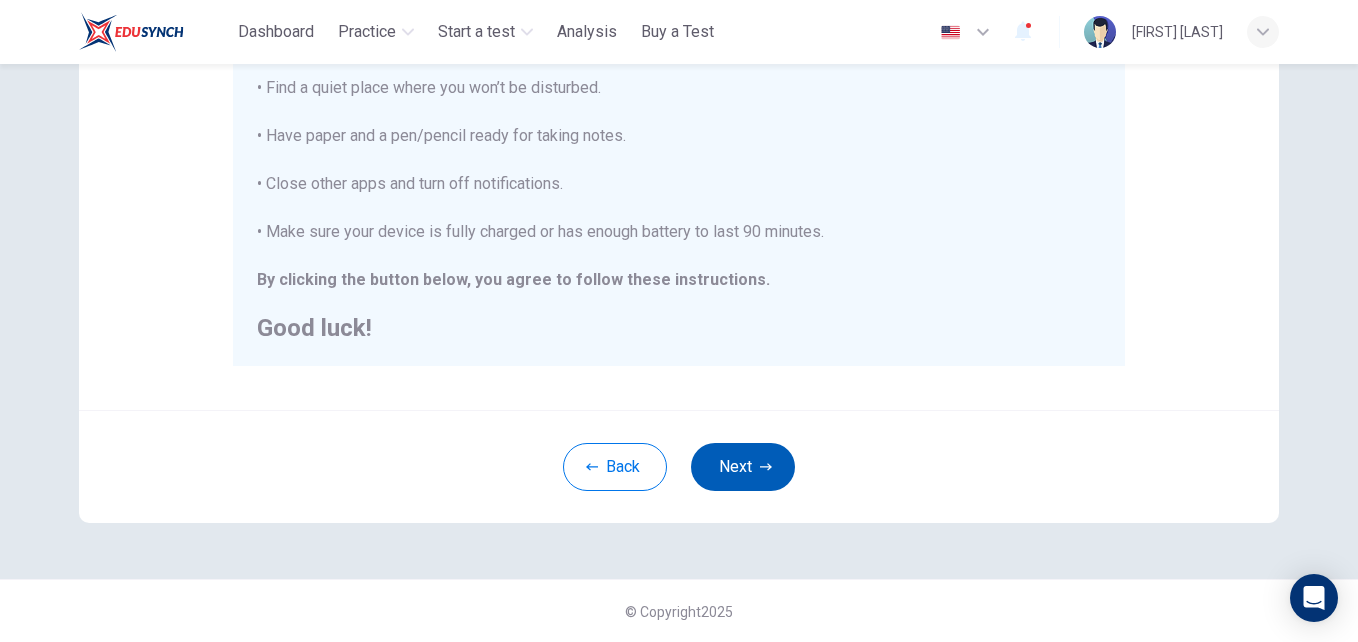 click on "Next" at bounding box center [743, 467] 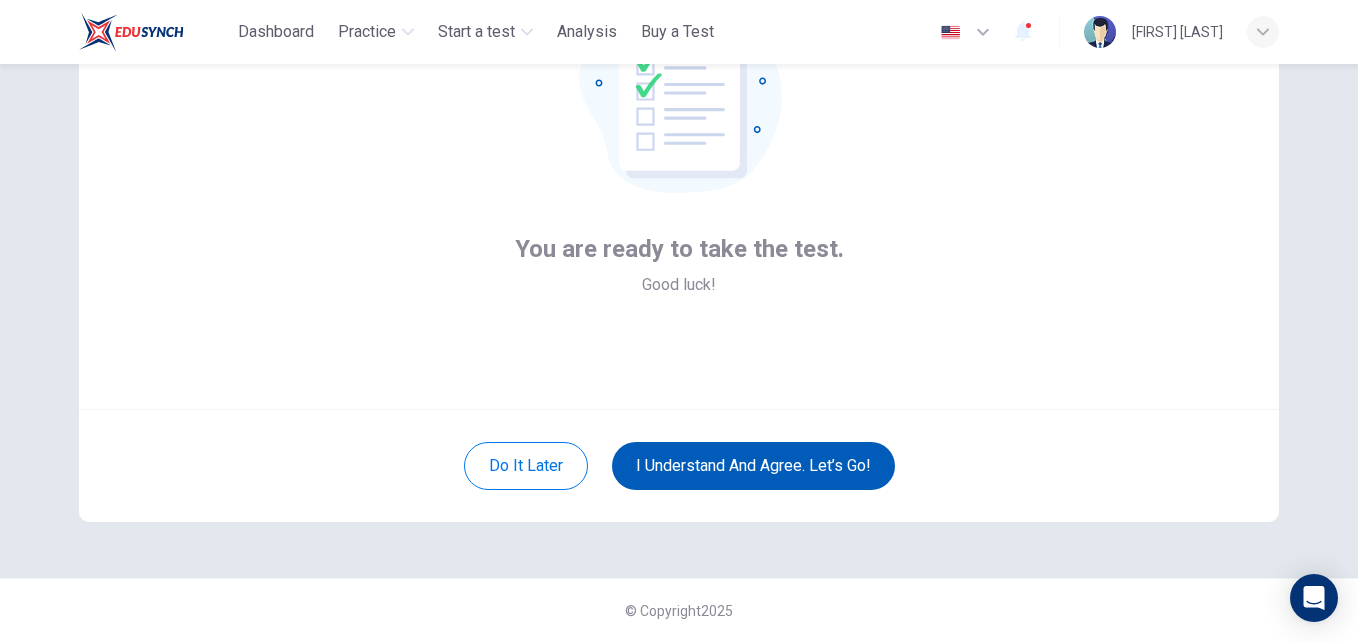 scroll, scrollTop: 191, scrollLeft: 0, axis: vertical 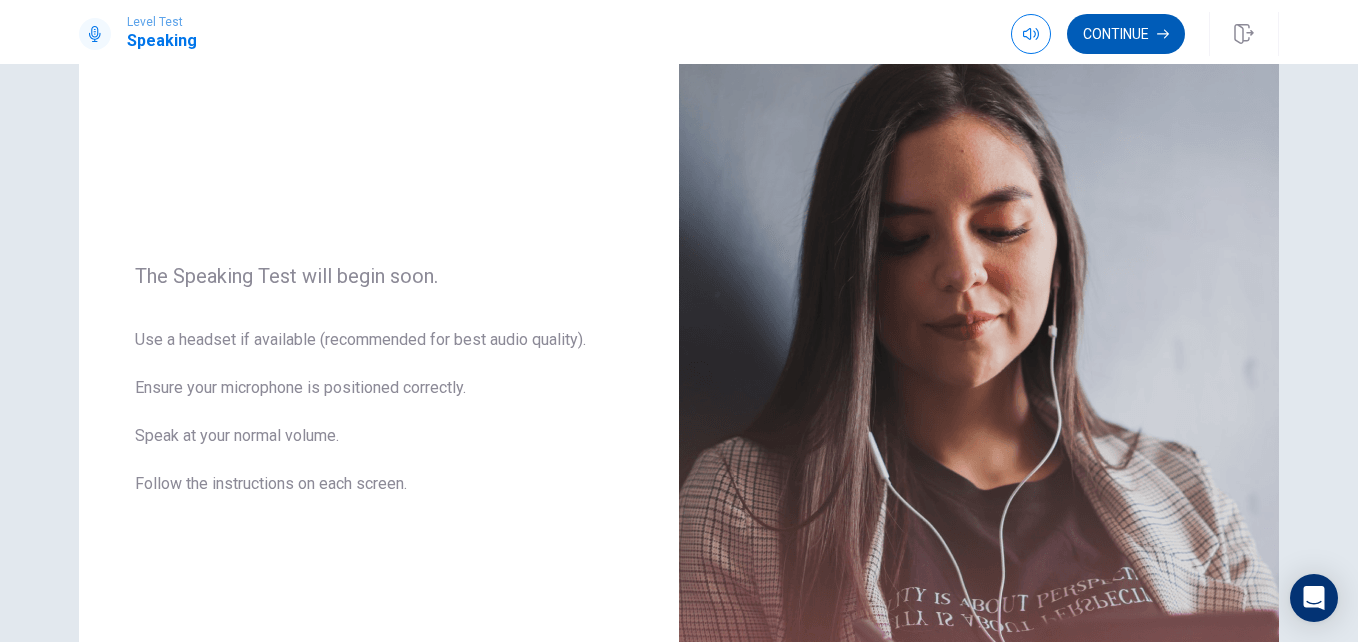 click on "Continue" at bounding box center [1126, 34] 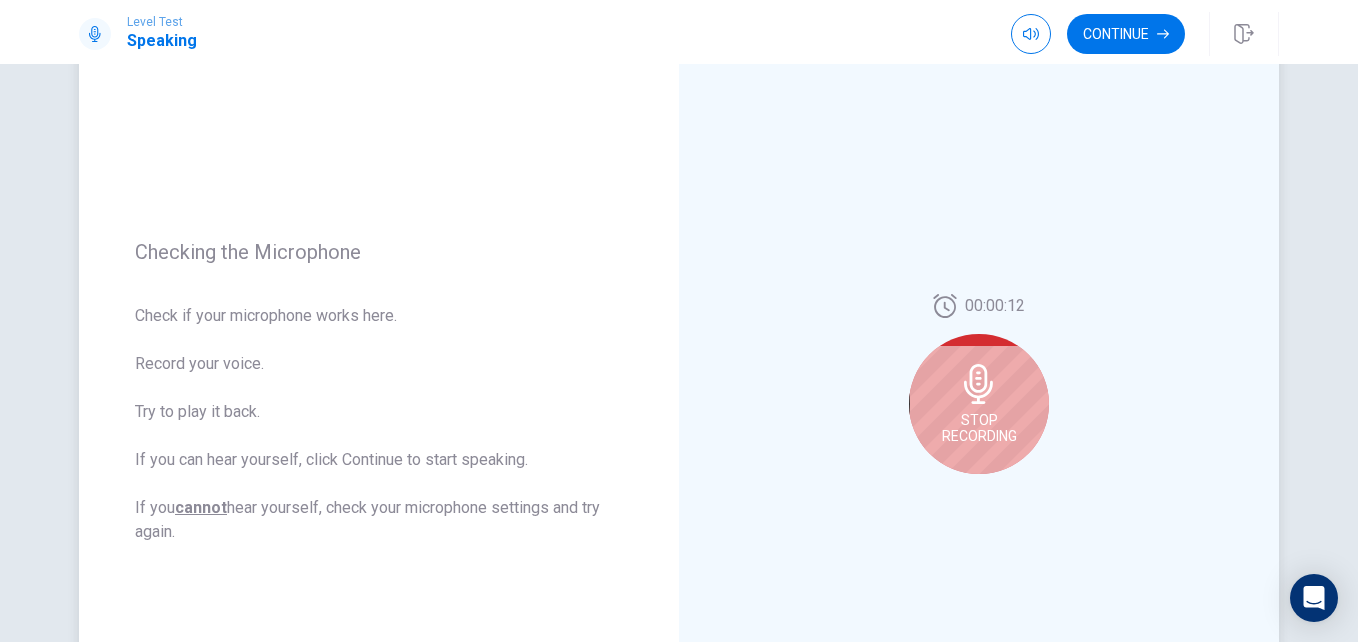 click on "Stop   Recording" at bounding box center (979, 428) 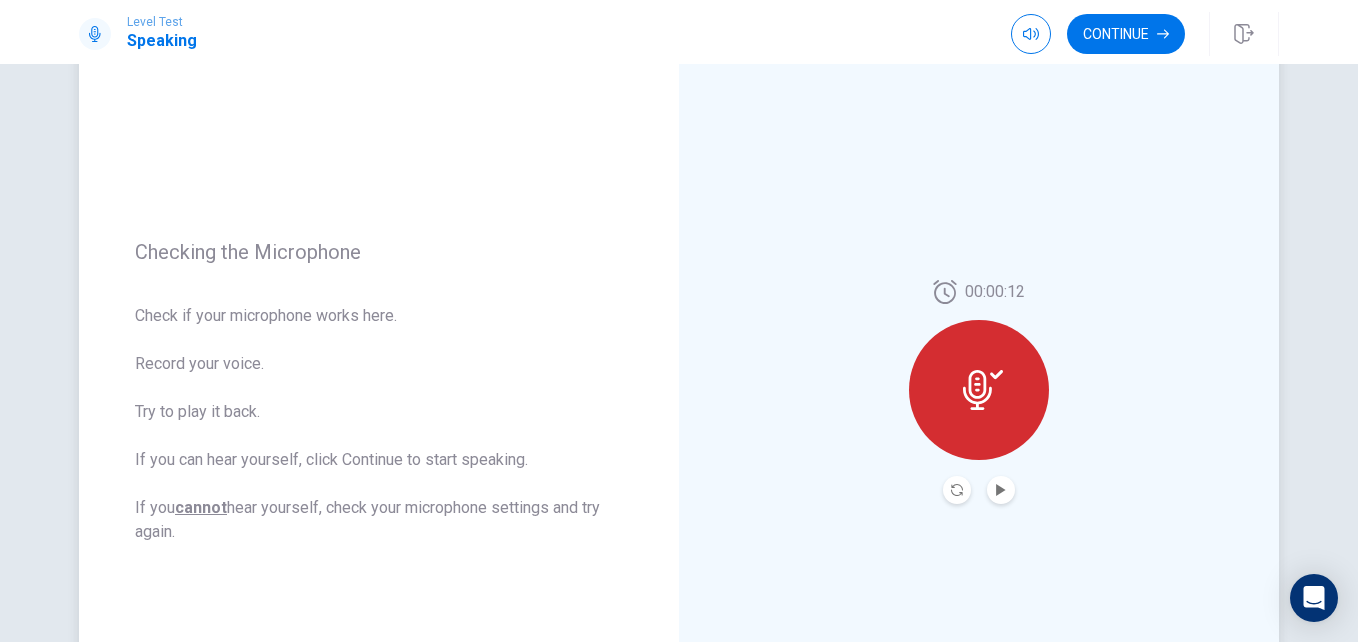 click at bounding box center (1001, 490) 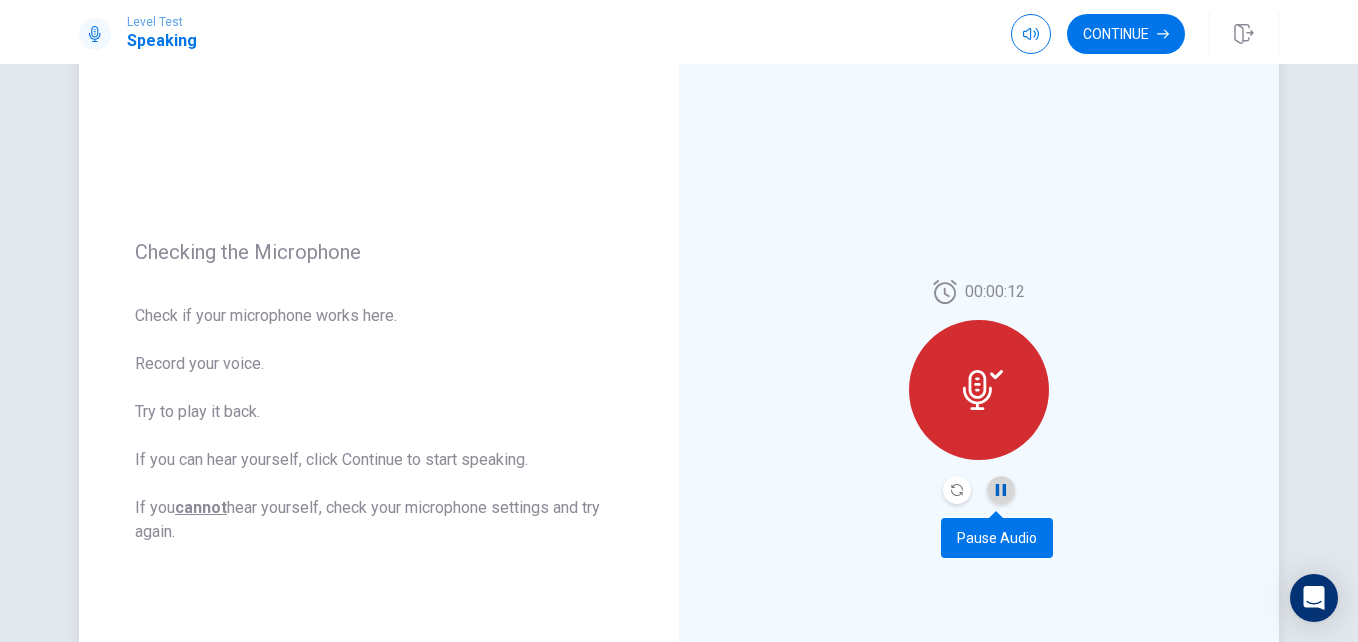 click at bounding box center (1001, 490) 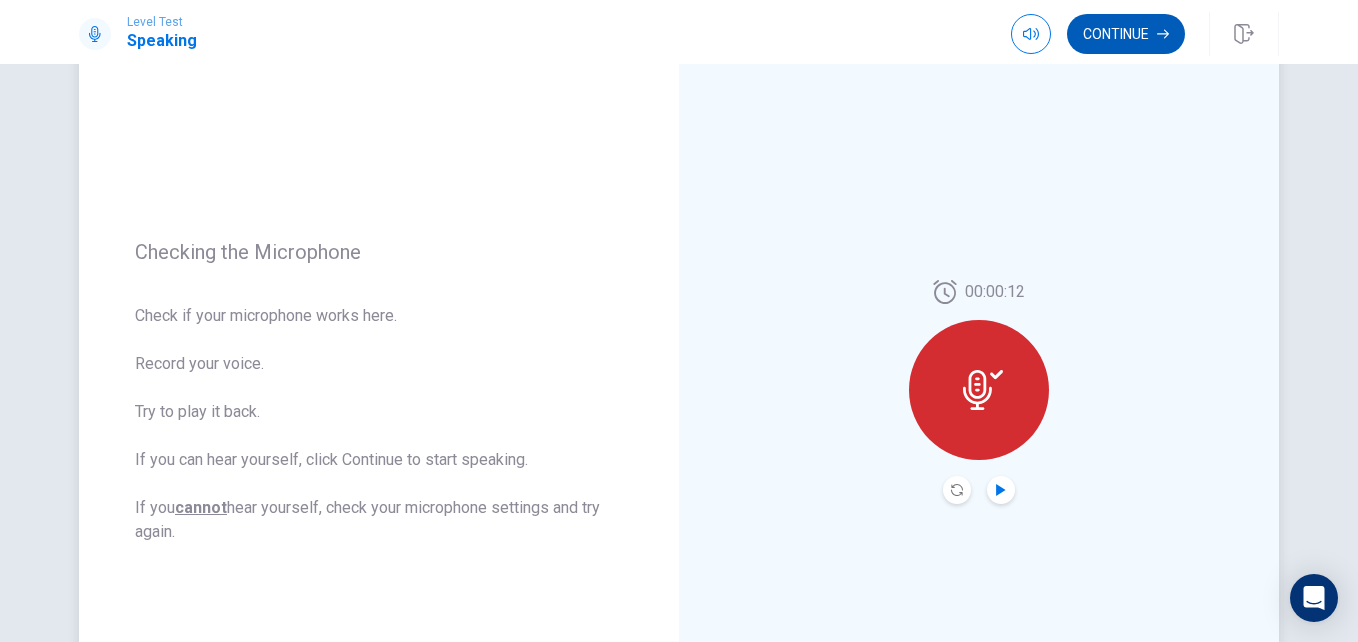 click on "Continue" at bounding box center (1126, 34) 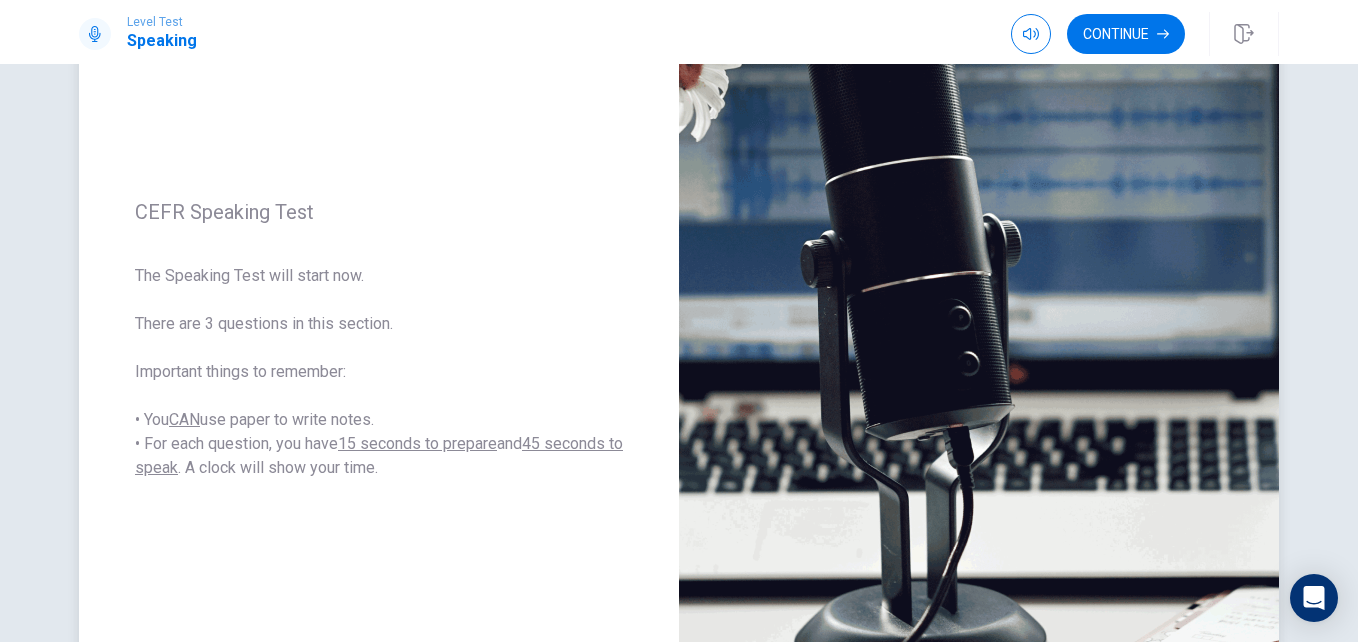 scroll, scrollTop: 0, scrollLeft: 0, axis: both 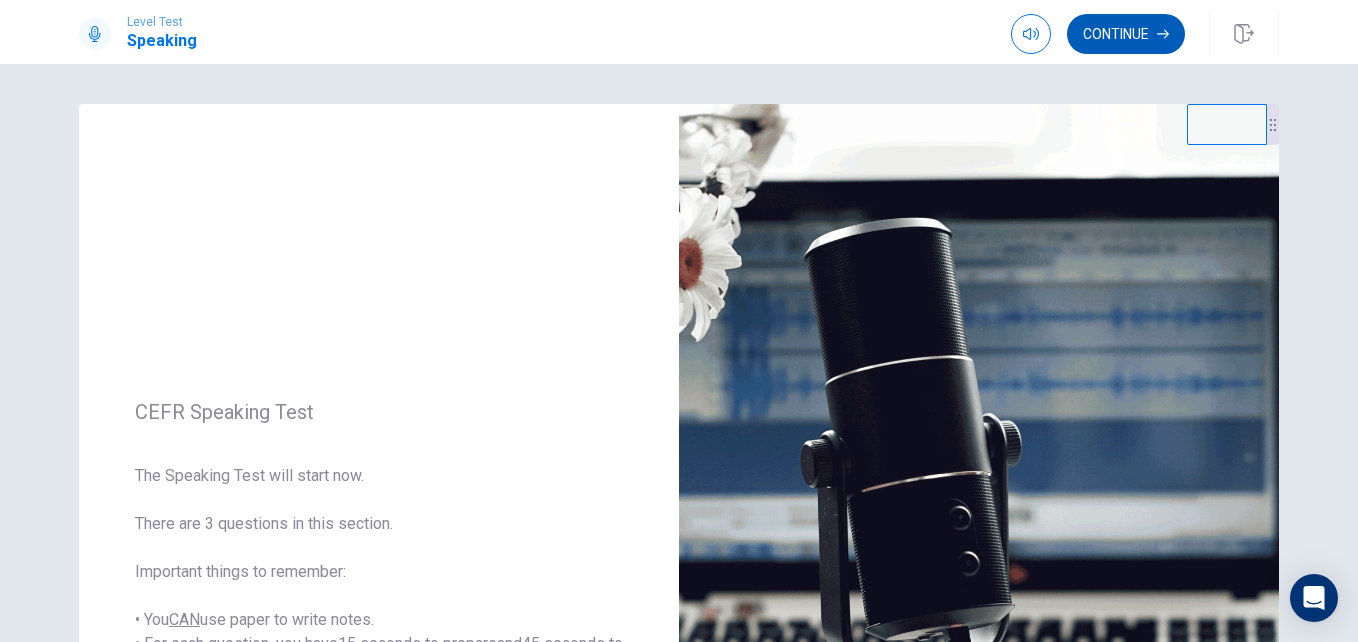 click on "Continue" at bounding box center (1126, 34) 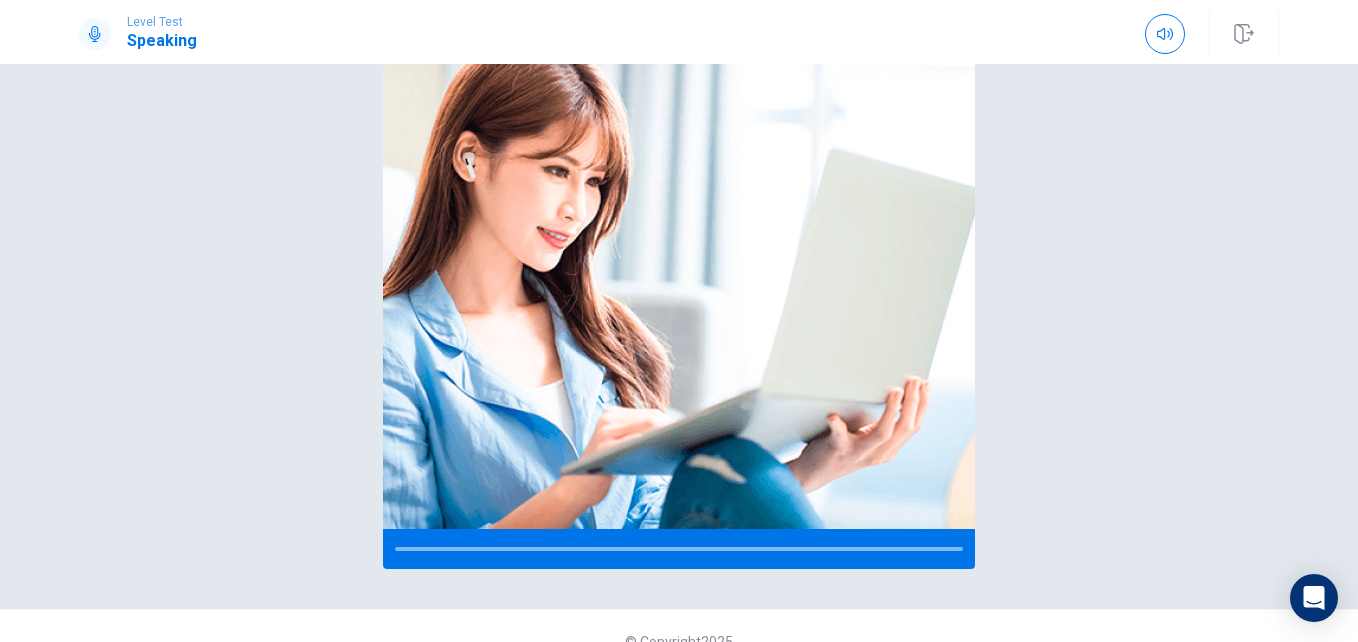 scroll, scrollTop: 206, scrollLeft: 0, axis: vertical 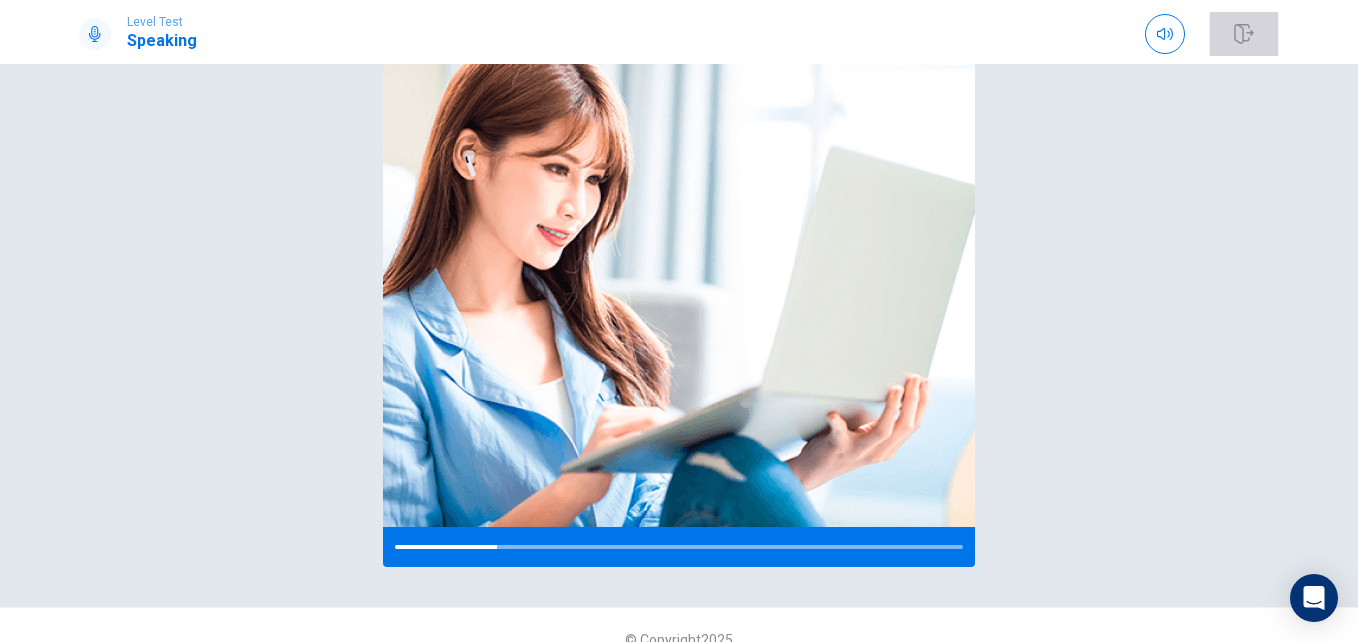 click at bounding box center [1244, 34] 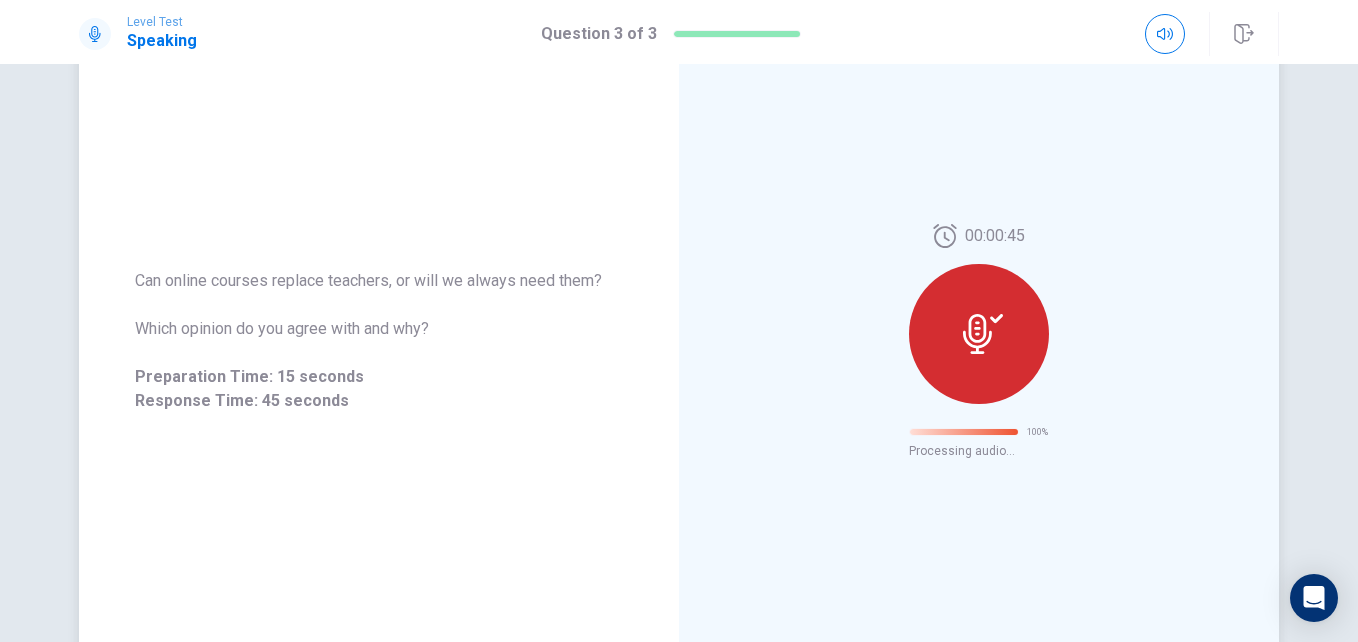 scroll, scrollTop: 86, scrollLeft: 0, axis: vertical 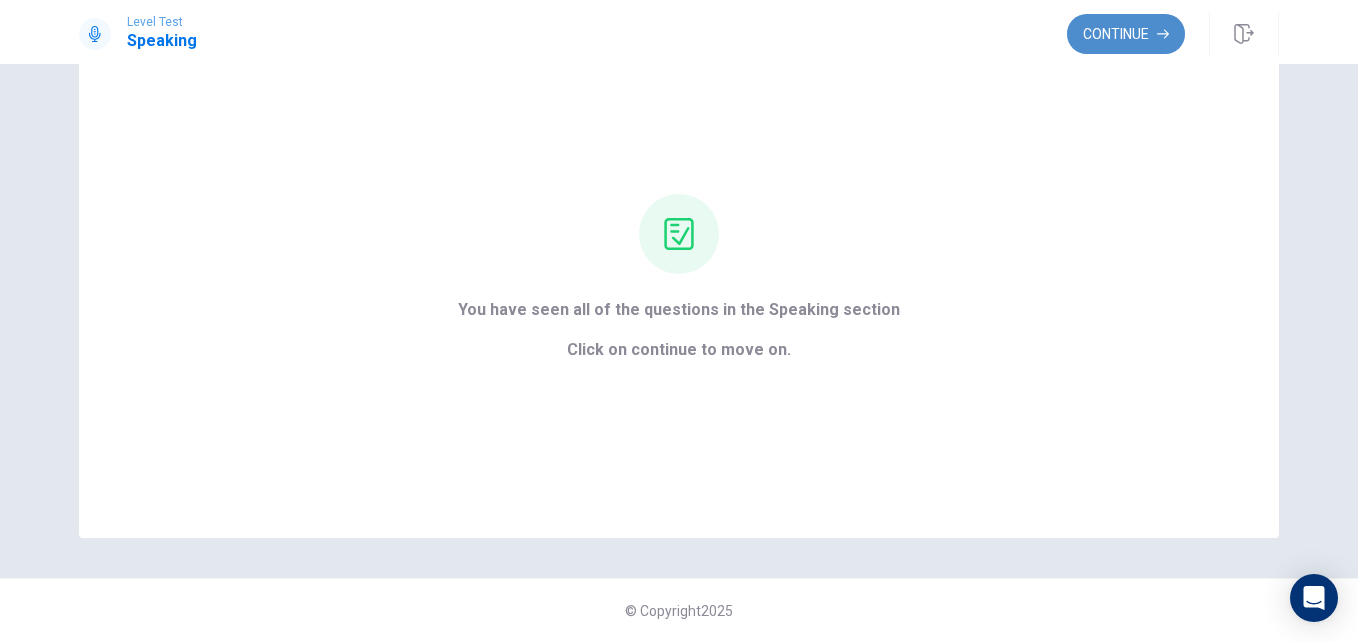 click on "Continue" at bounding box center [1126, 34] 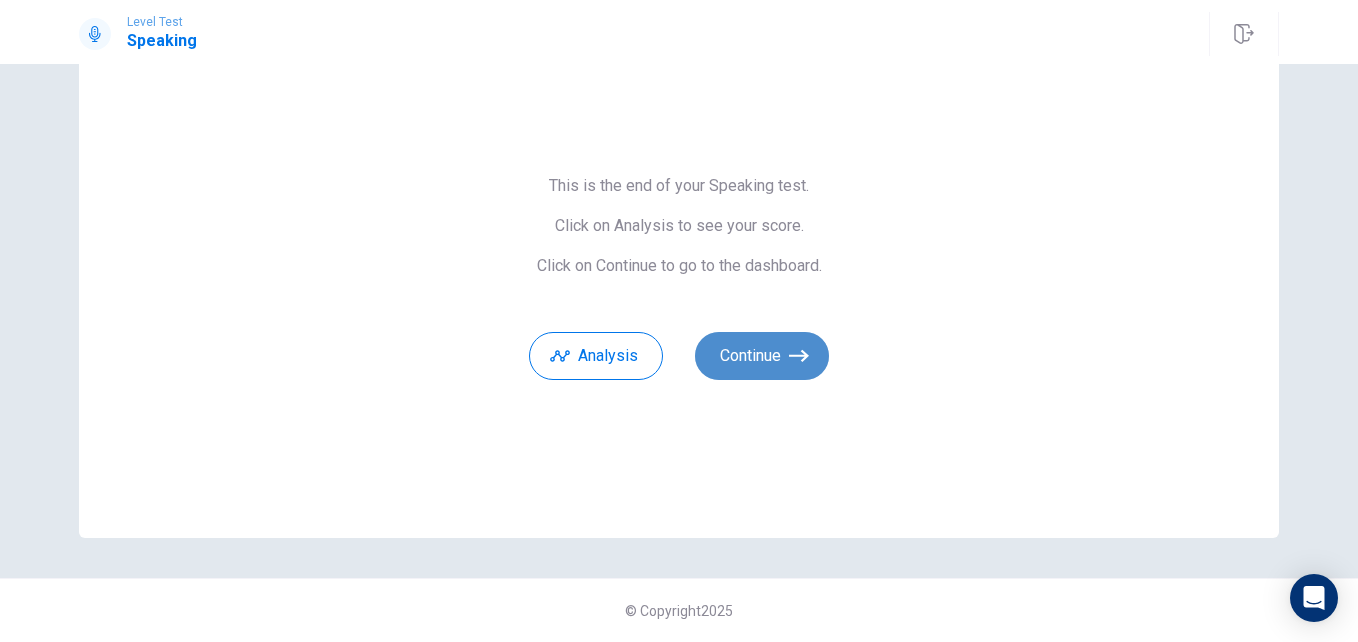 click on "Continue" at bounding box center (762, 356) 